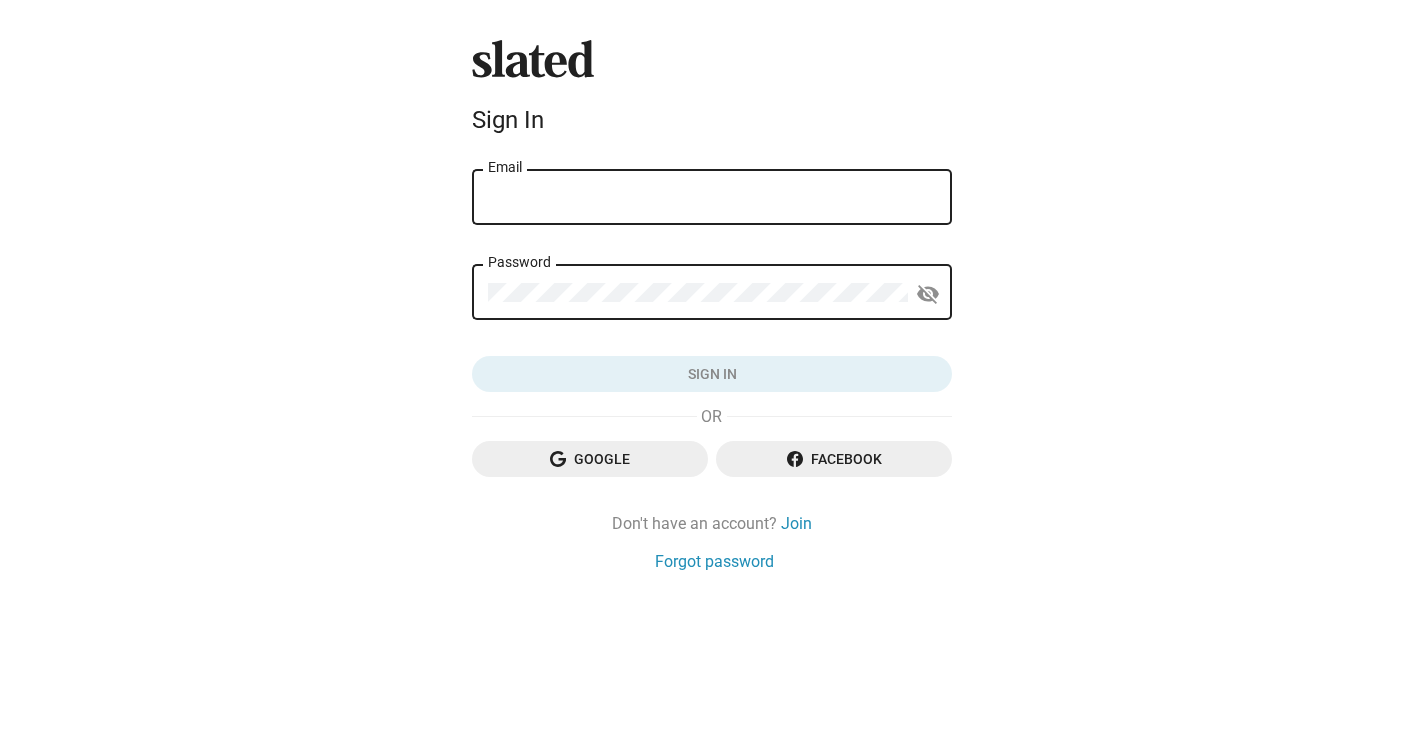 scroll, scrollTop: 0, scrollLeft: 0, axis: both 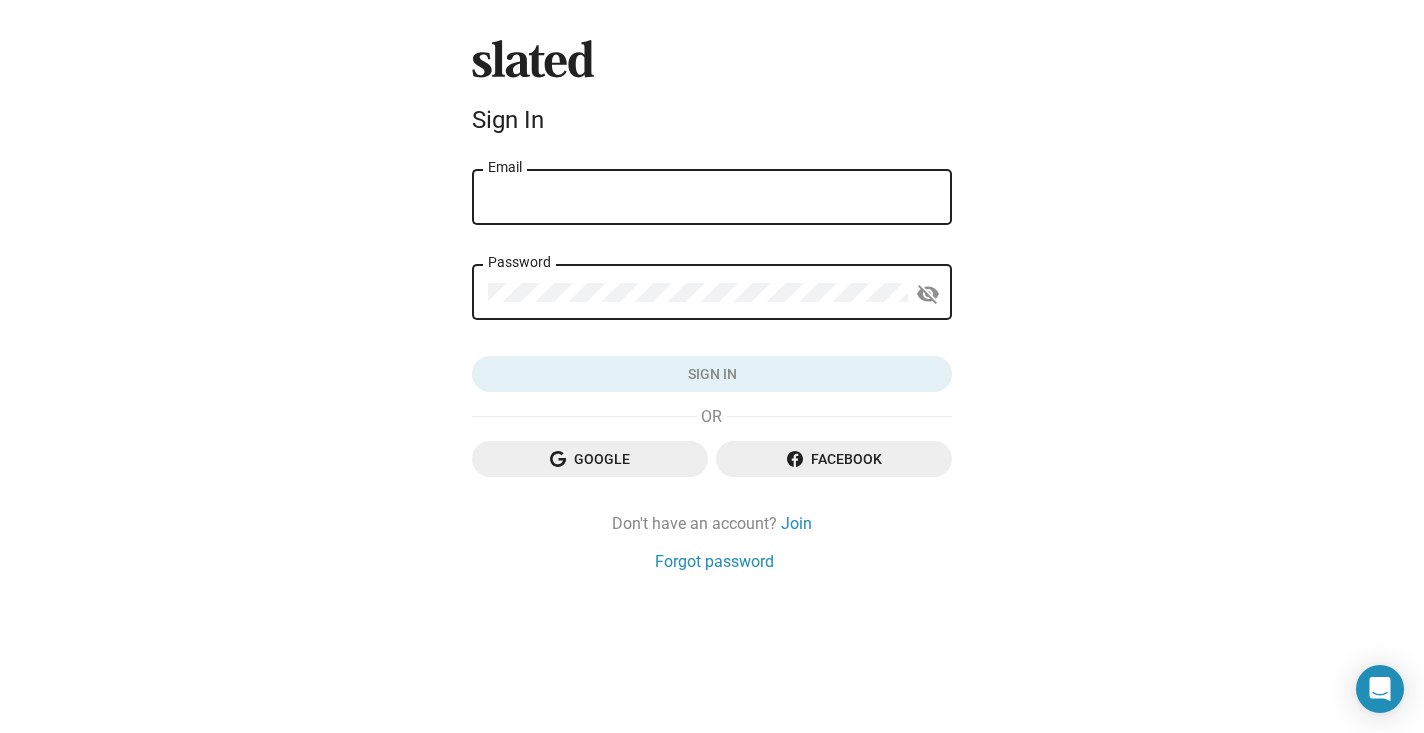 type on "rachelpaulson@me.com" 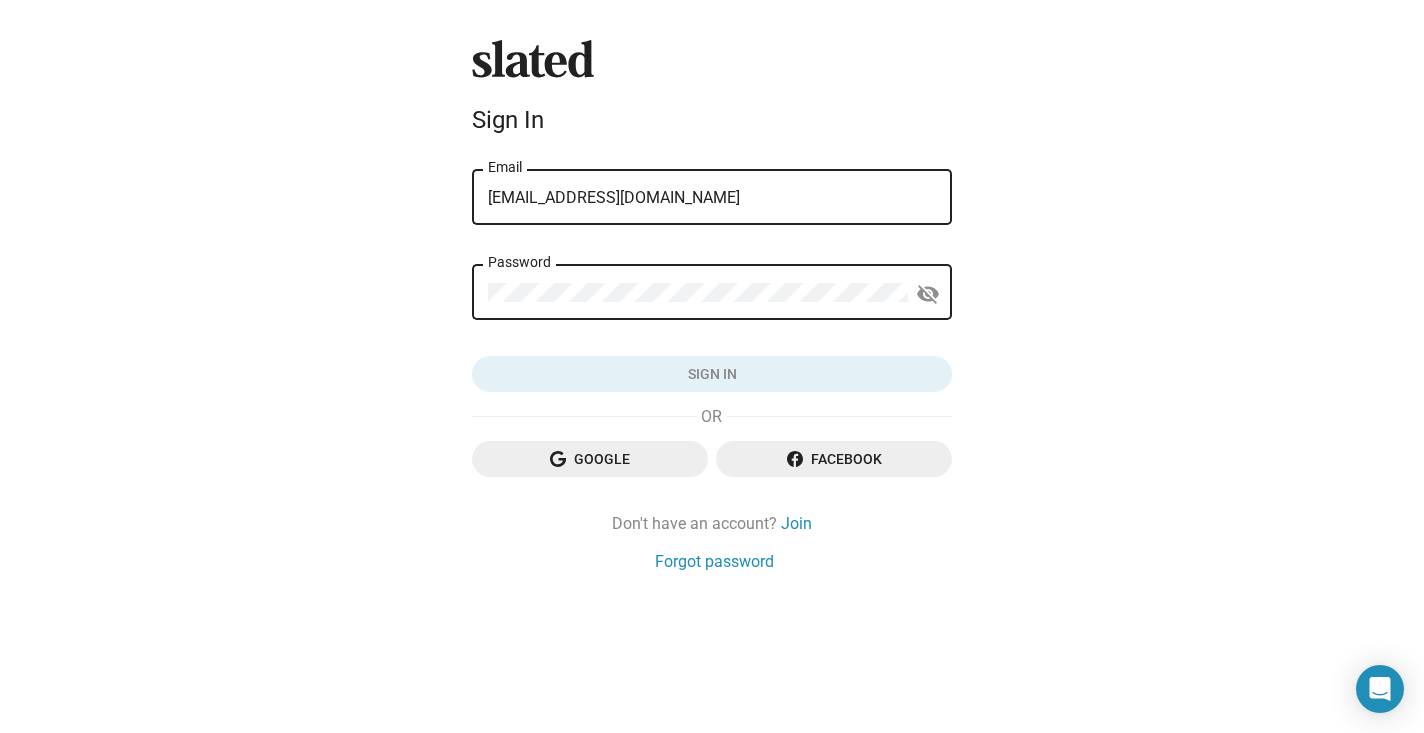click on "Sign in" 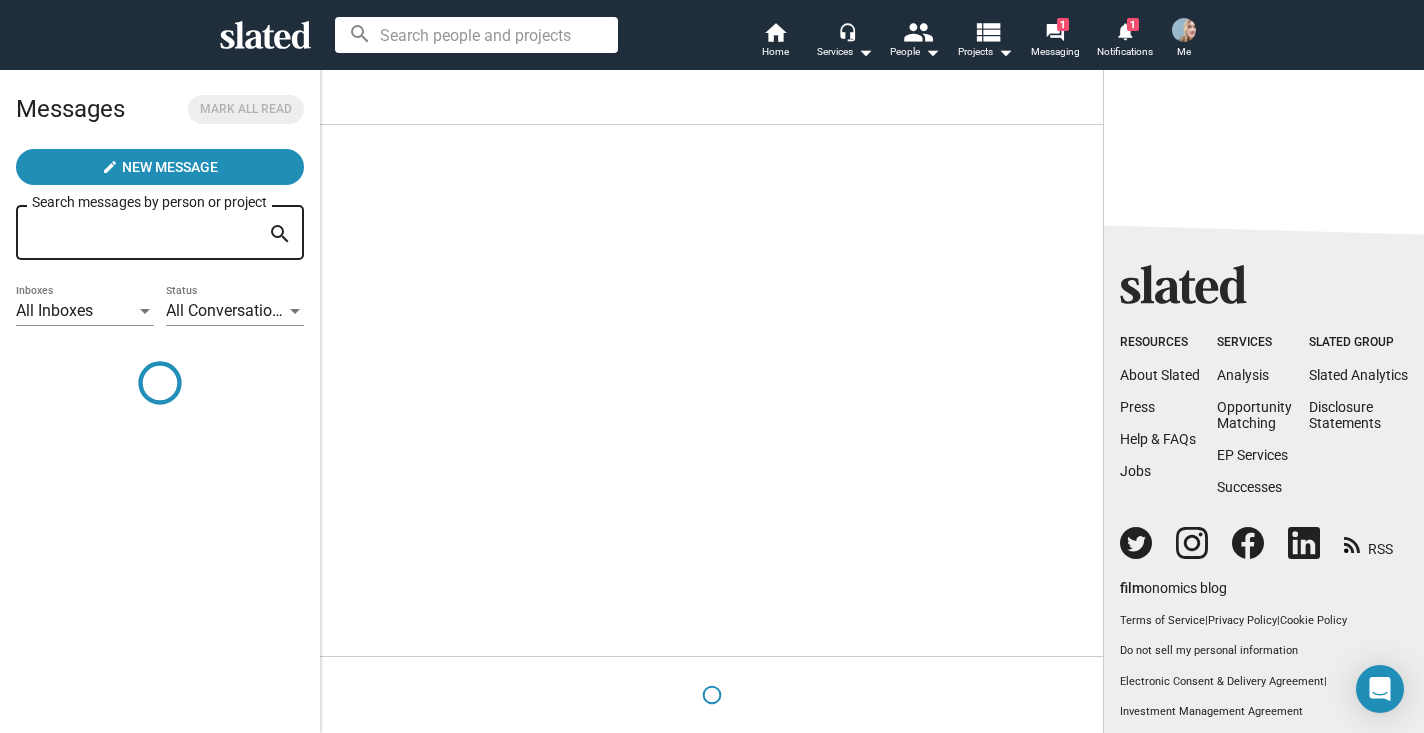 scroll, scrollTop: 0, scrollLeft: 0, axis: both 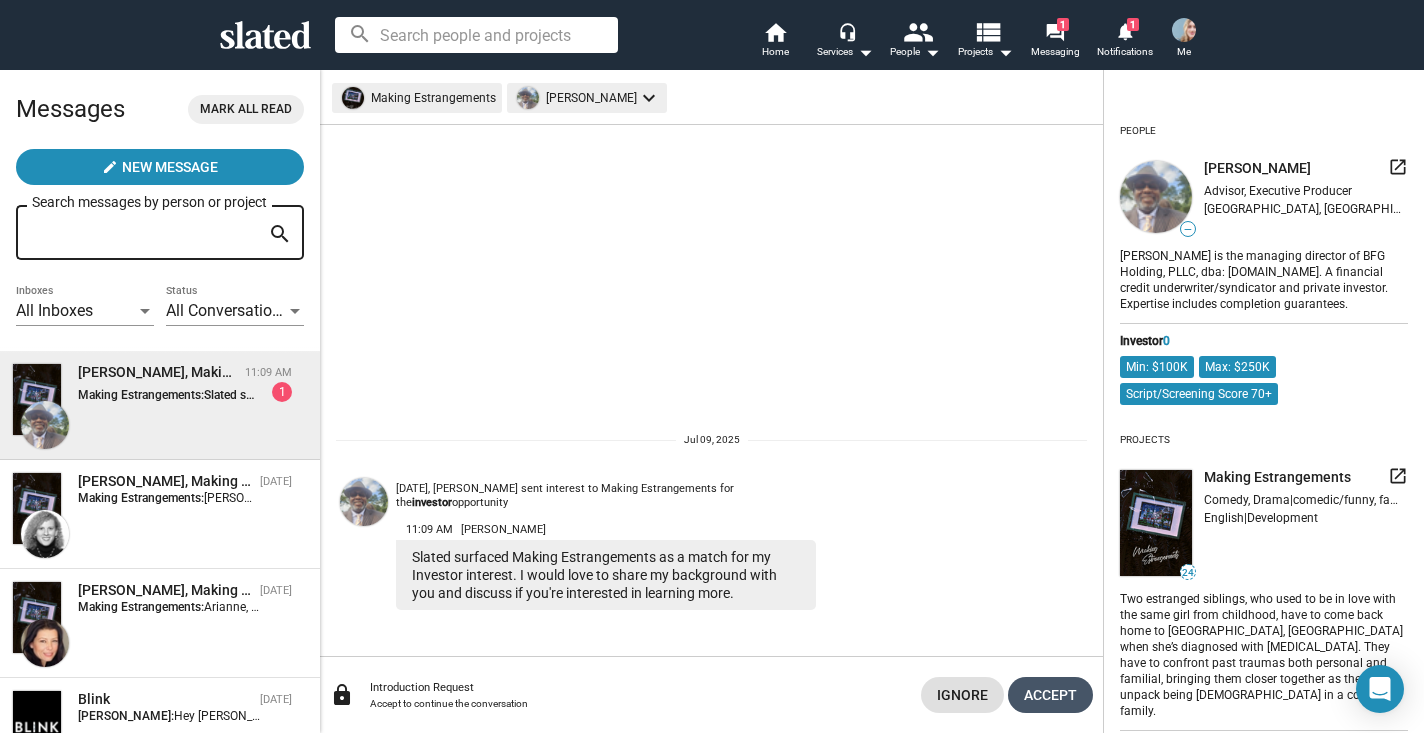 click on "Accept" 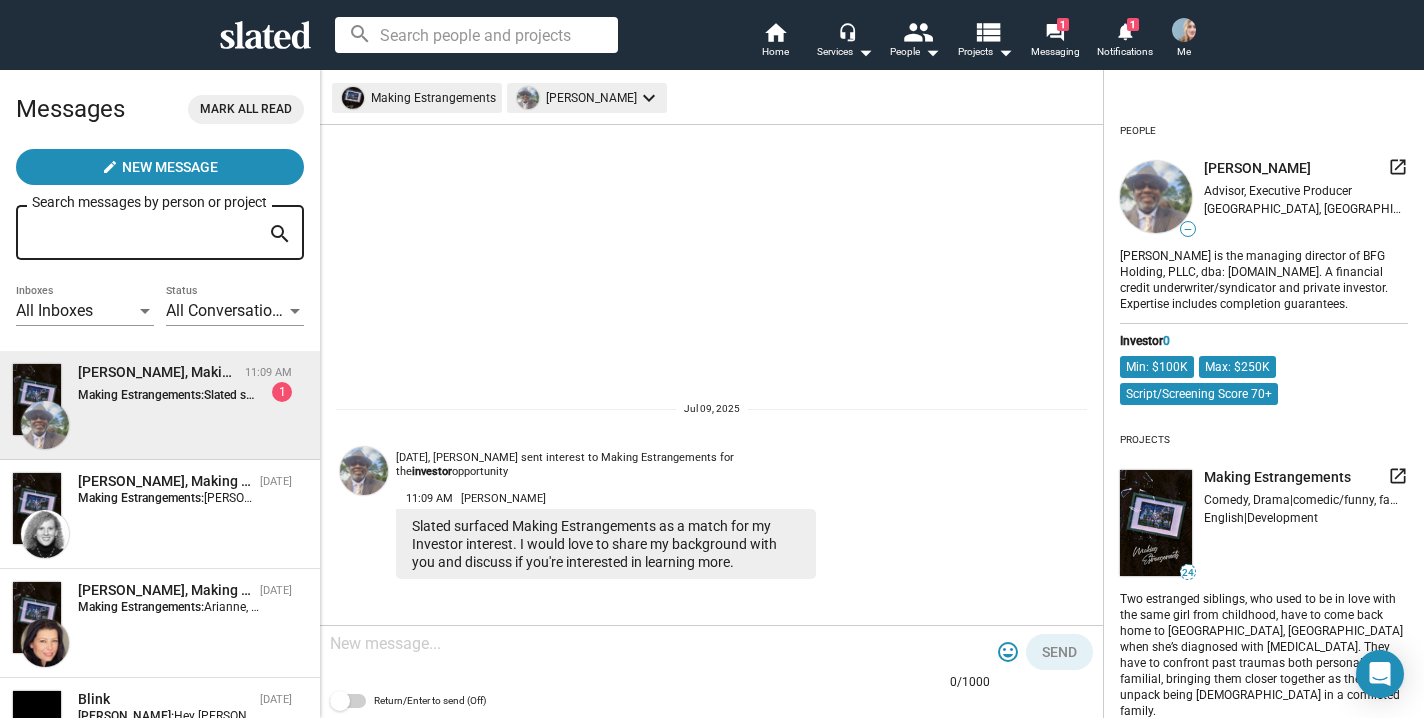 click at bounding box center [660, 644] 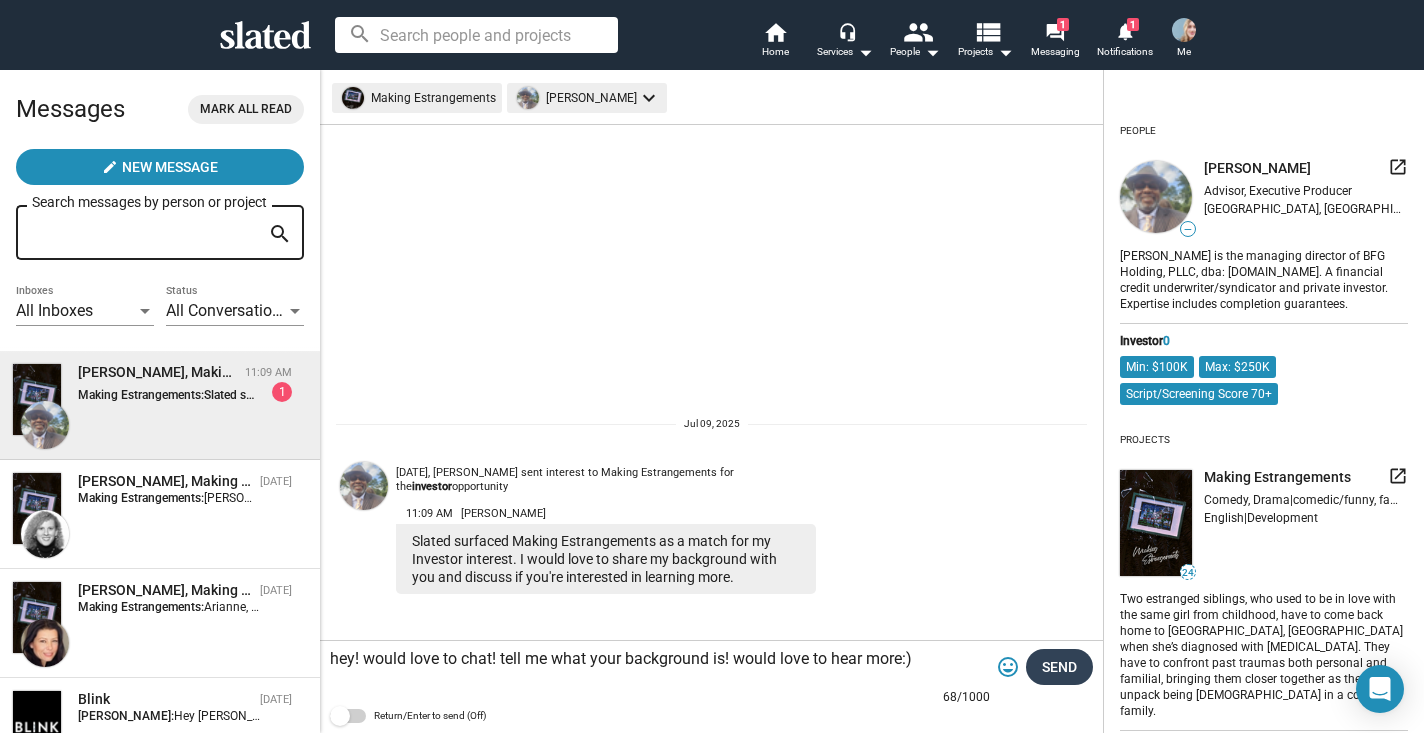 type on "hey! would love to chat! tell me what your background is! would love to hear more:)" 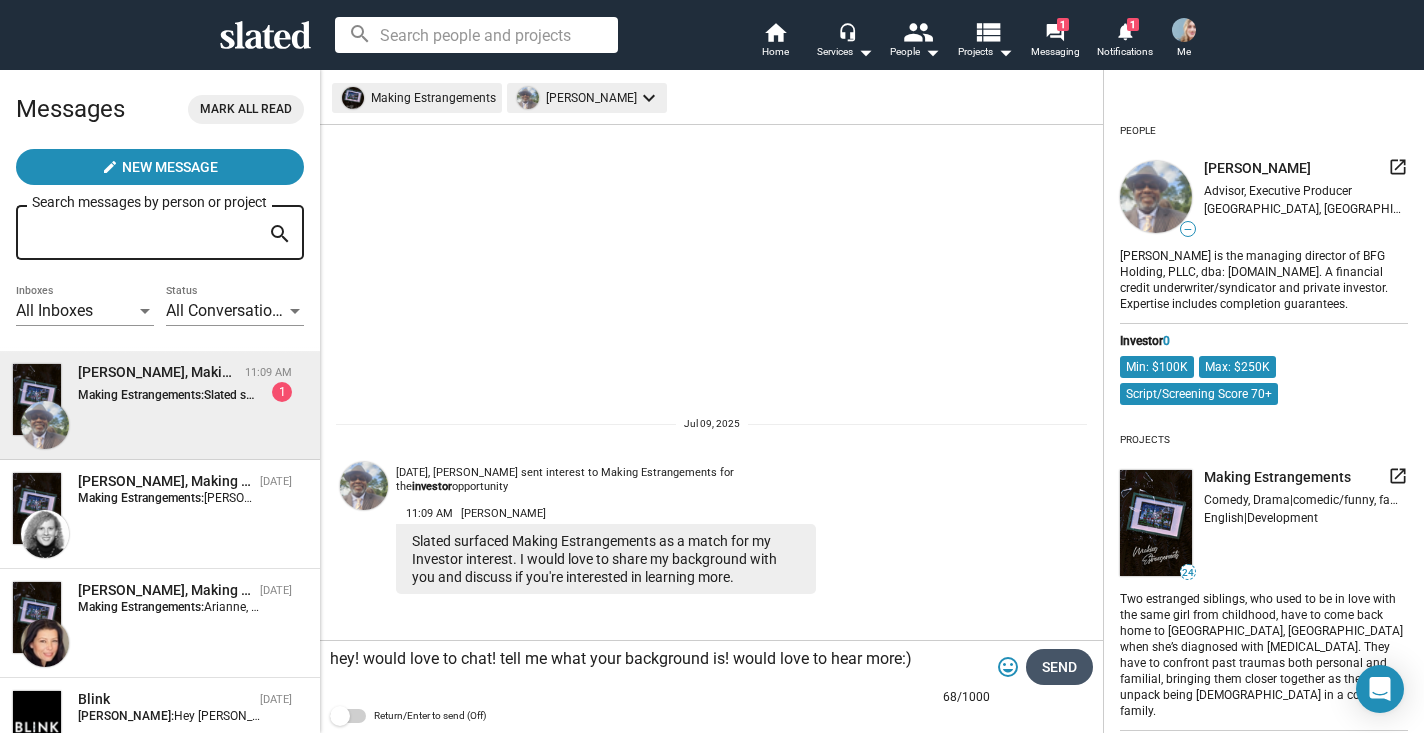 click on "Send" 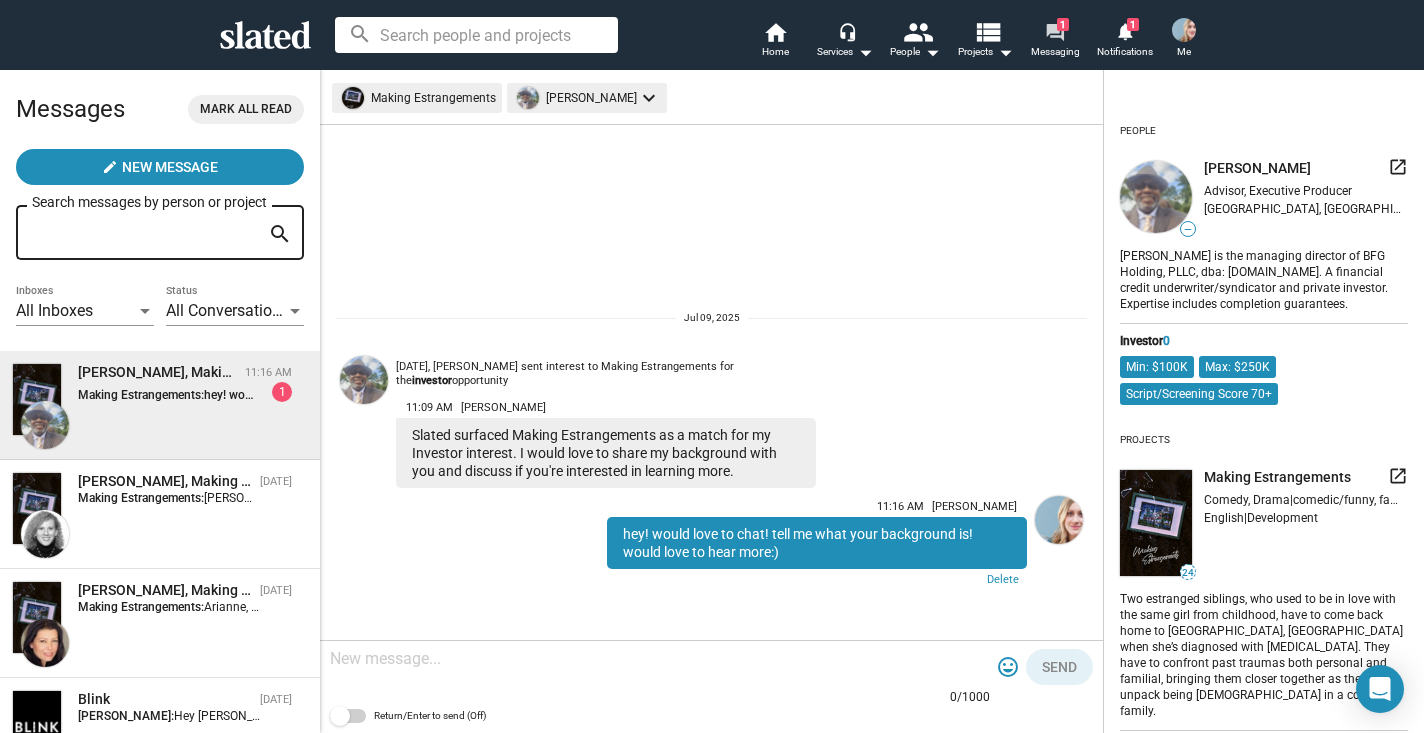 click on "1" at bounding box center (1063, 24) 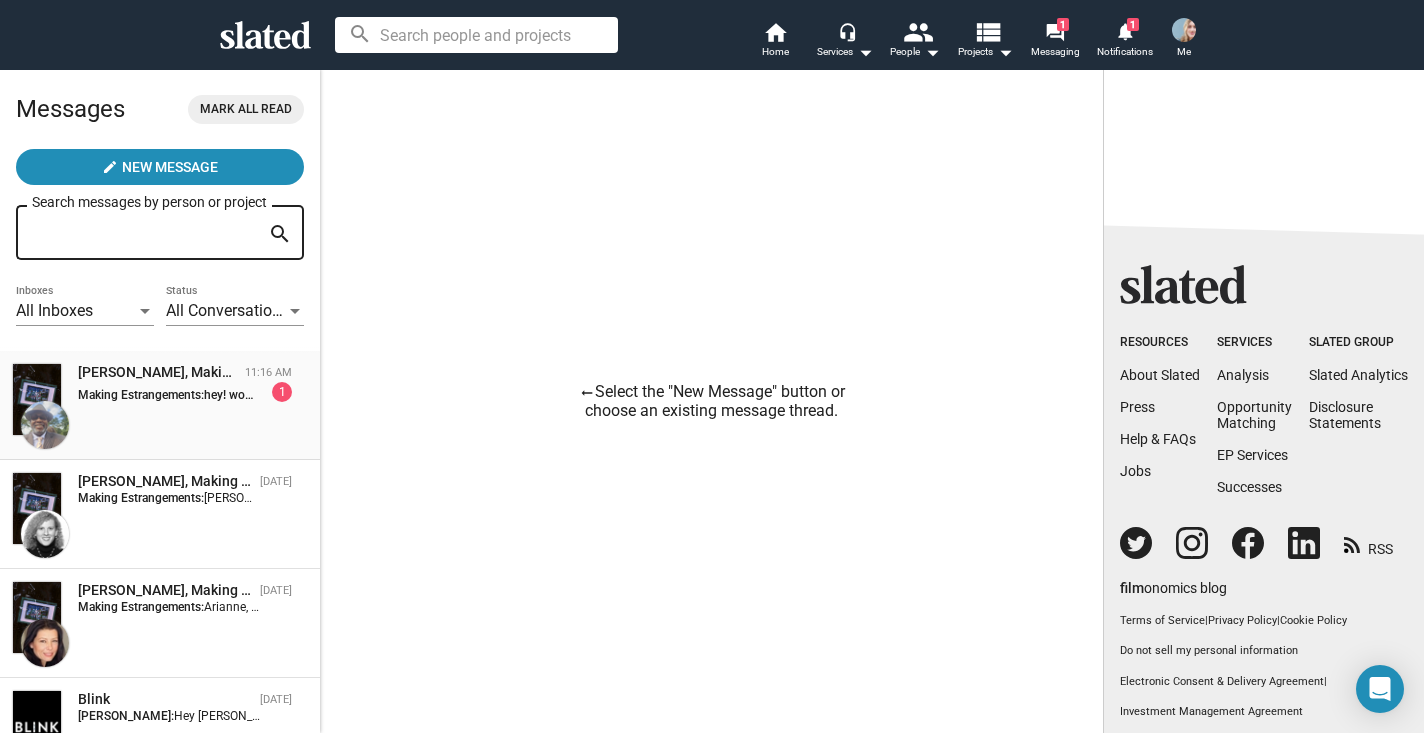 click on "hey! would love to chat! tell me what your background is! would love to hear more:)" at bounding box center [424, 395] 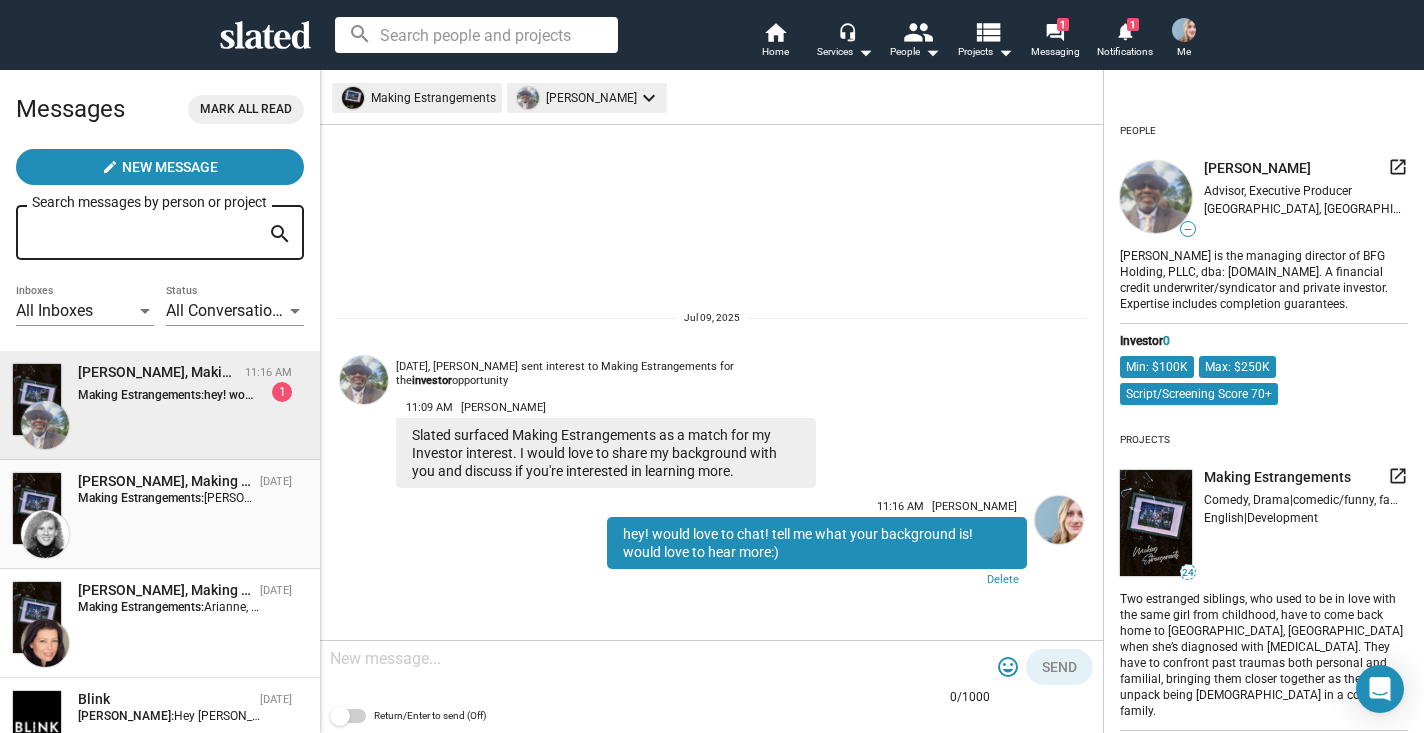 click on "Susan Glatzer, Making Estrangements Jun 23 Making Estrangements:  Susan,
my name is Rachel Paulson- and I have an LGBTQ+ feature with Miranda Bailey  directing and some great people attached :) would love to hear more about your work and the possibility of working together!
Rachel" at bounding box center (160, 514) 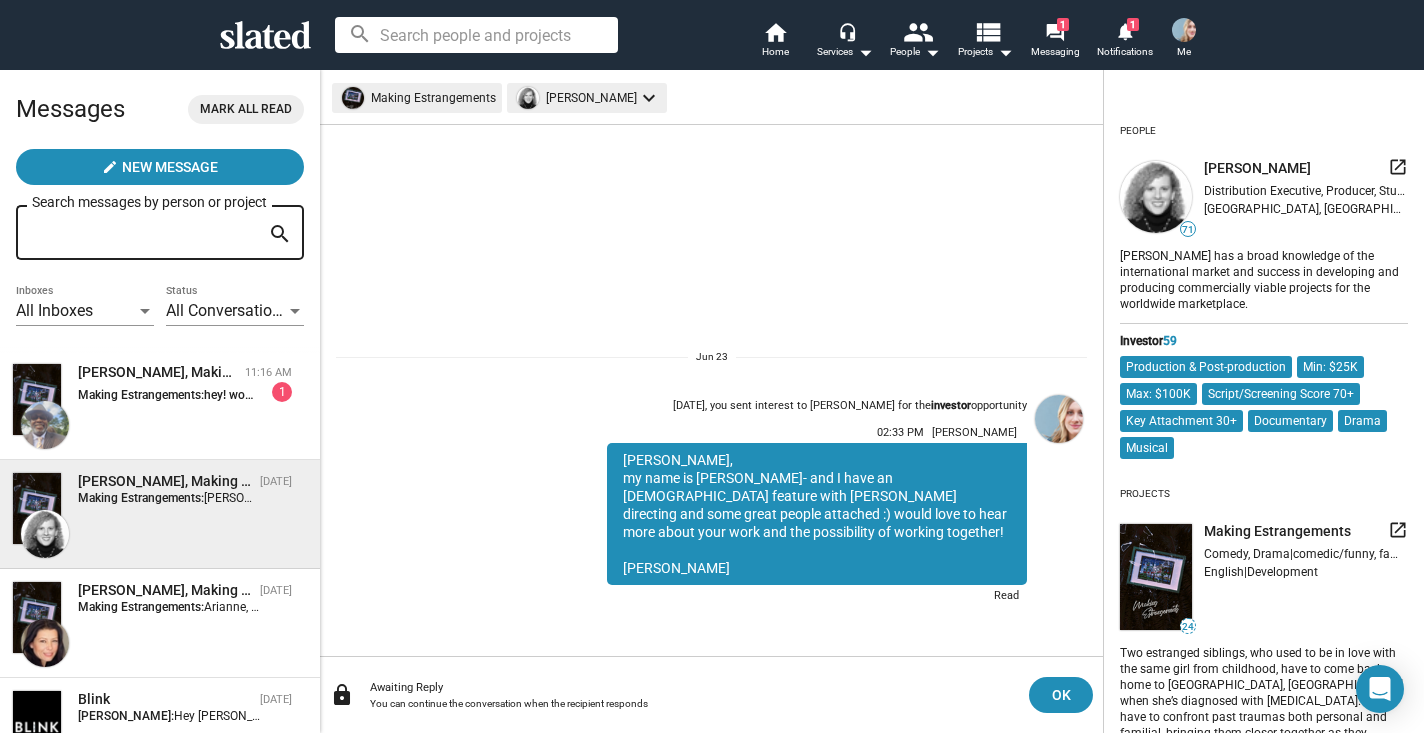 click on "lock Awaiting Reply You can continue the conversation when the recipient responds OK" 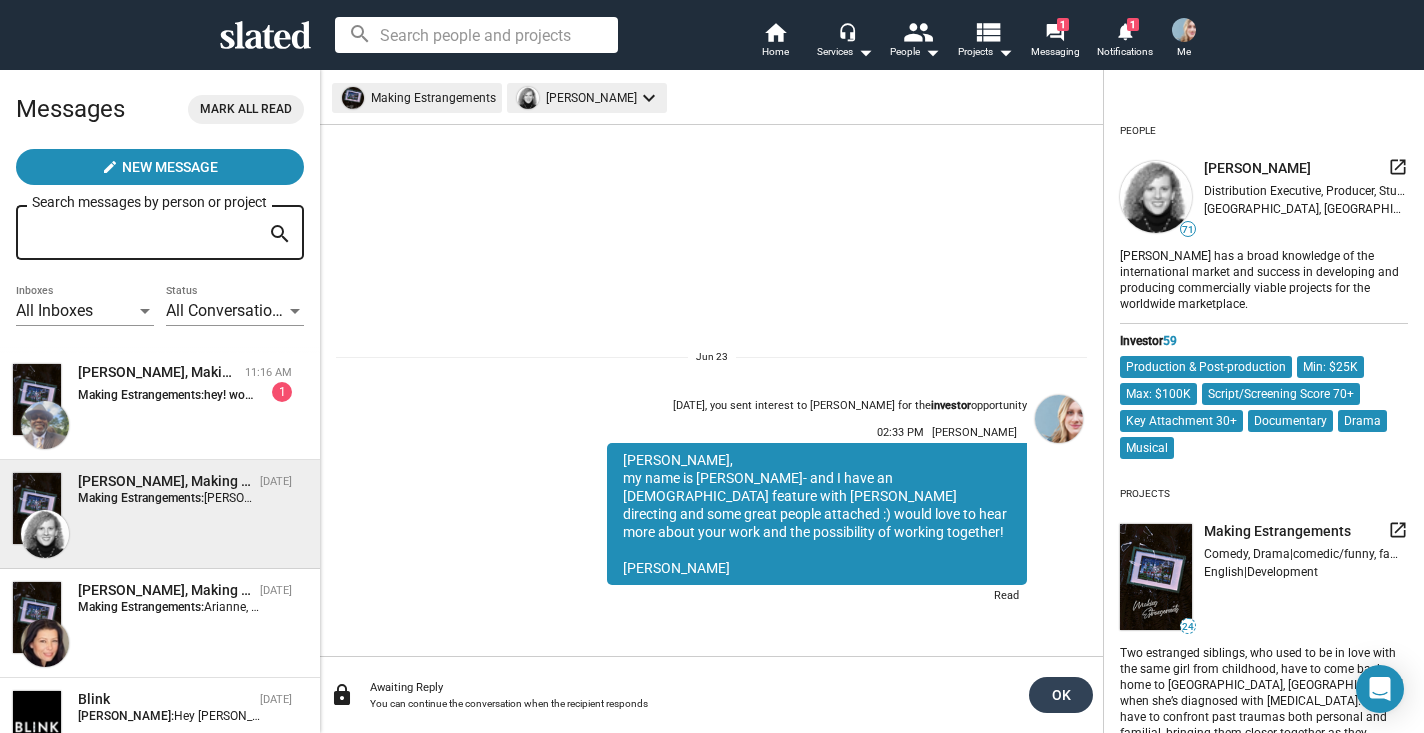 click on "OK" 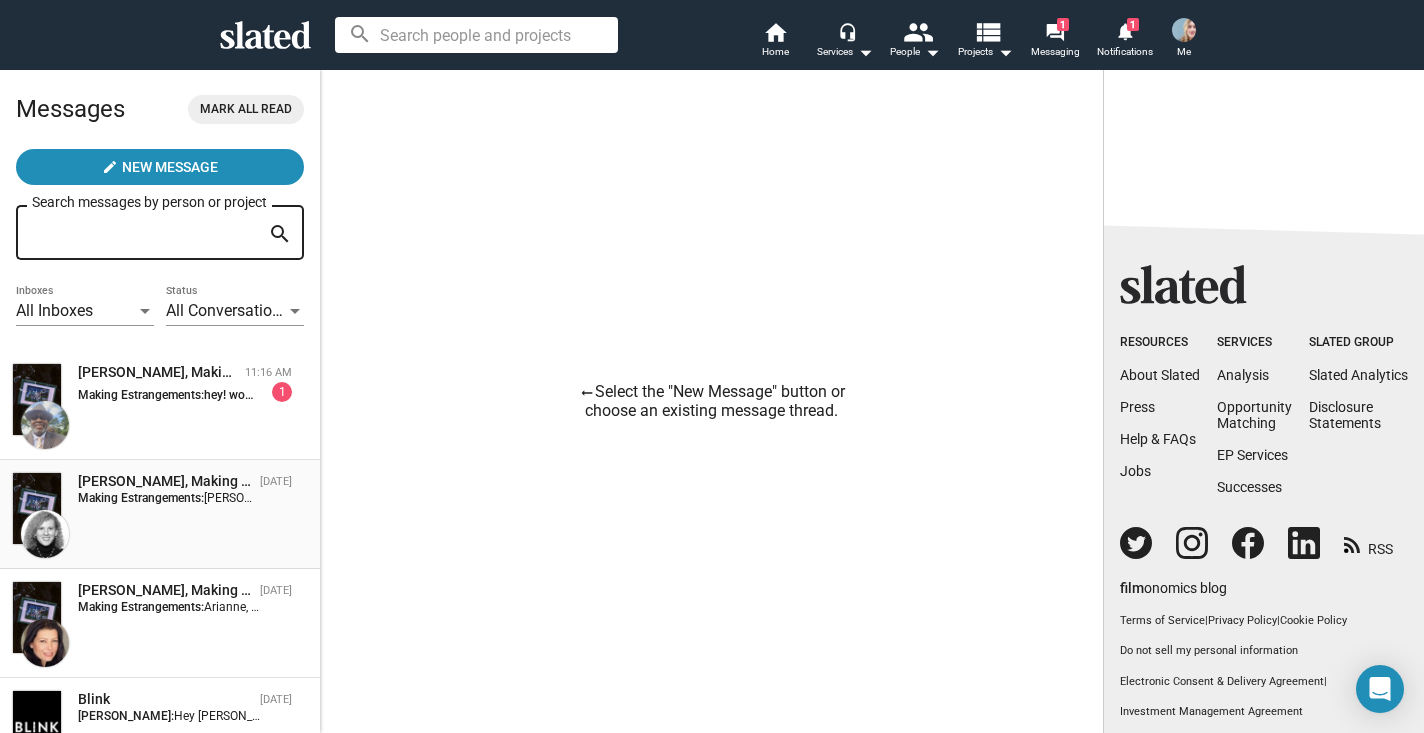 click on "Making Estrangements:" at bounding box center [141, 498] 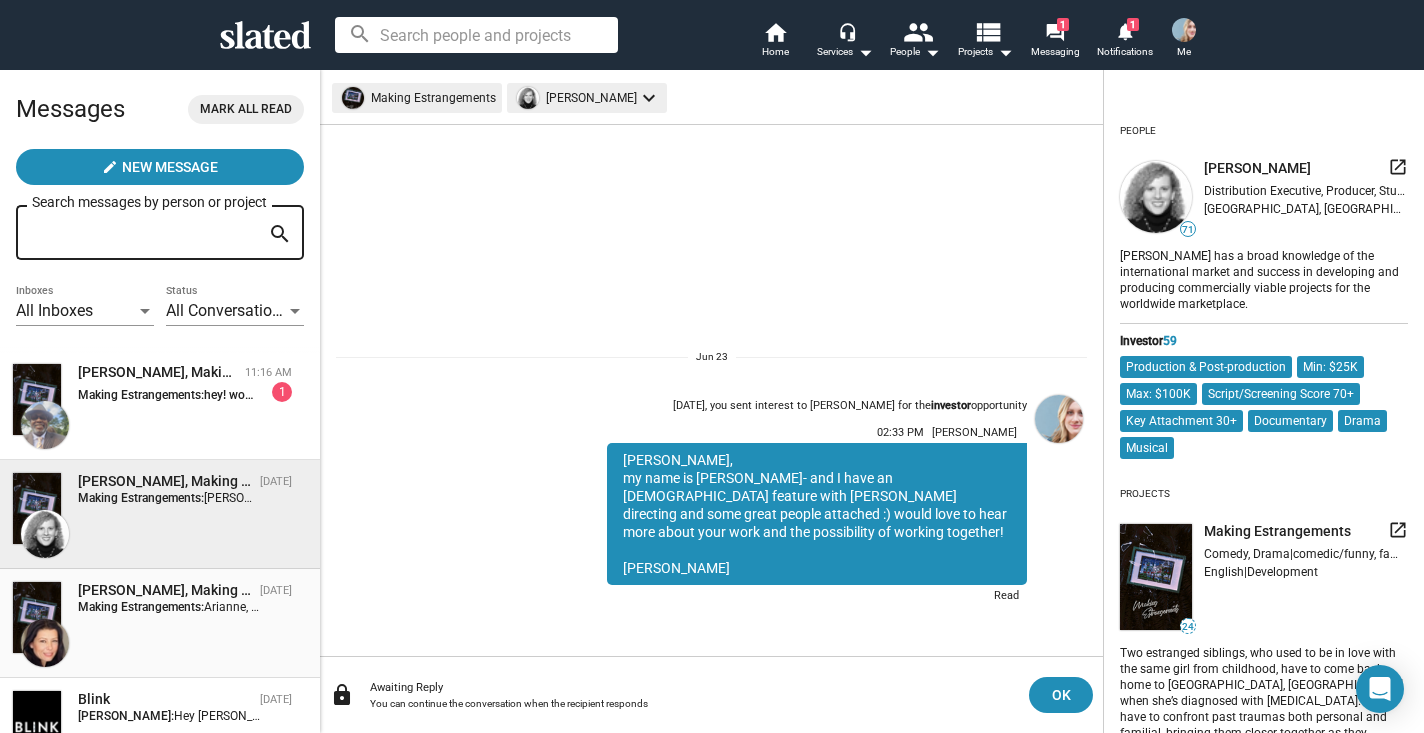 click on "Making Estrangements:" at bounding box center (141, 607) 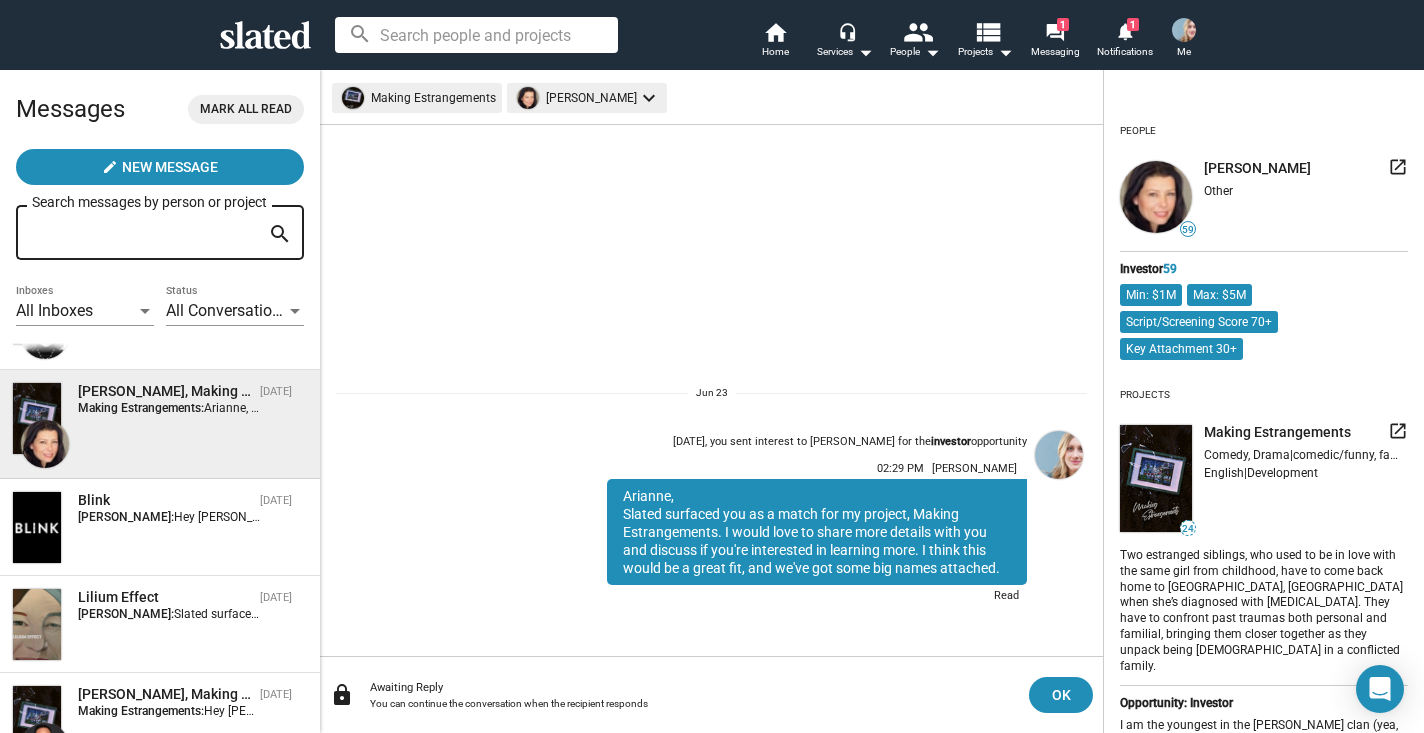 scroll, scrollTop: 206, scrollLeft: 0, axis: vertical 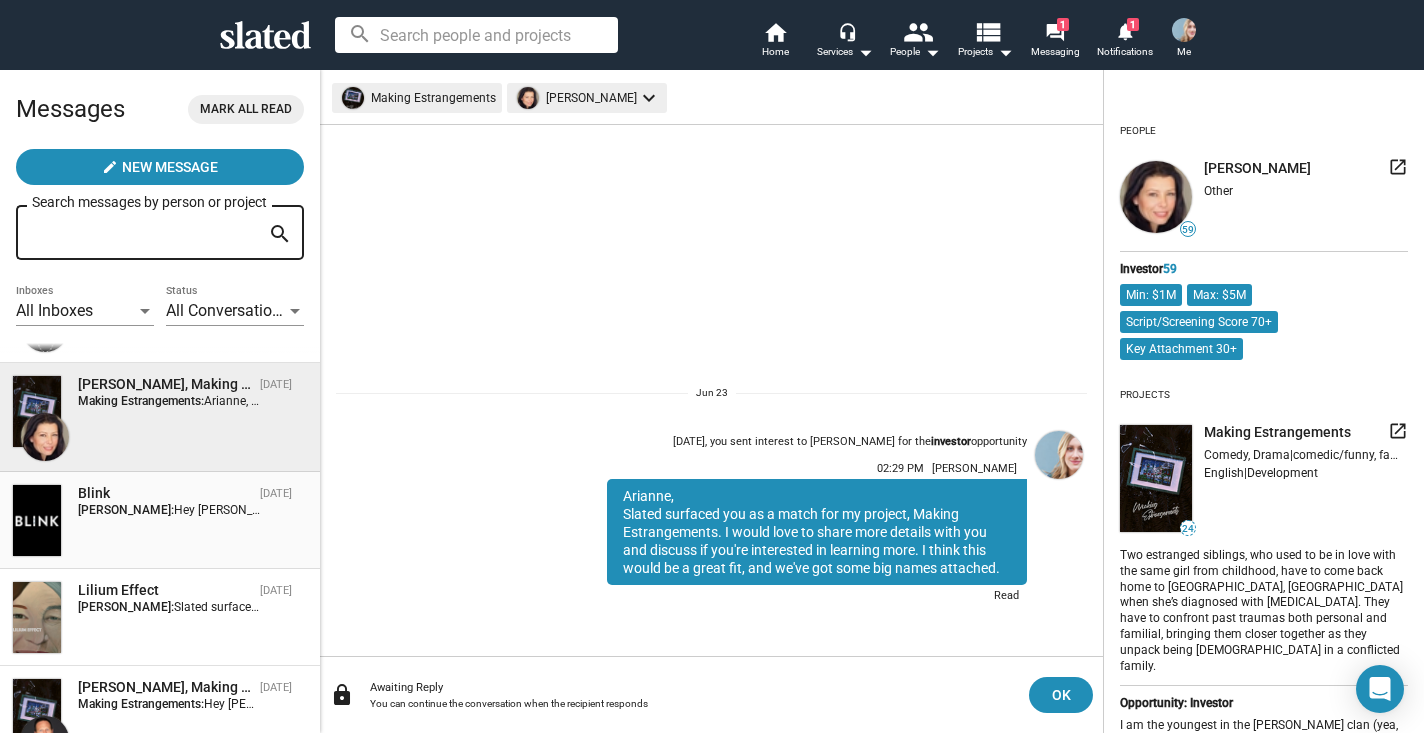 click on "Blink Jun 23 Rachel Paulson:  Hey Kyle,
I'll shoot you an email!" at bounding box center [160, 520] 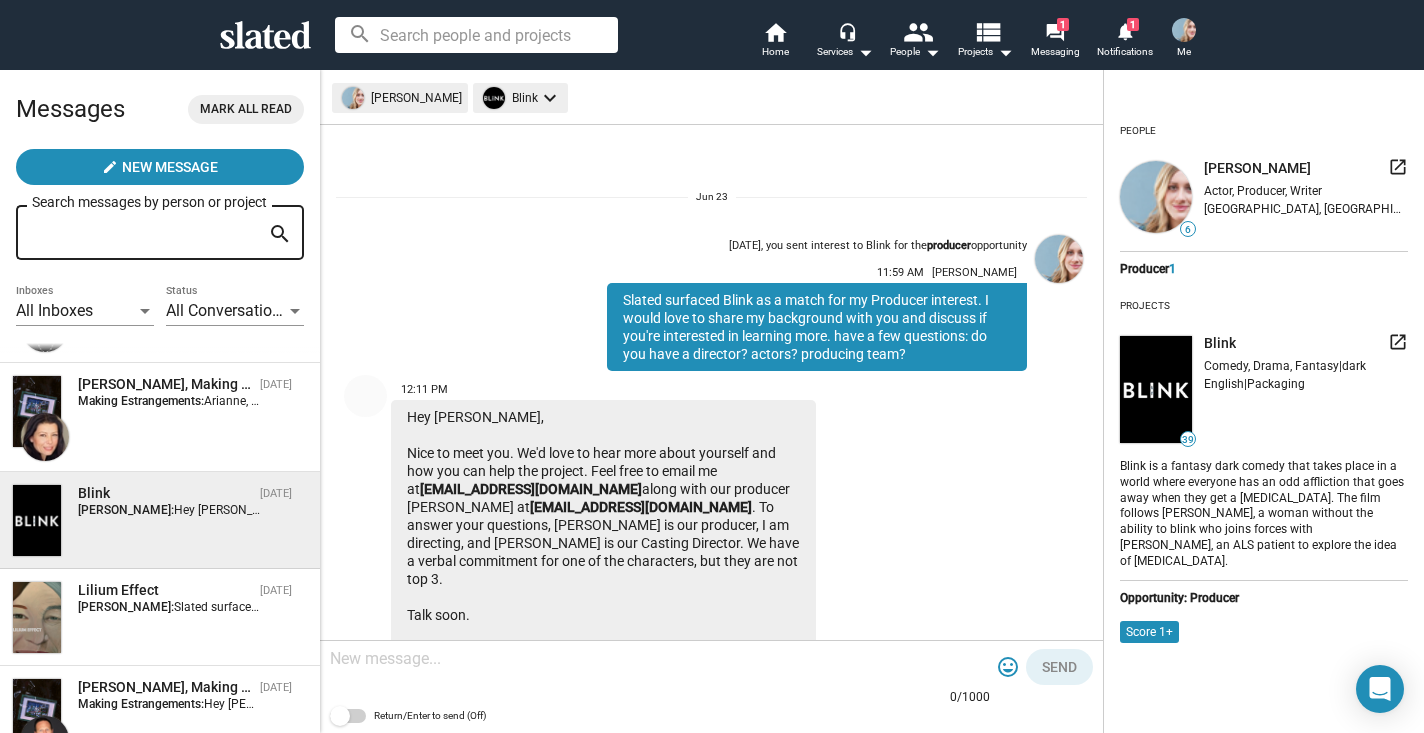 scroll, scrollTop: 161, scrollLeft: 0, axis: vertical 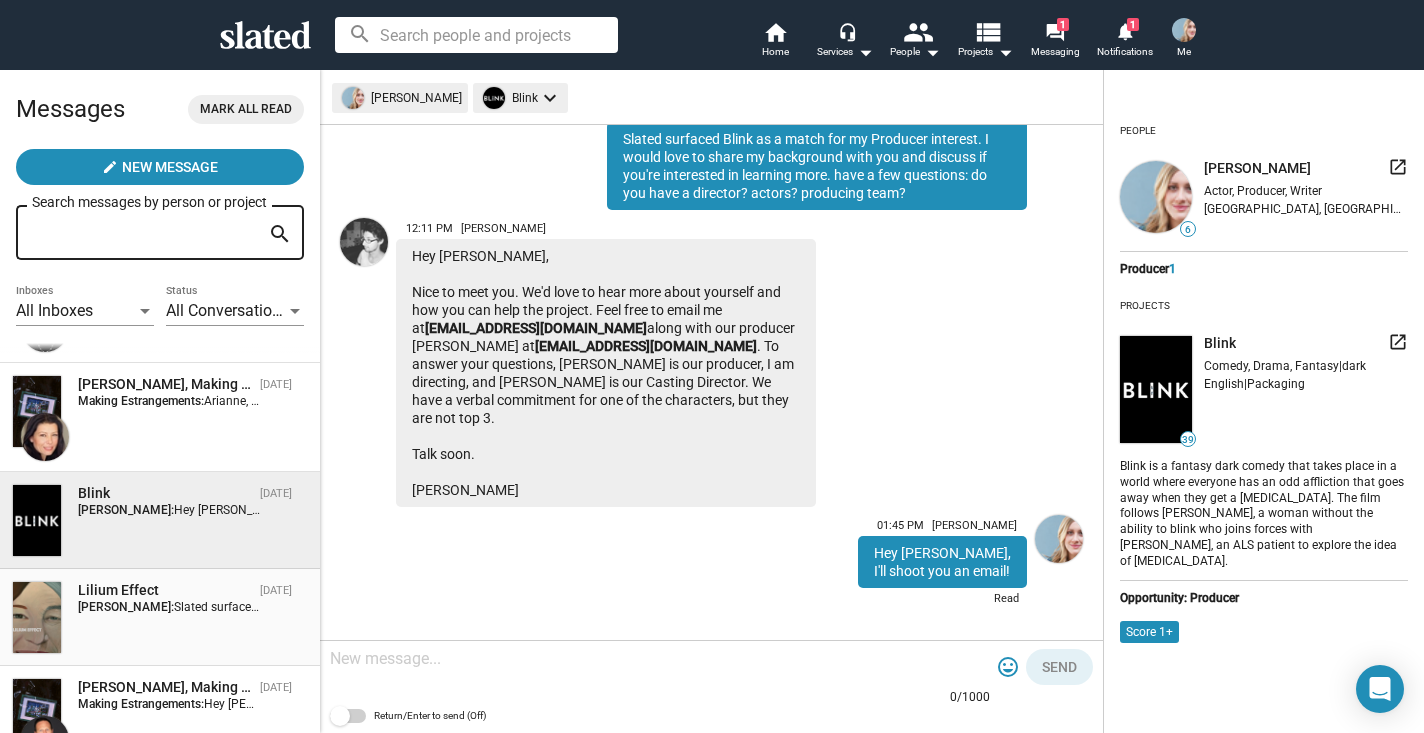 click on "Lilium Effect Jun 23 Rachel Paulson:  Slated surfaced Lilium Effect as a match for my Producer interest. I would love to share my background with you and discuss if you're interested in learning more. would love to see how we can connect" at bounding box center [160, 617] 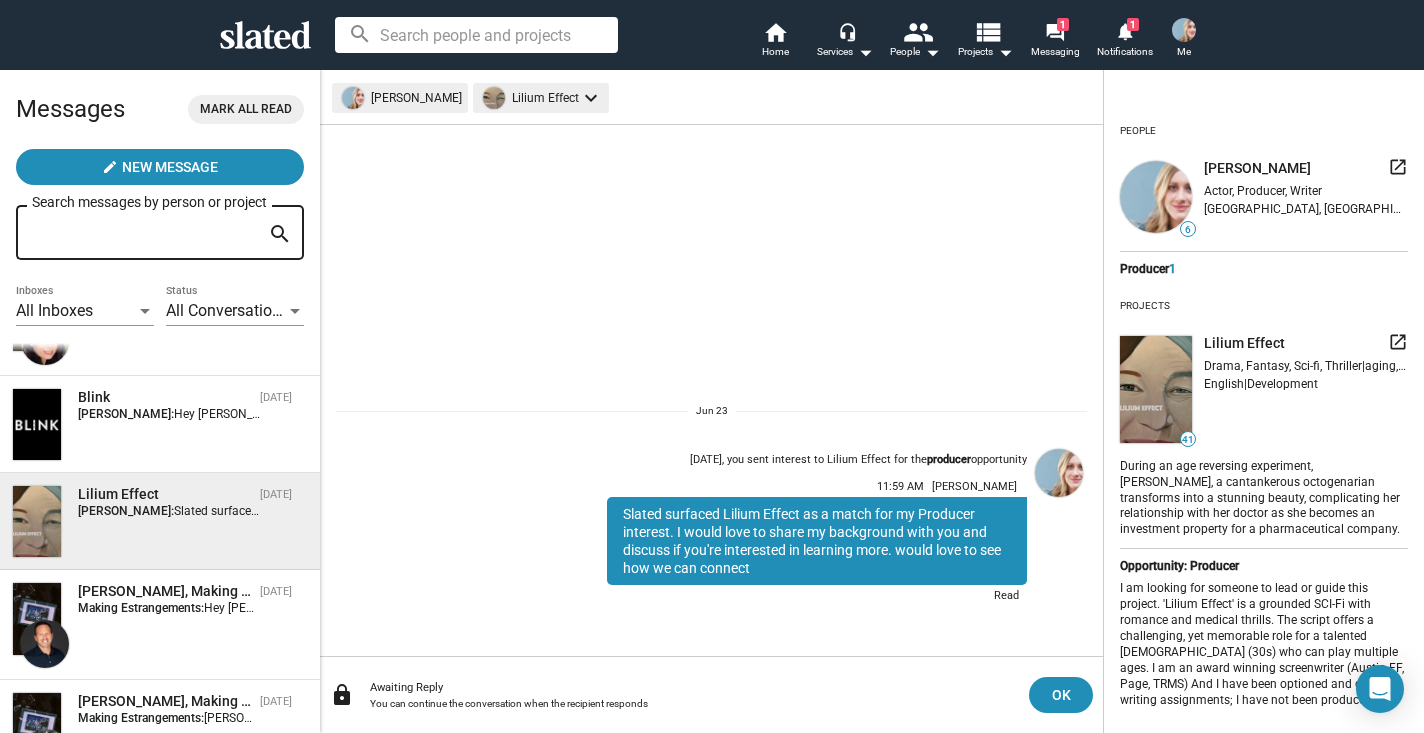 scroll, scrollTop: 344, scrollLeft: 0, axis: vertical 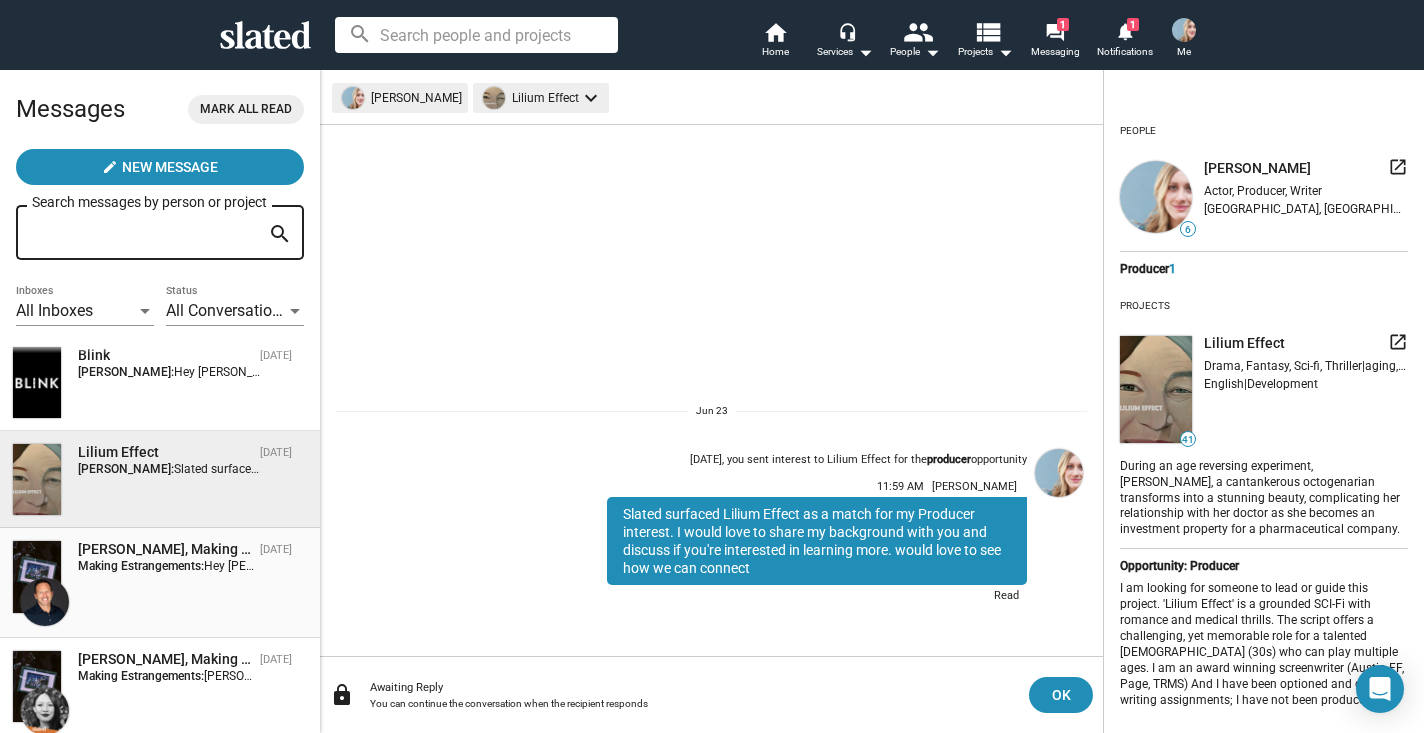 click on "Making Estrangements:" at bounding box center (141, 566) 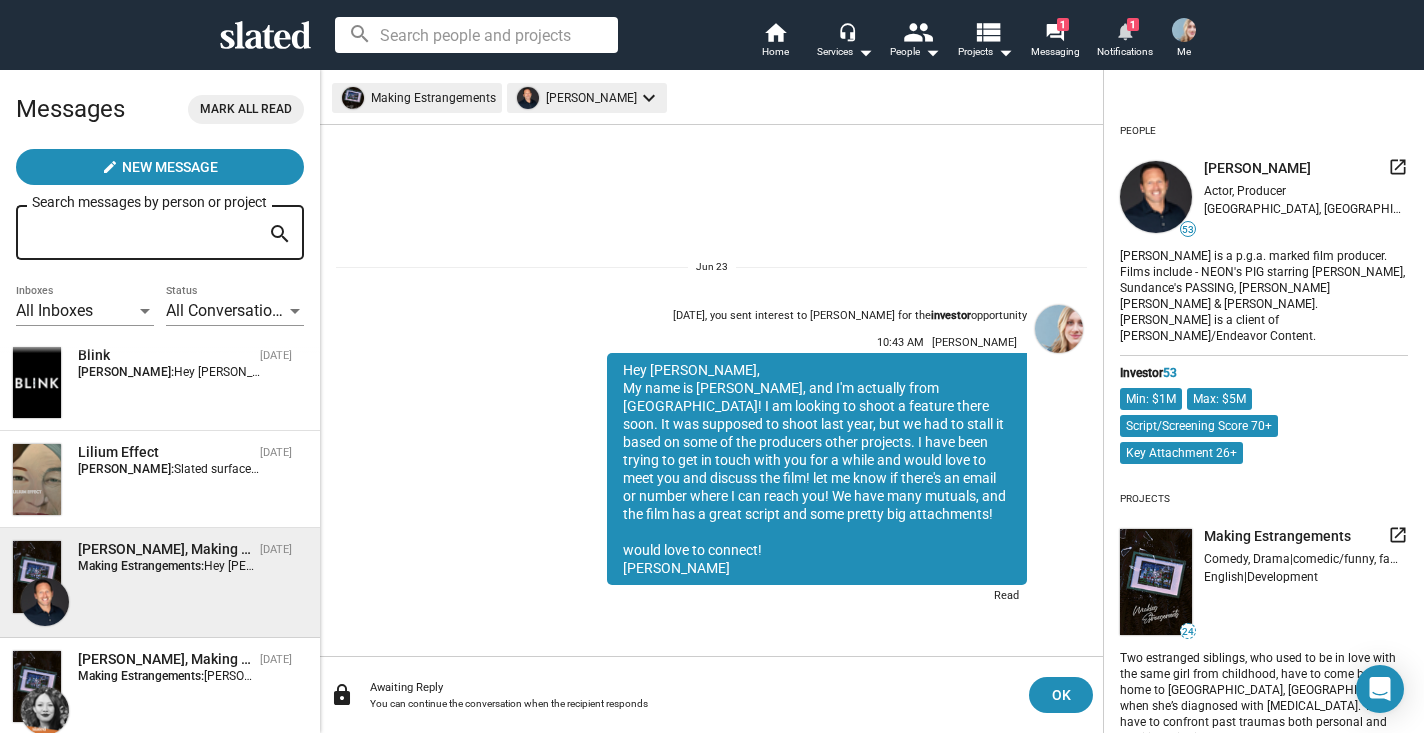 click on "notifications" at bounding box center (1124, 30) 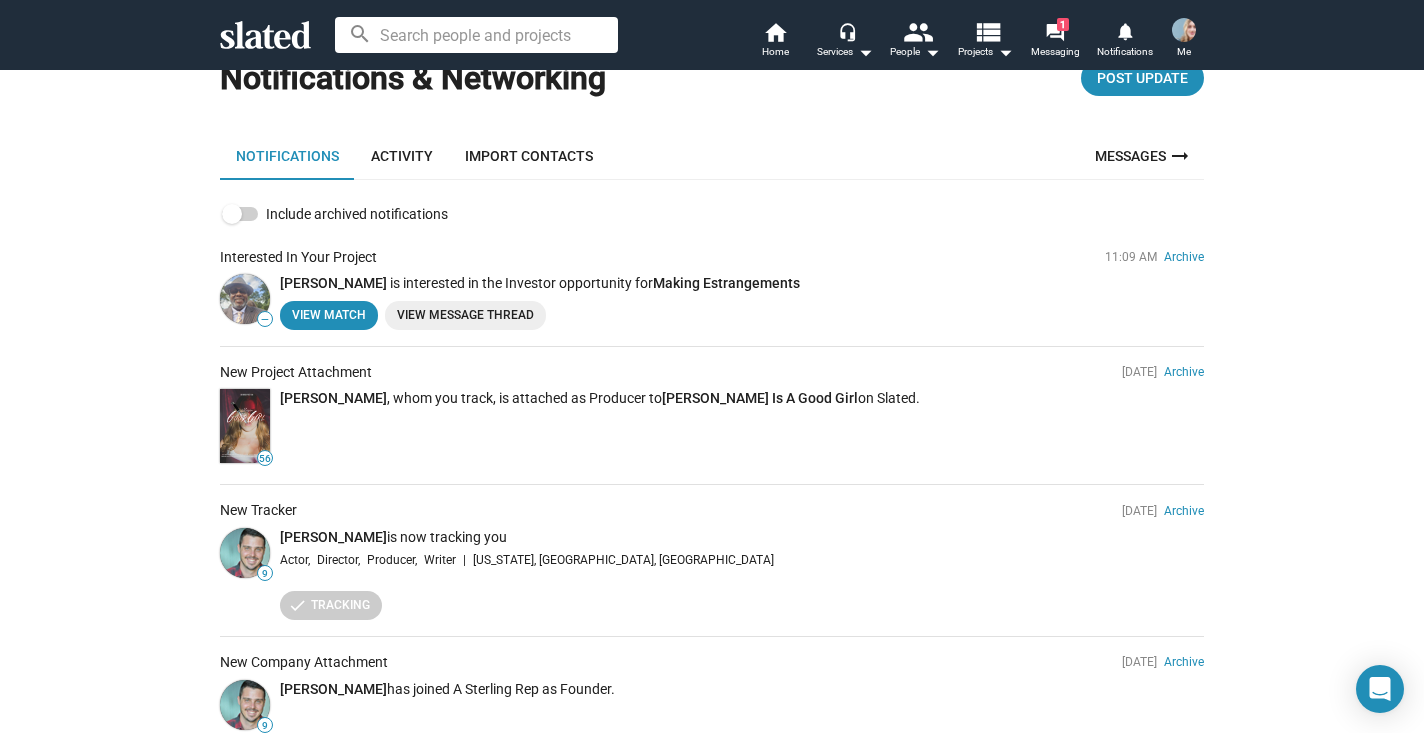scroll, scrollTop: 59, scrollLeft: 0, axis: vertical 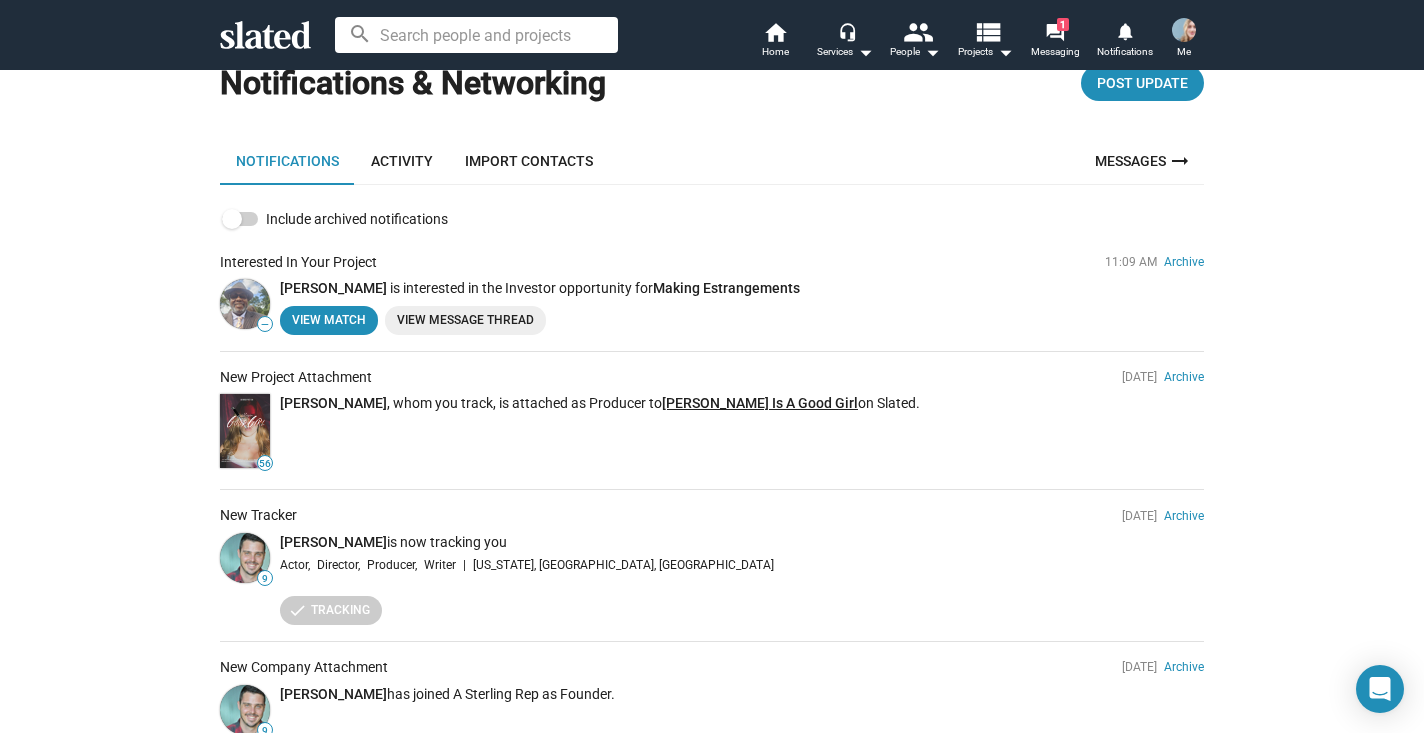 click on "Megan Is A Good Girl" 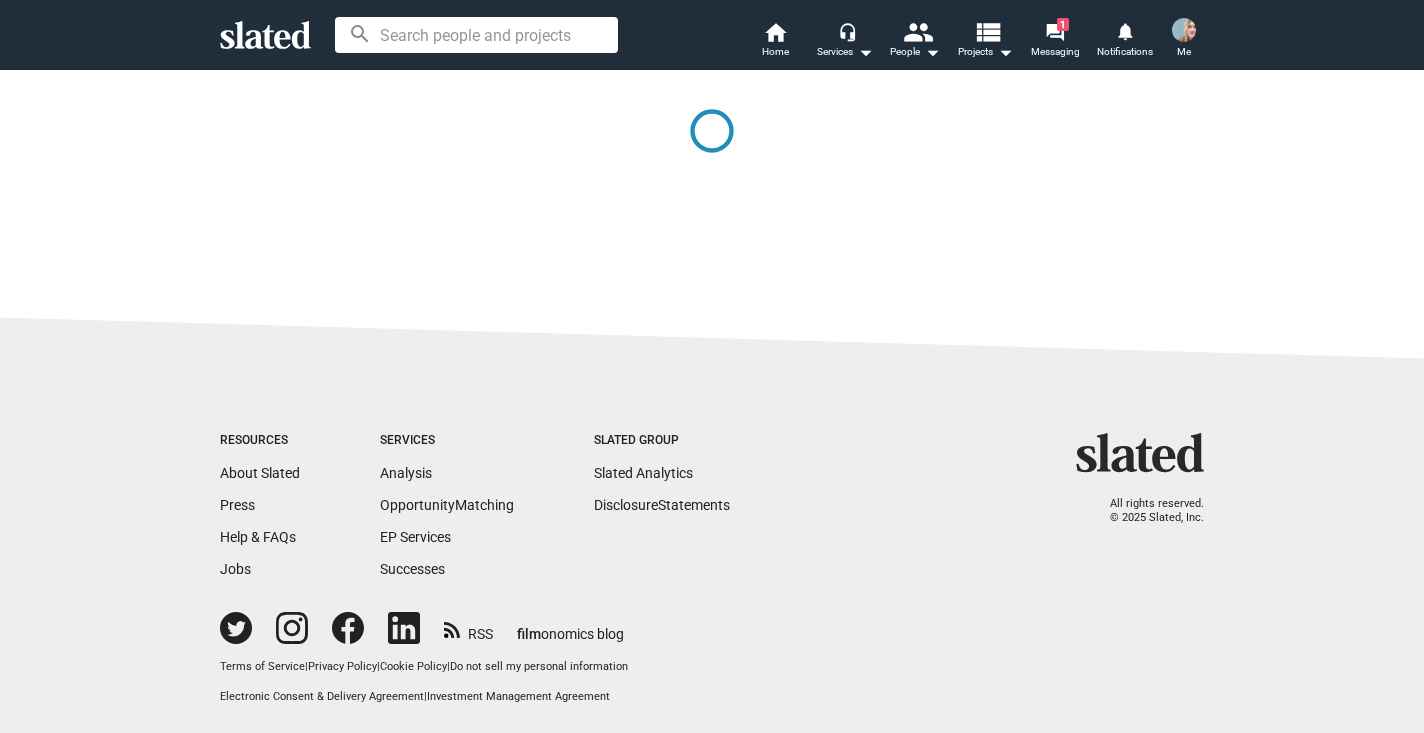 scroll, scrollTop: 0, scrollLeft: 0, axis: both 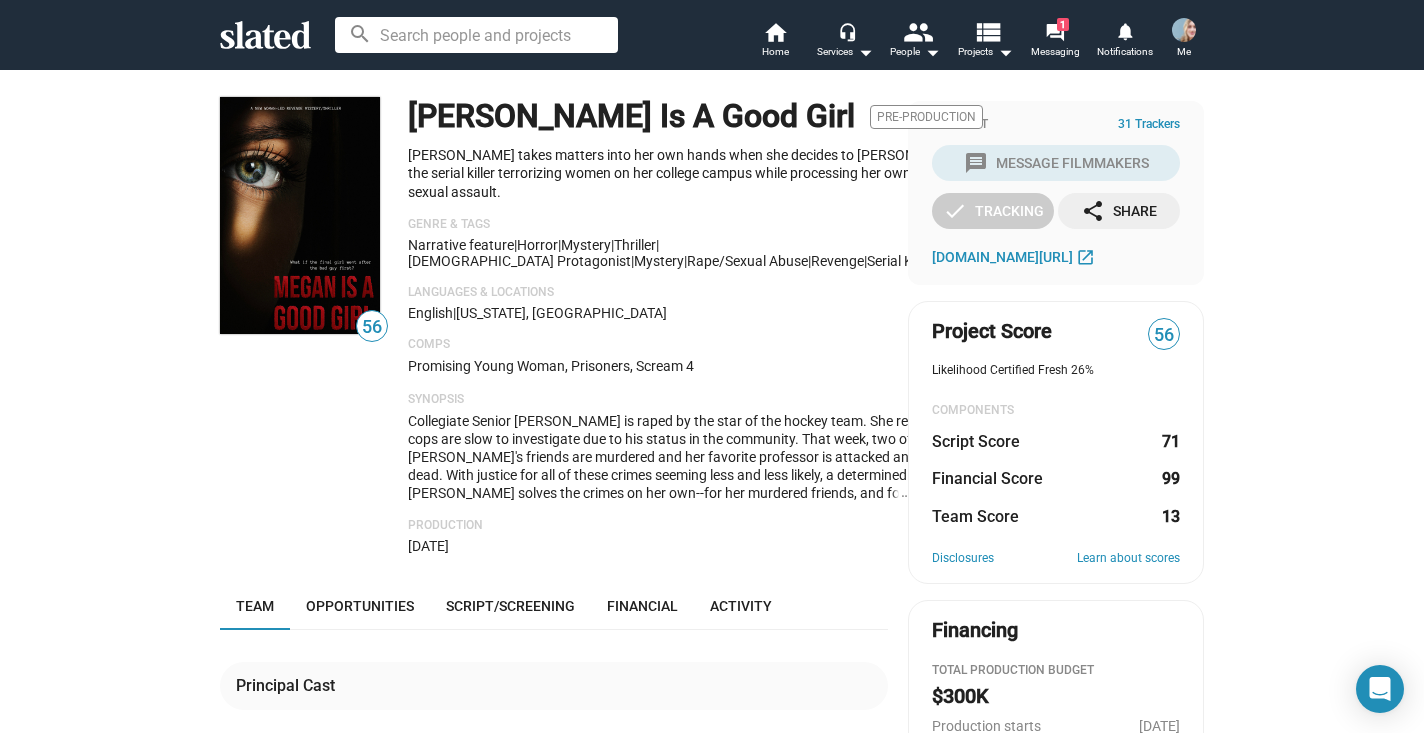 click at bounding box center (1184, 30) 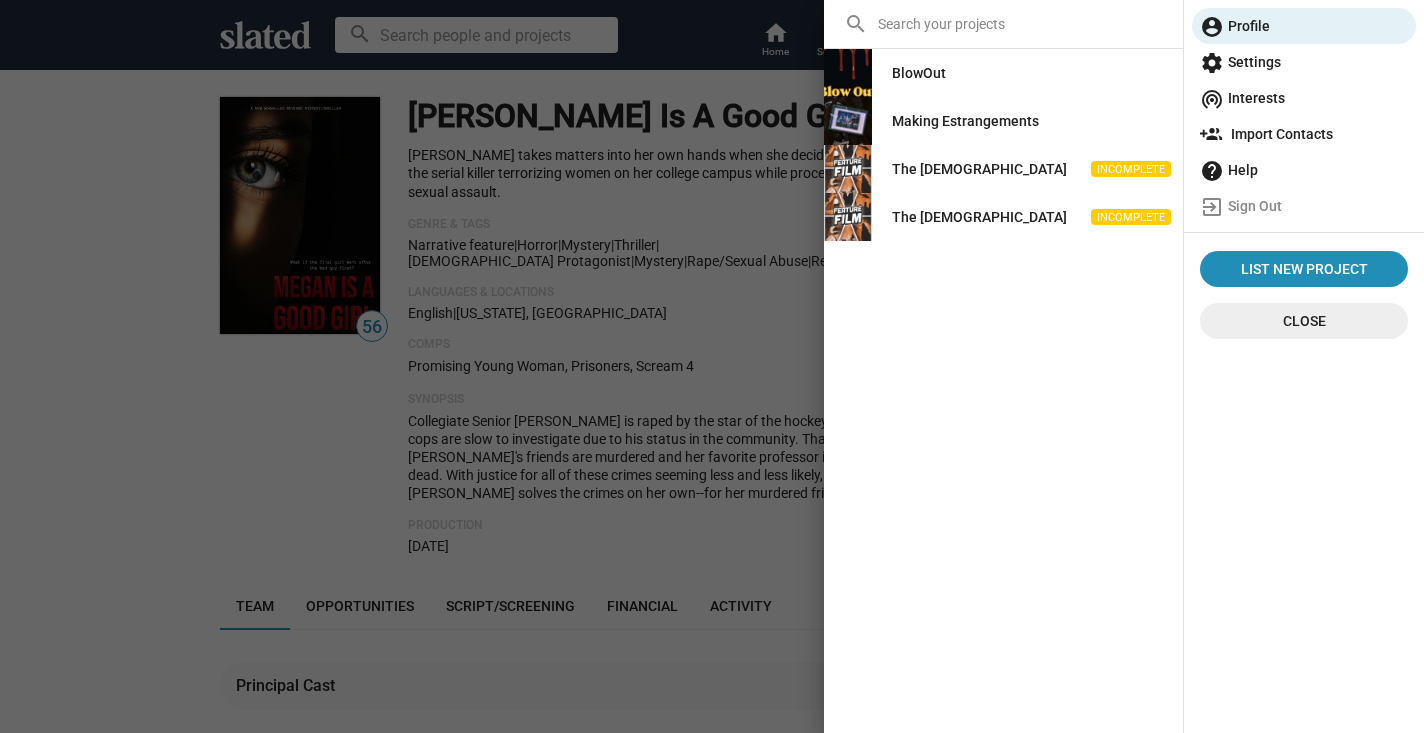 click on "Making Estrangements" 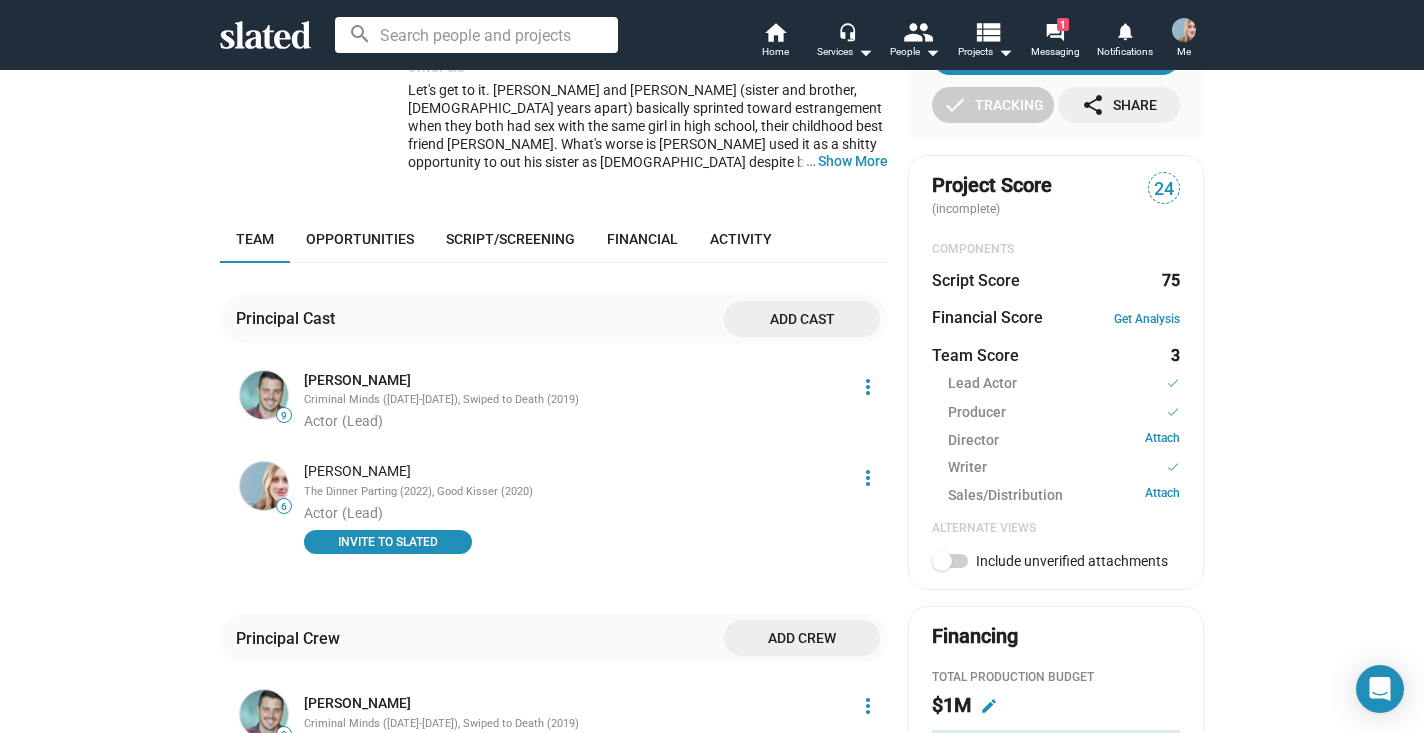 scroll, scrollTop: 385, scrollLeft: 0, axis: vertical 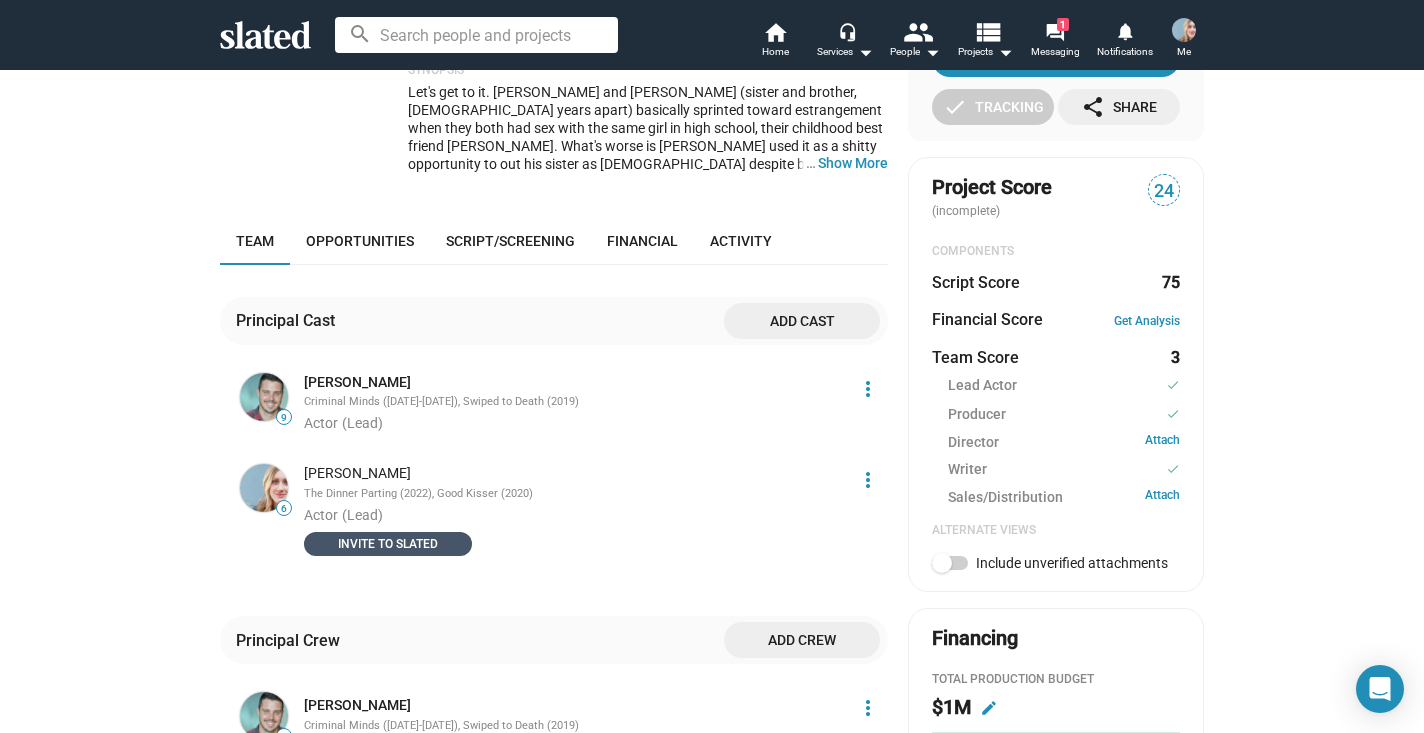 click on "INVITE TO SLATED" 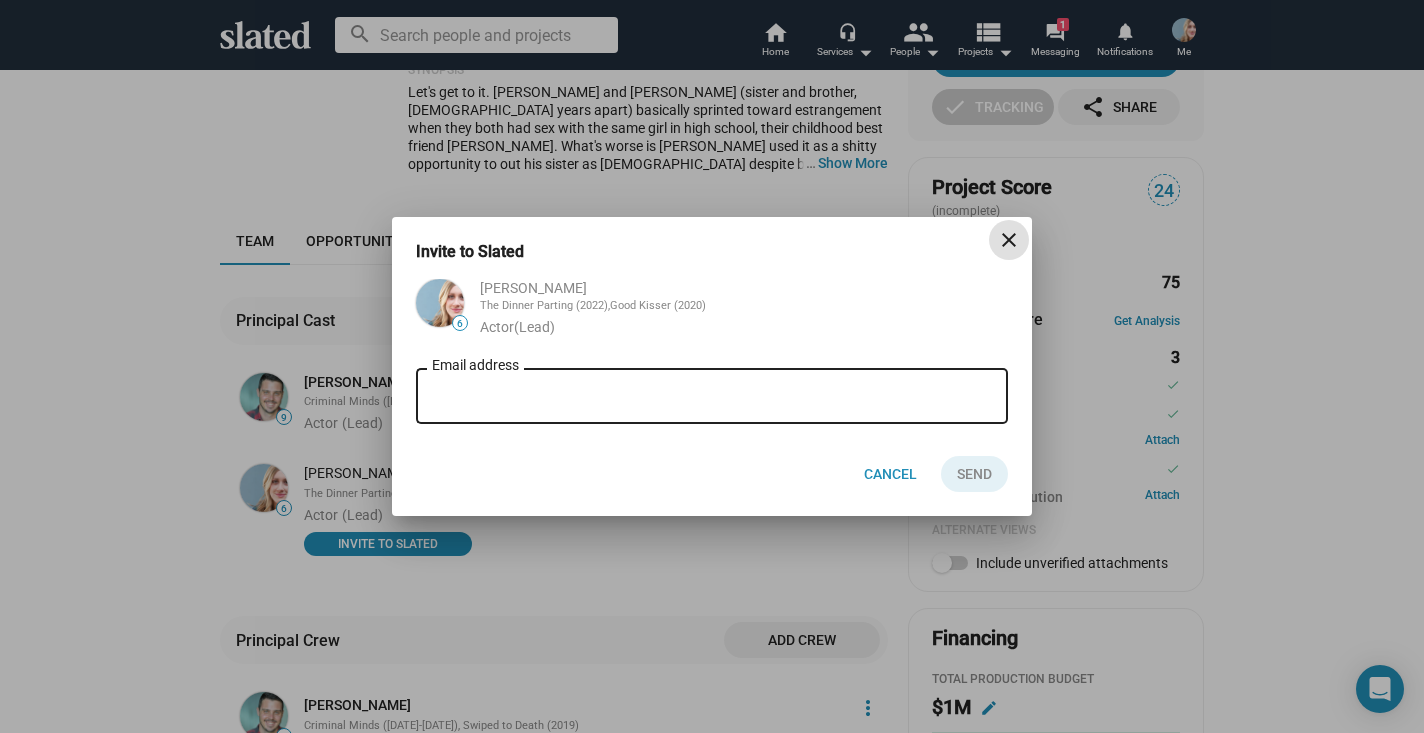 click on "Email address" at bounding box center (712, 397) 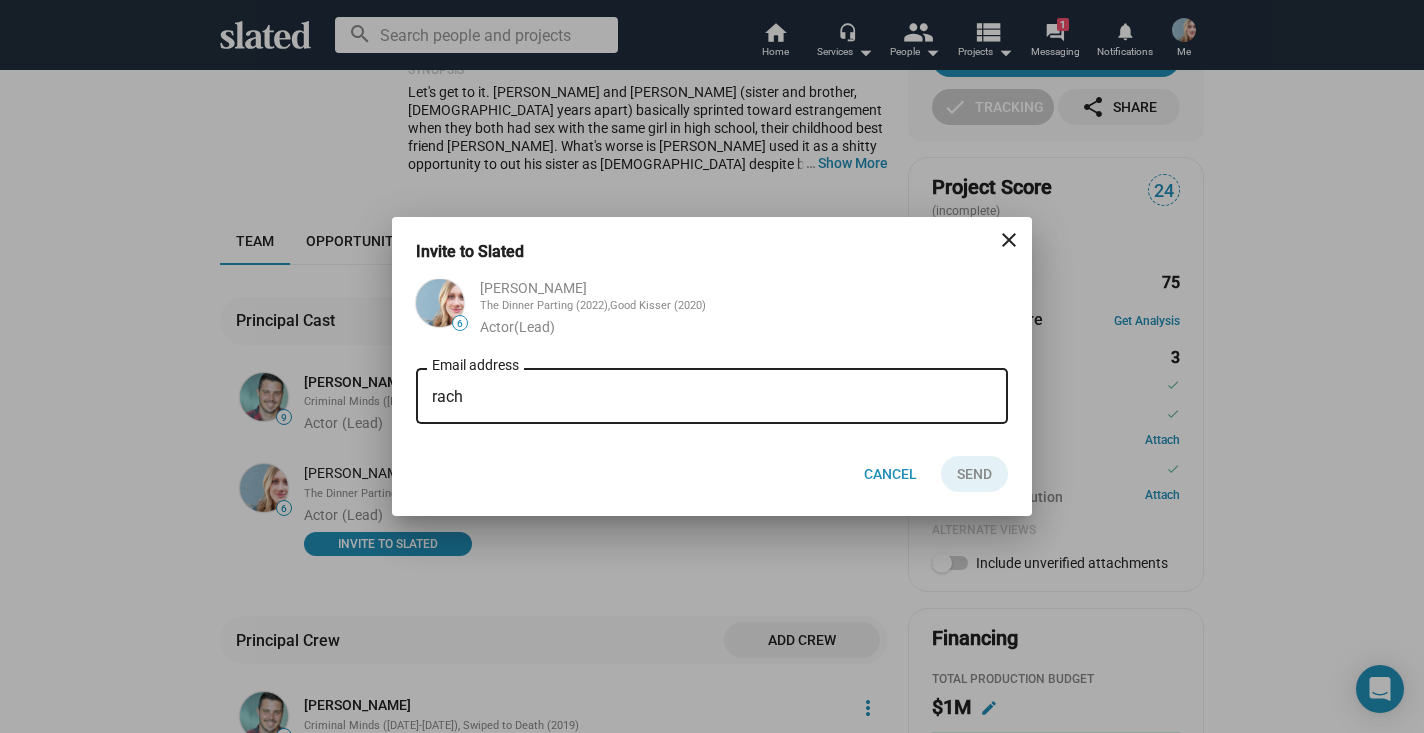 type on "rache" 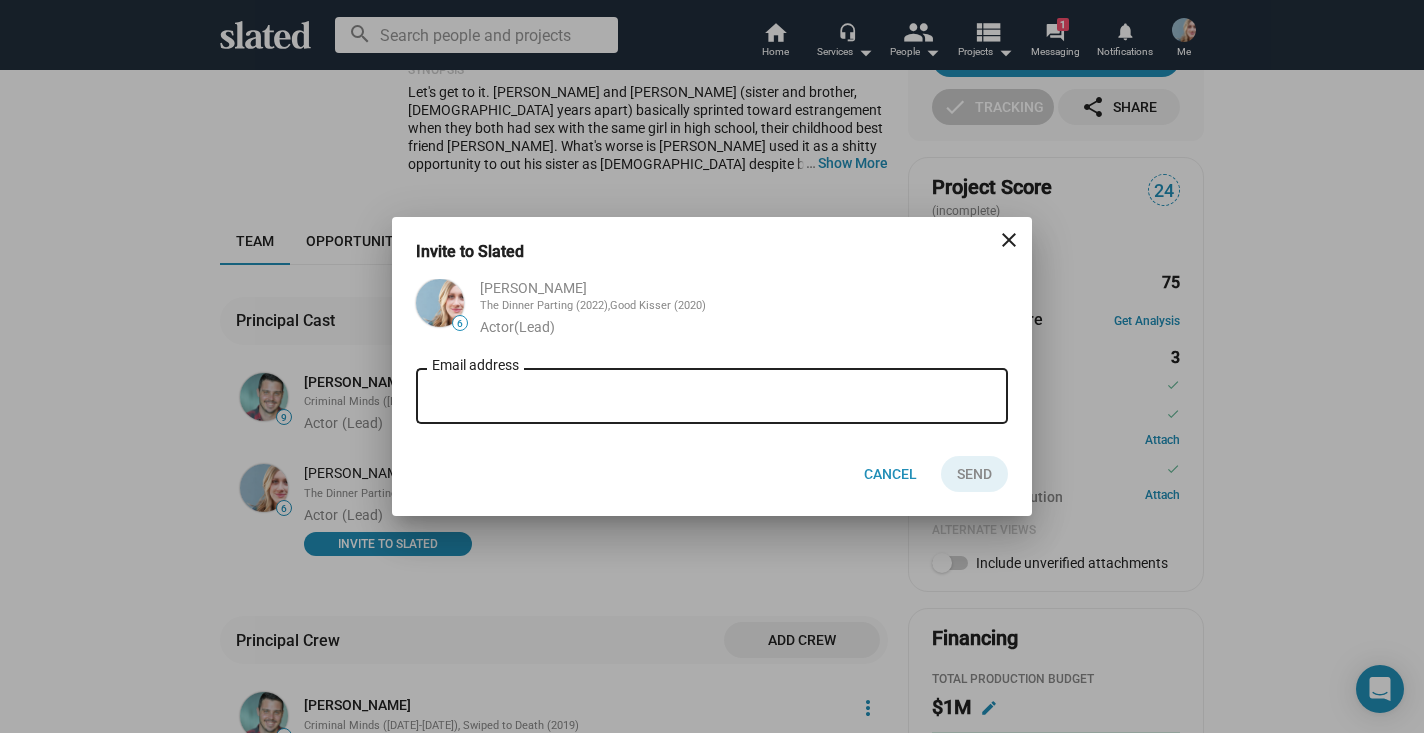 type on "[EMAIL_ADDRESS][DOMAIN_NAME]" 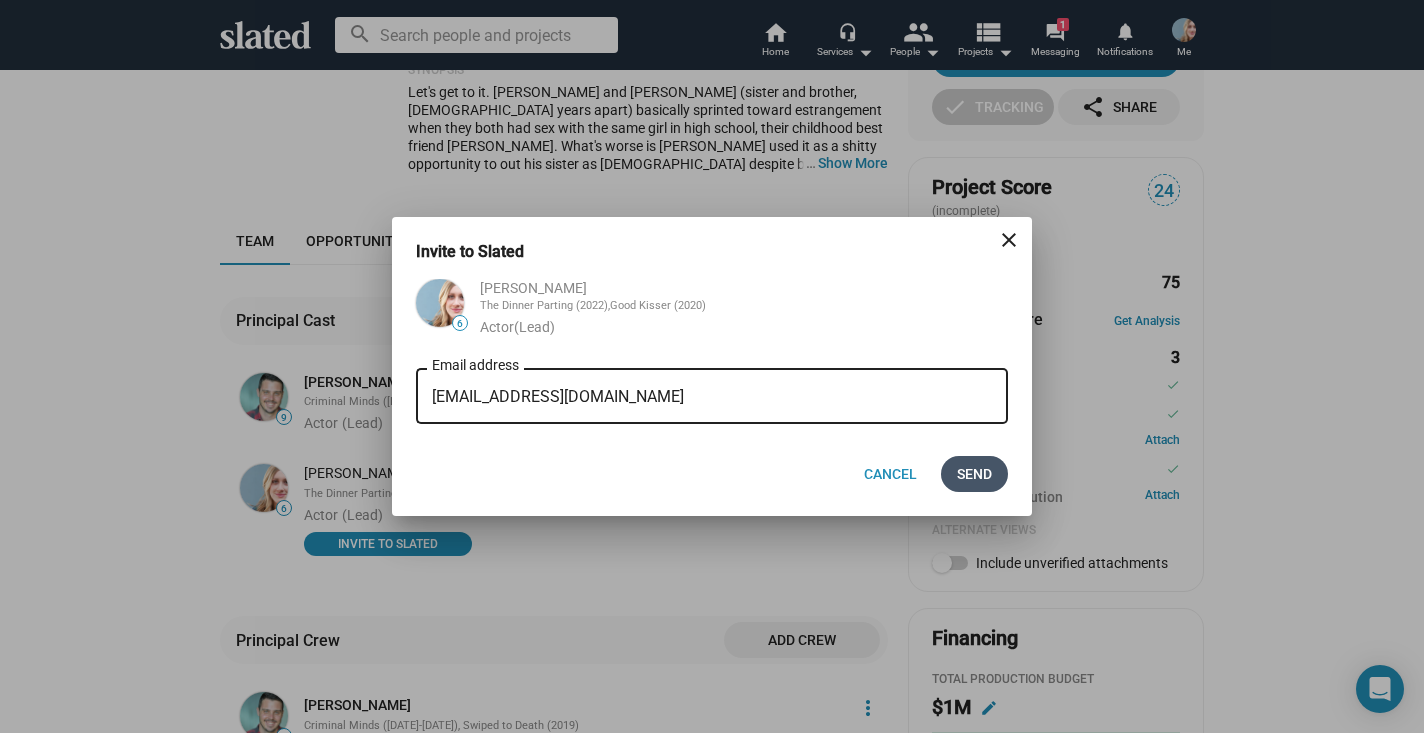 click on "Send" at bounding box center [974, 474] 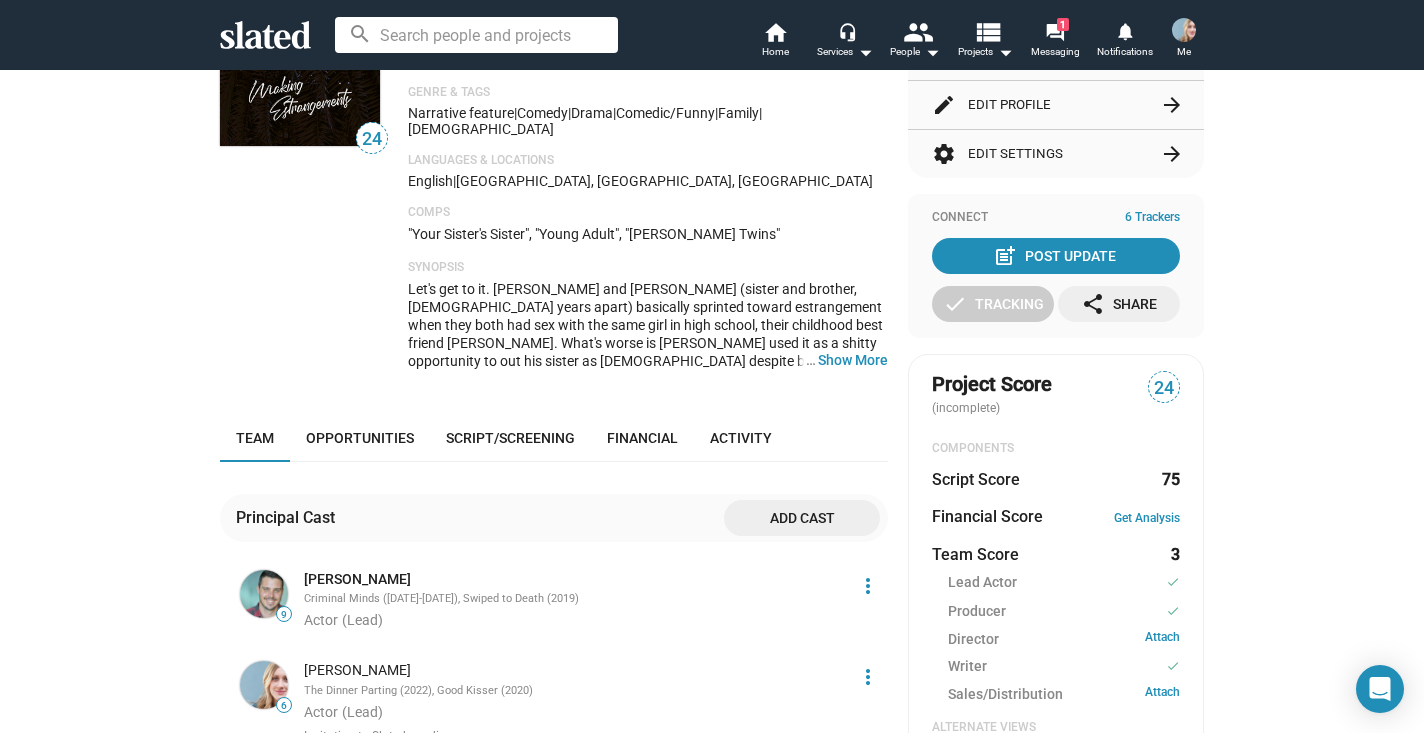 scroll, scrollTop: 189, scrollLeft: 0, axis: vertical 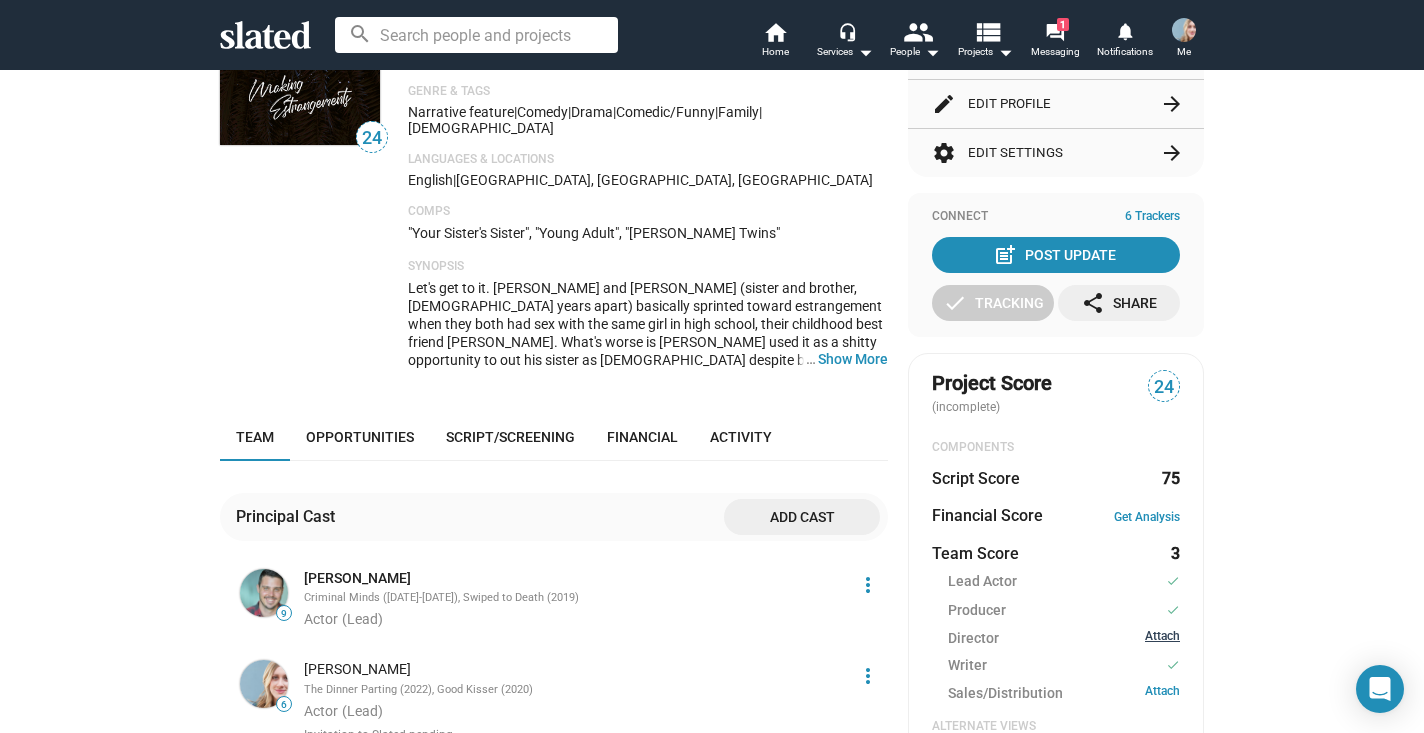click on "Attach" 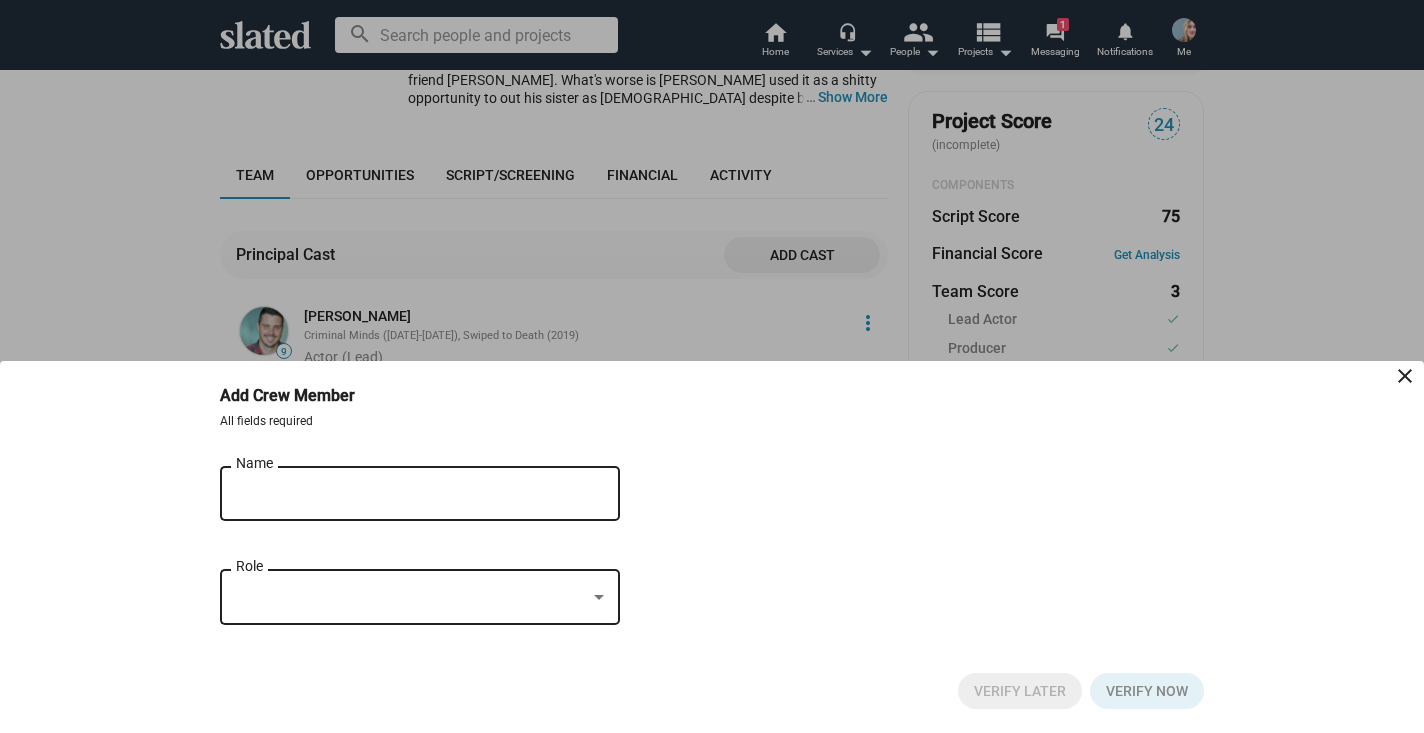 scroll, scrollTop: 490, scrollLeft: 0, axis: vertical 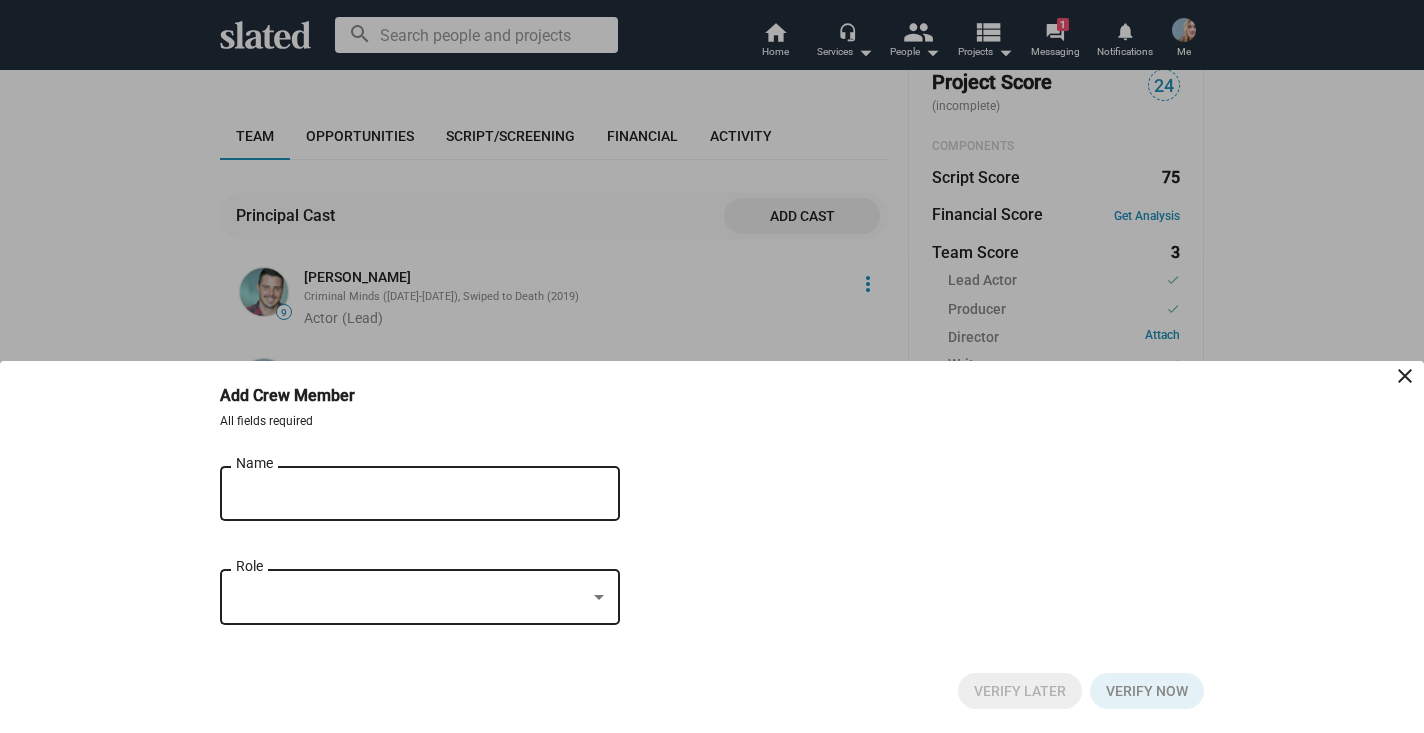 click on "Name" at bounding box center (406, 494) 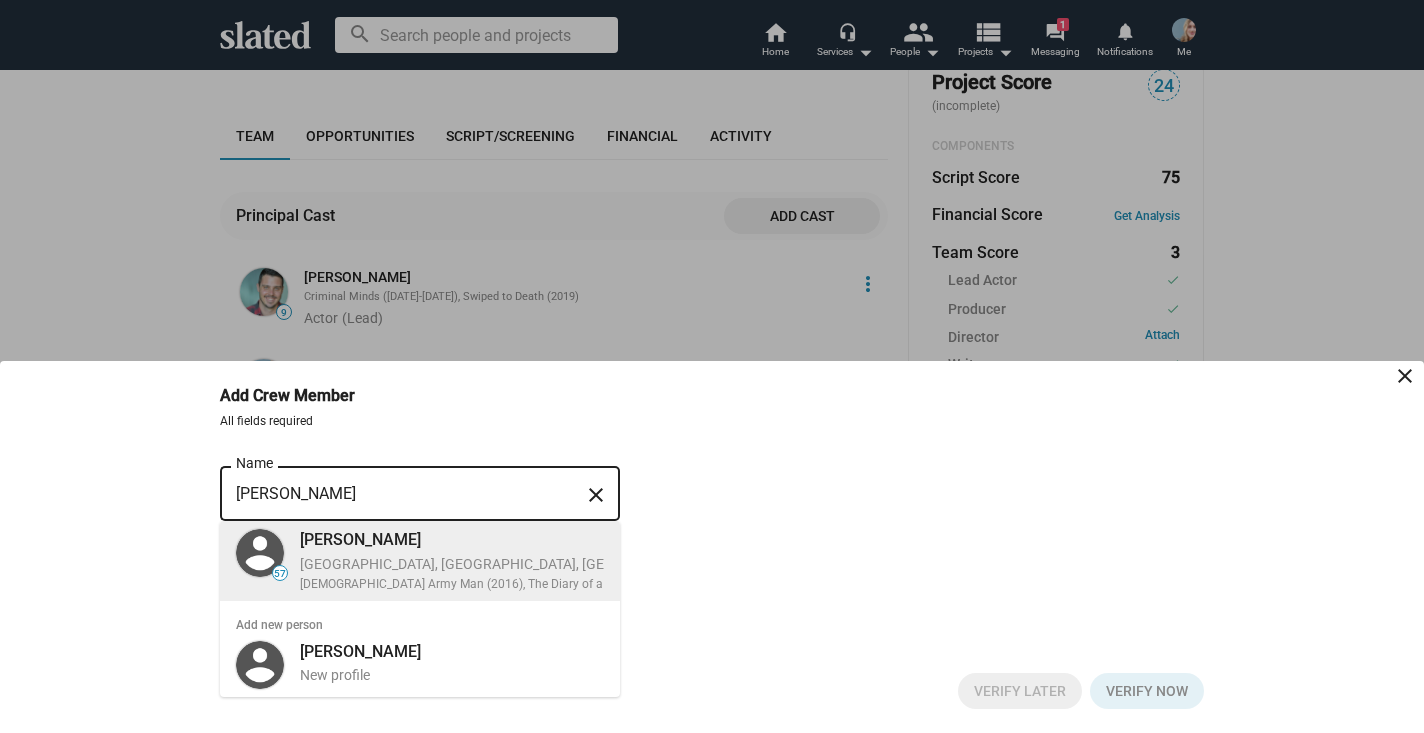 type on "Miranda Bailey" 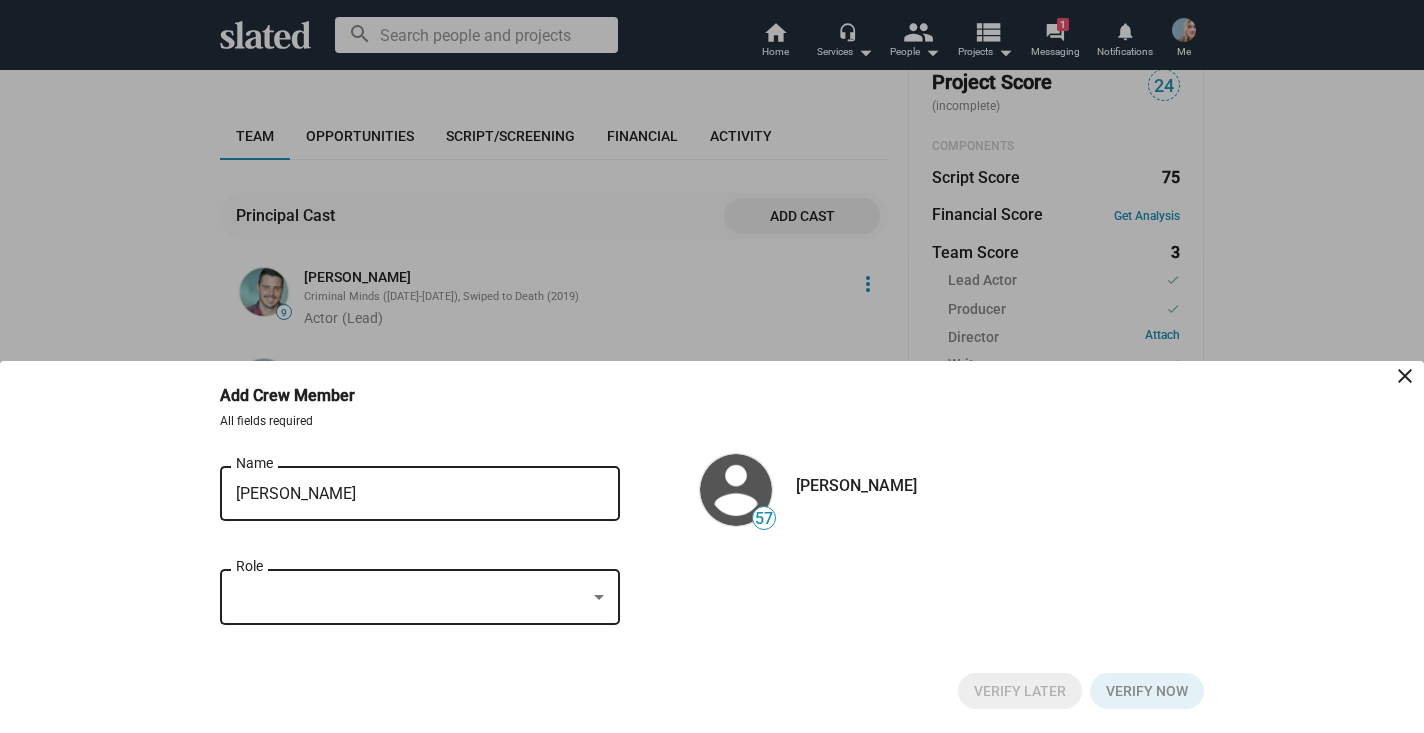 click on "Role" 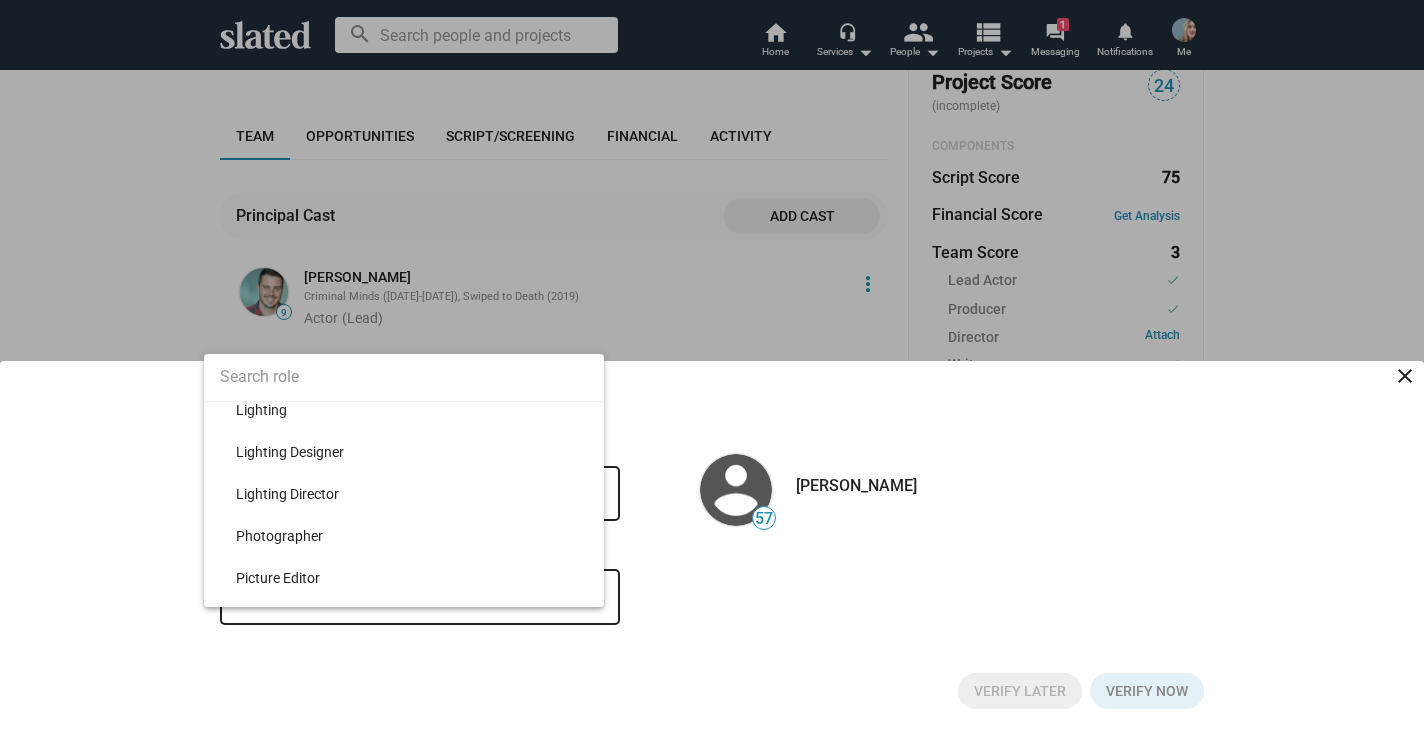 scroll, scrollTop: 2909, scrollLeft: 0, axis: vertical 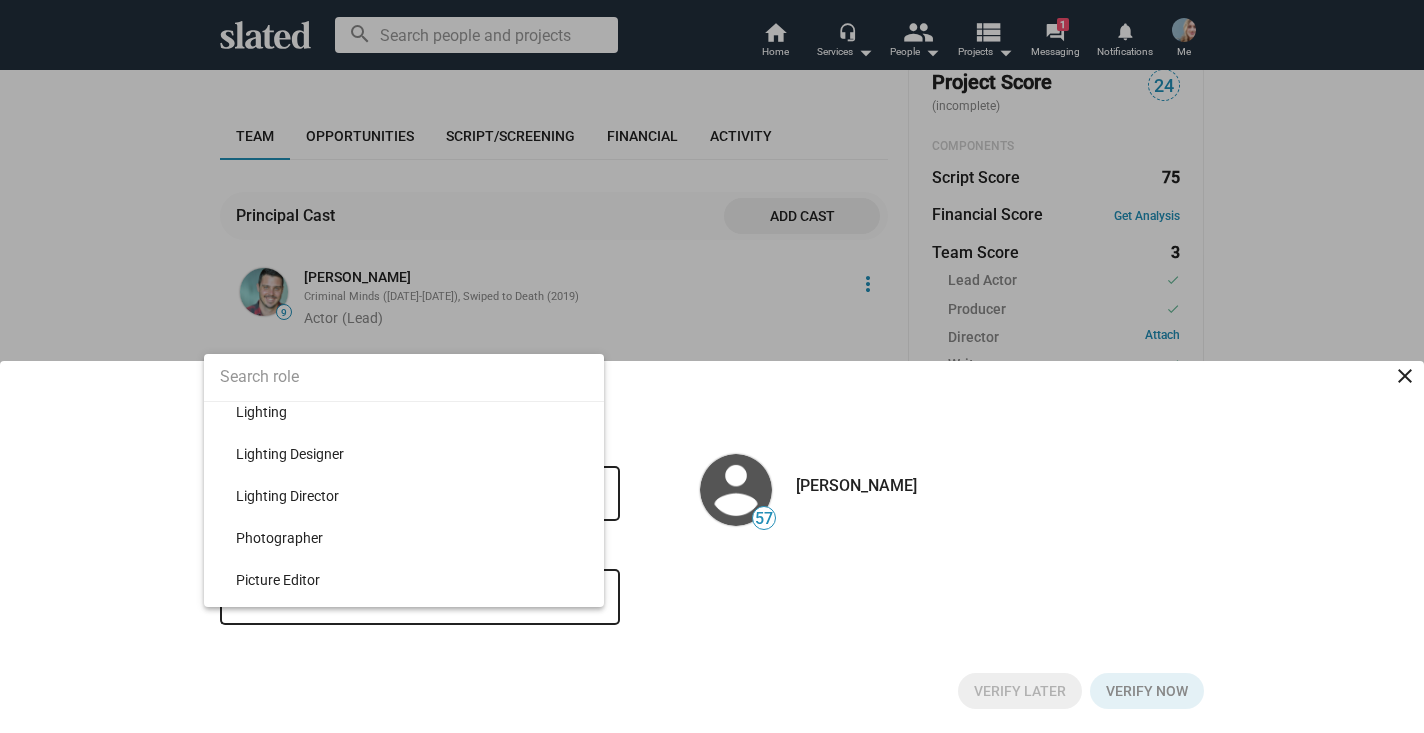 click at bounding box center [712, 366] 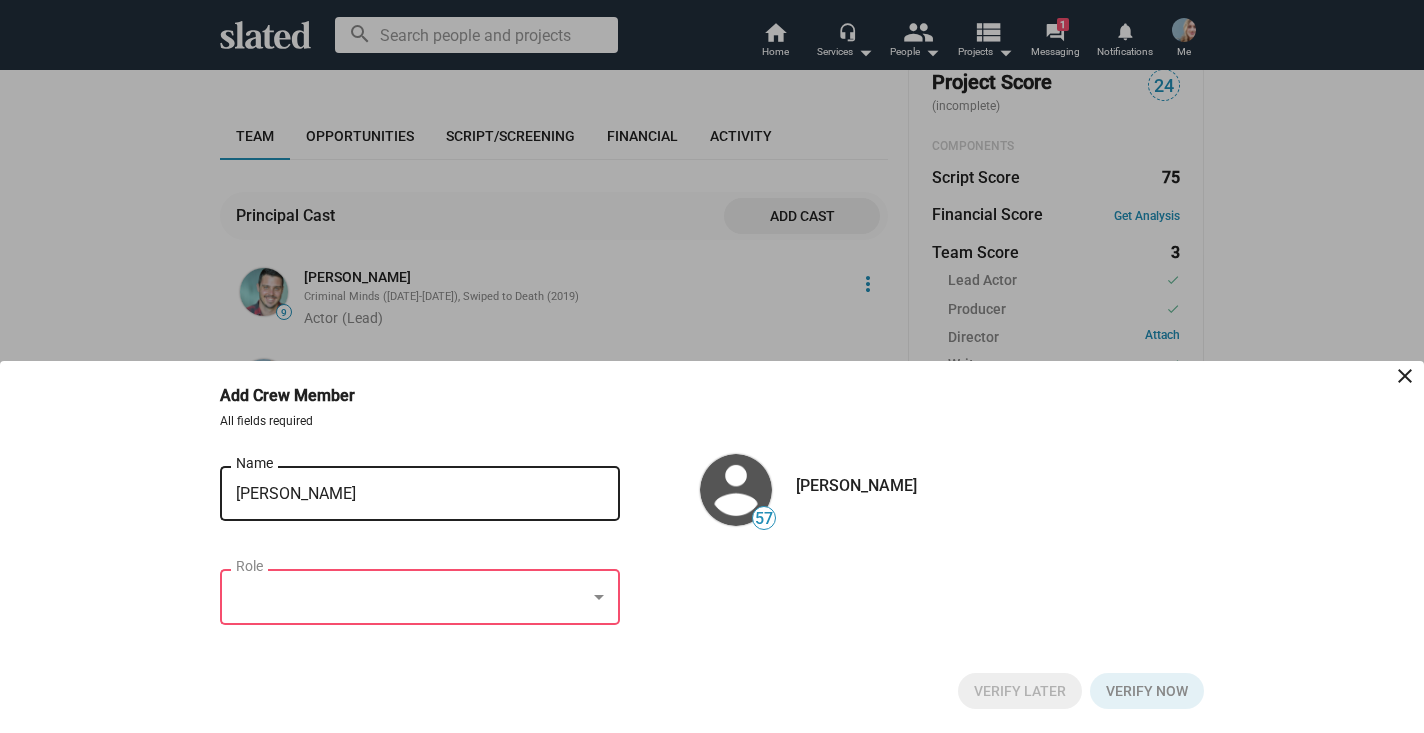 click on "Role" 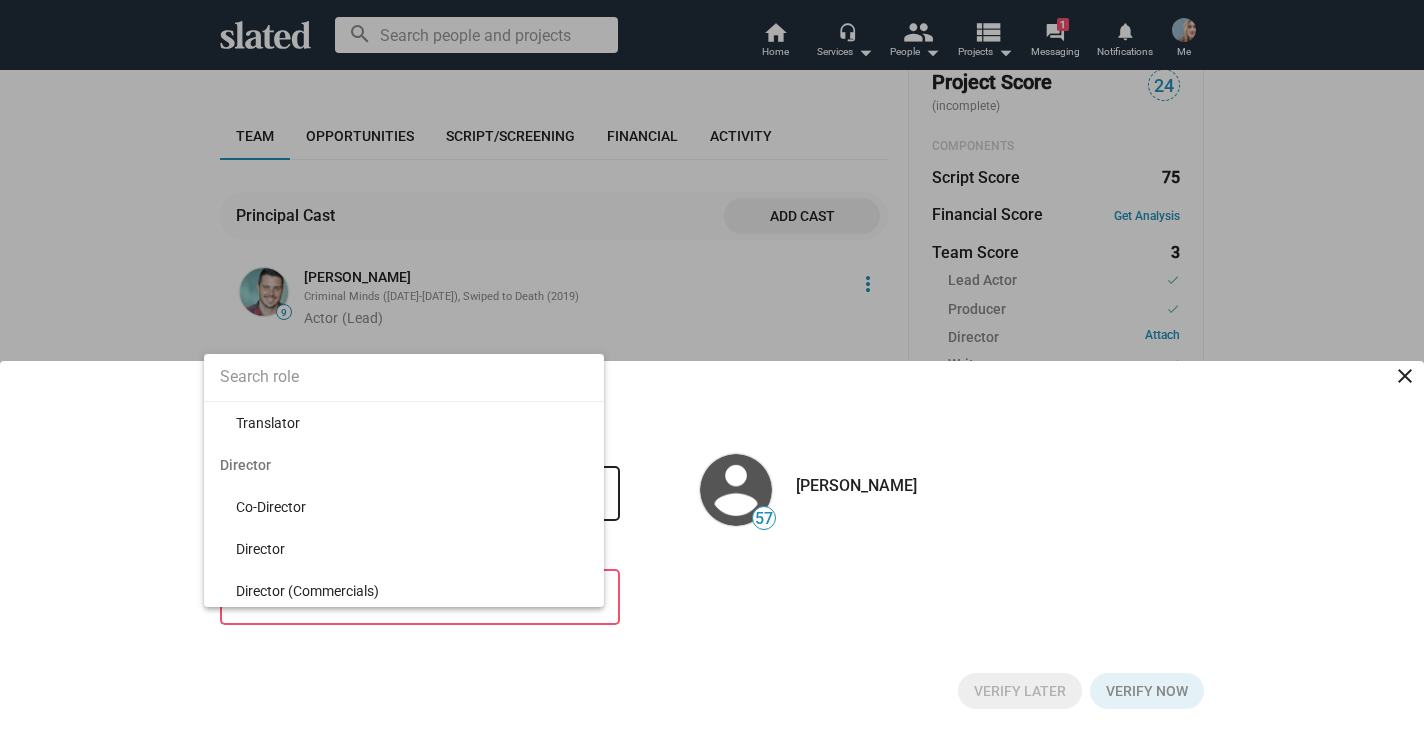 scroll, scrollTop: 5574, scrollLeft: 0, axis: vertical 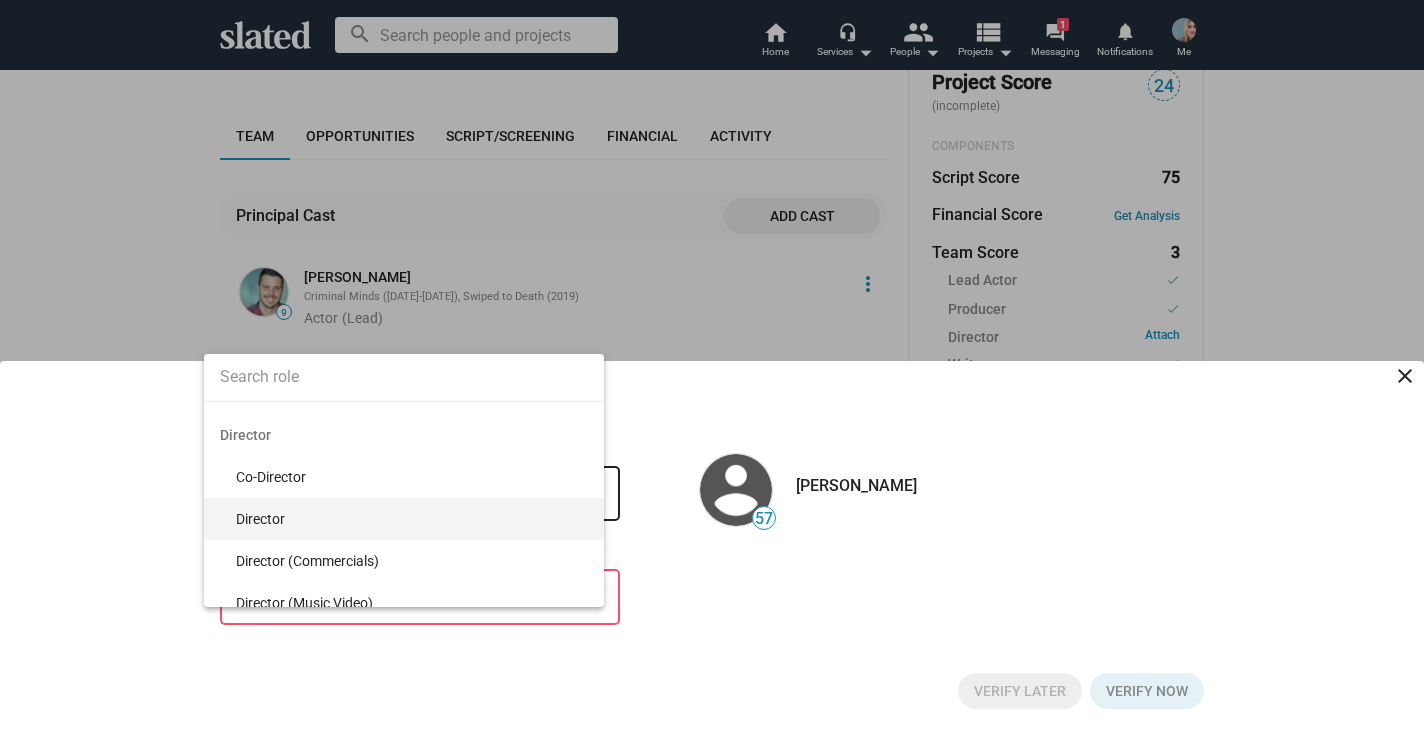 click on "Director" at bounding box center (412, 519) 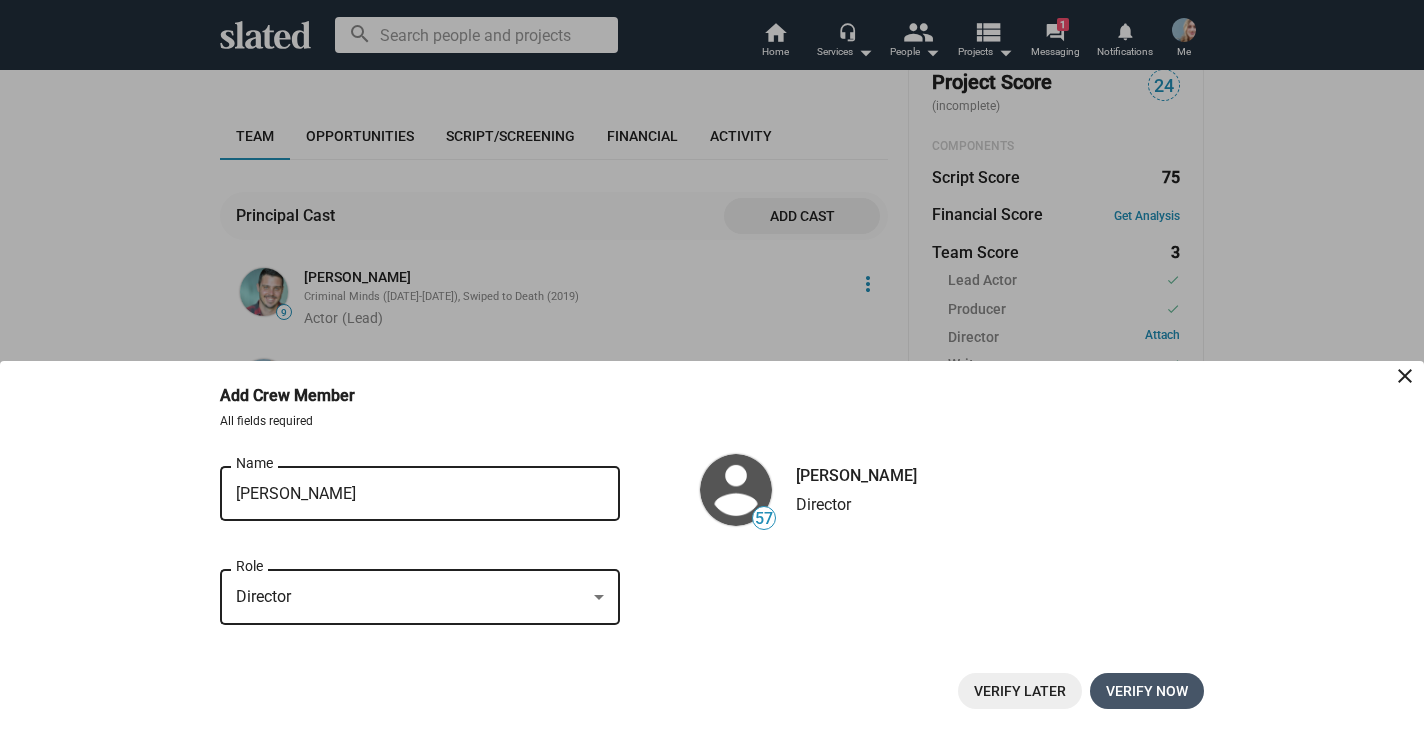click on "Verify now" at bounding box center [1147, 691] 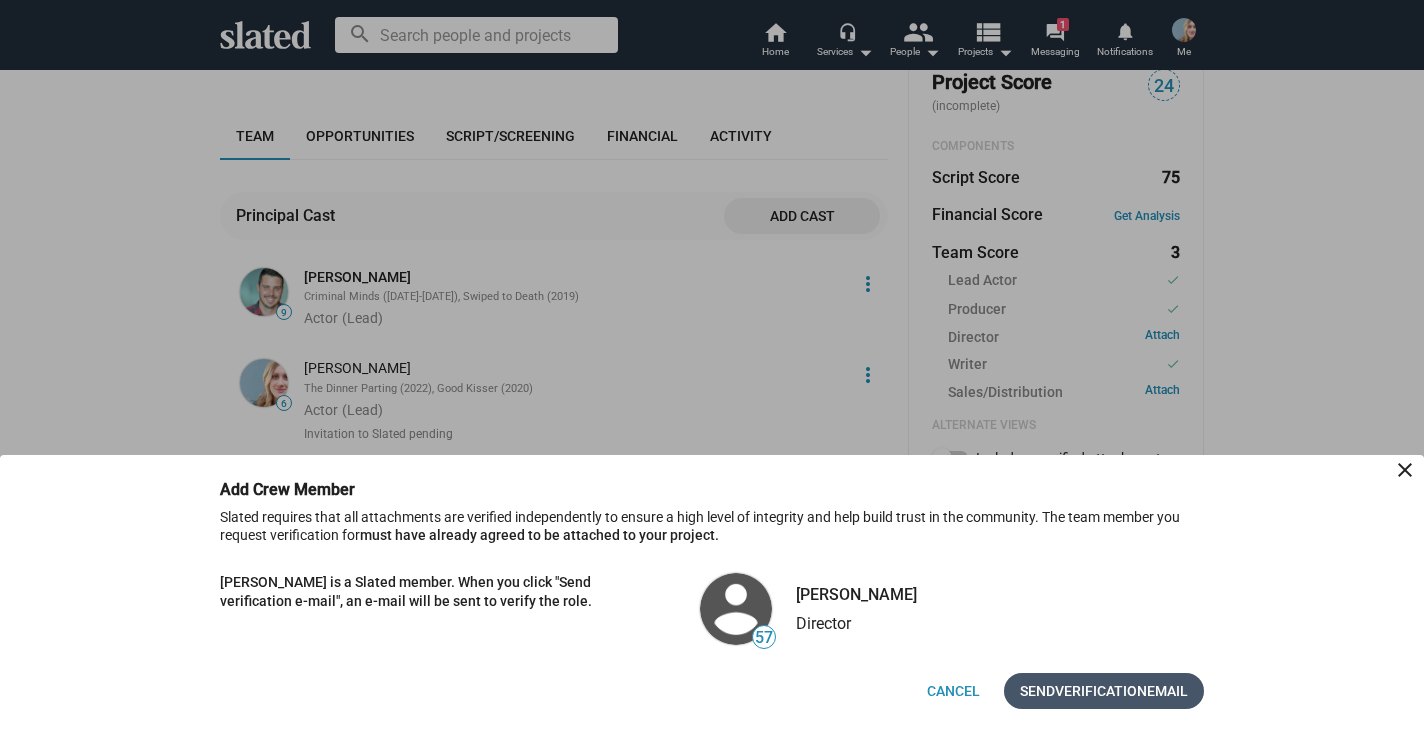 click on "Verification" at bounding box center [1101, 691] 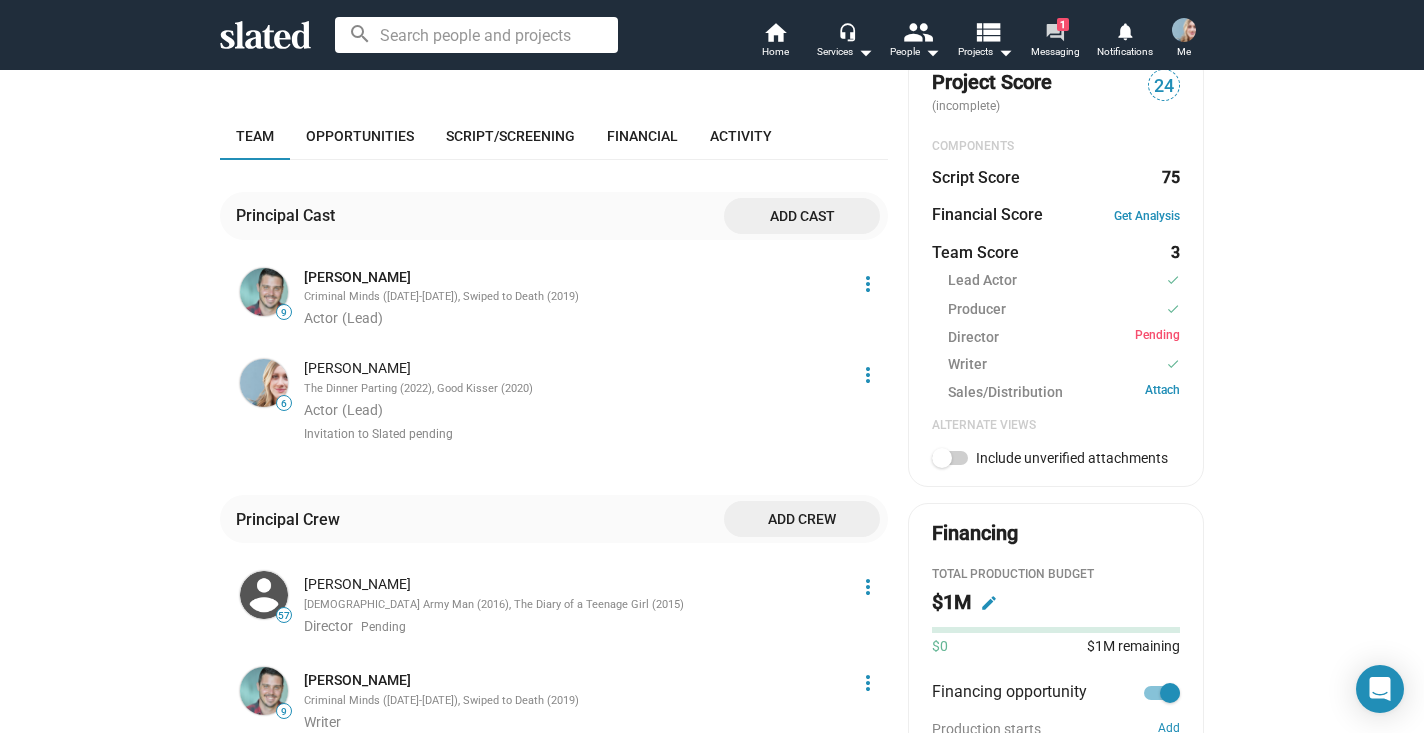 click on "forum" at bounding box center (1054, 31) 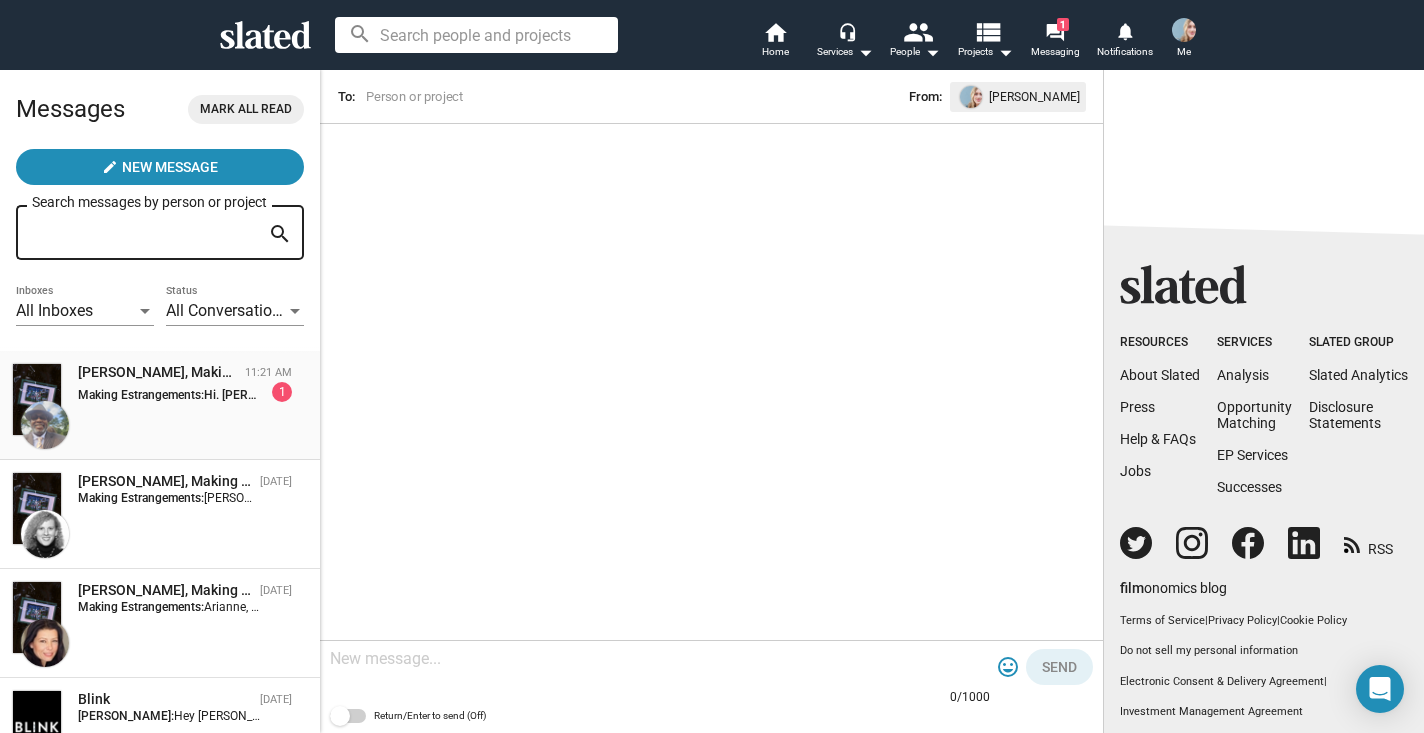 click on "Hi. Ms. Rachel Paulson, Pray you are having a good day." at bounding box center [347, 395] 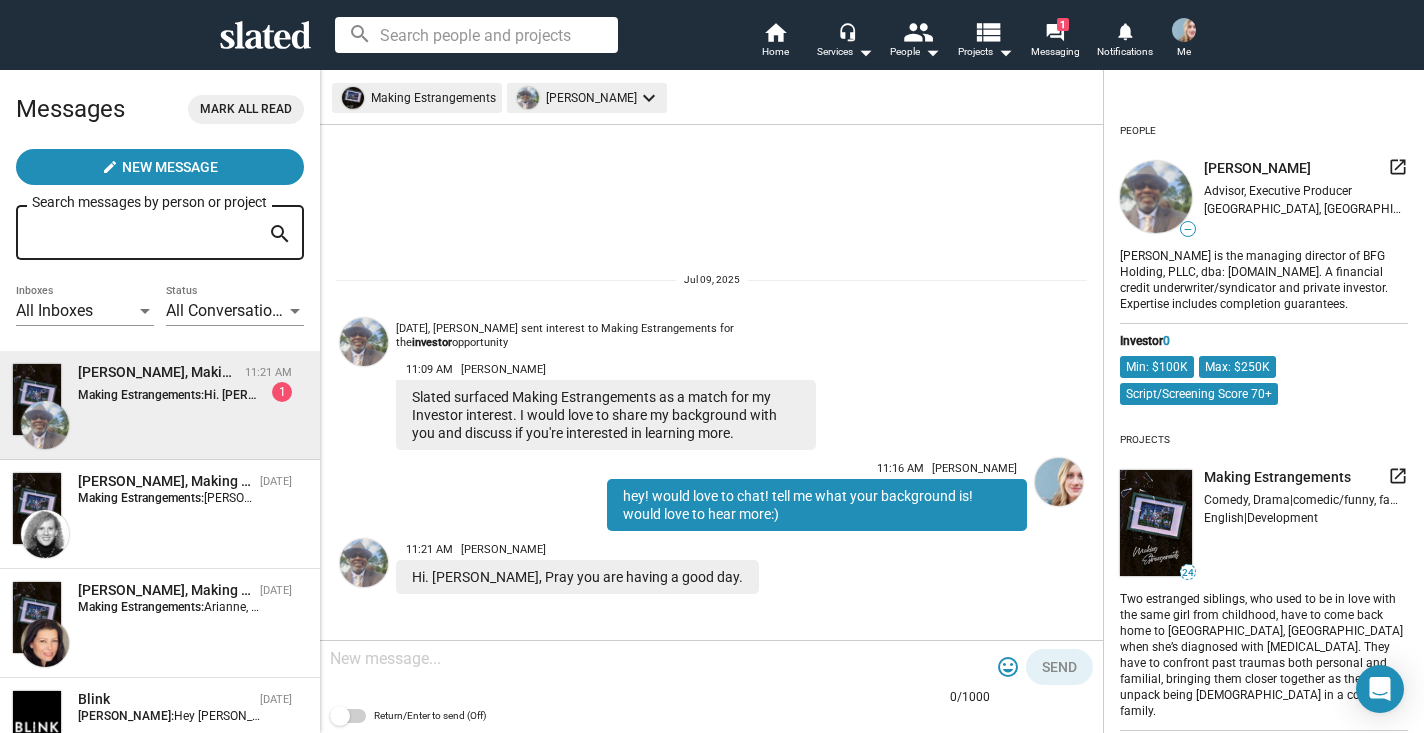 click 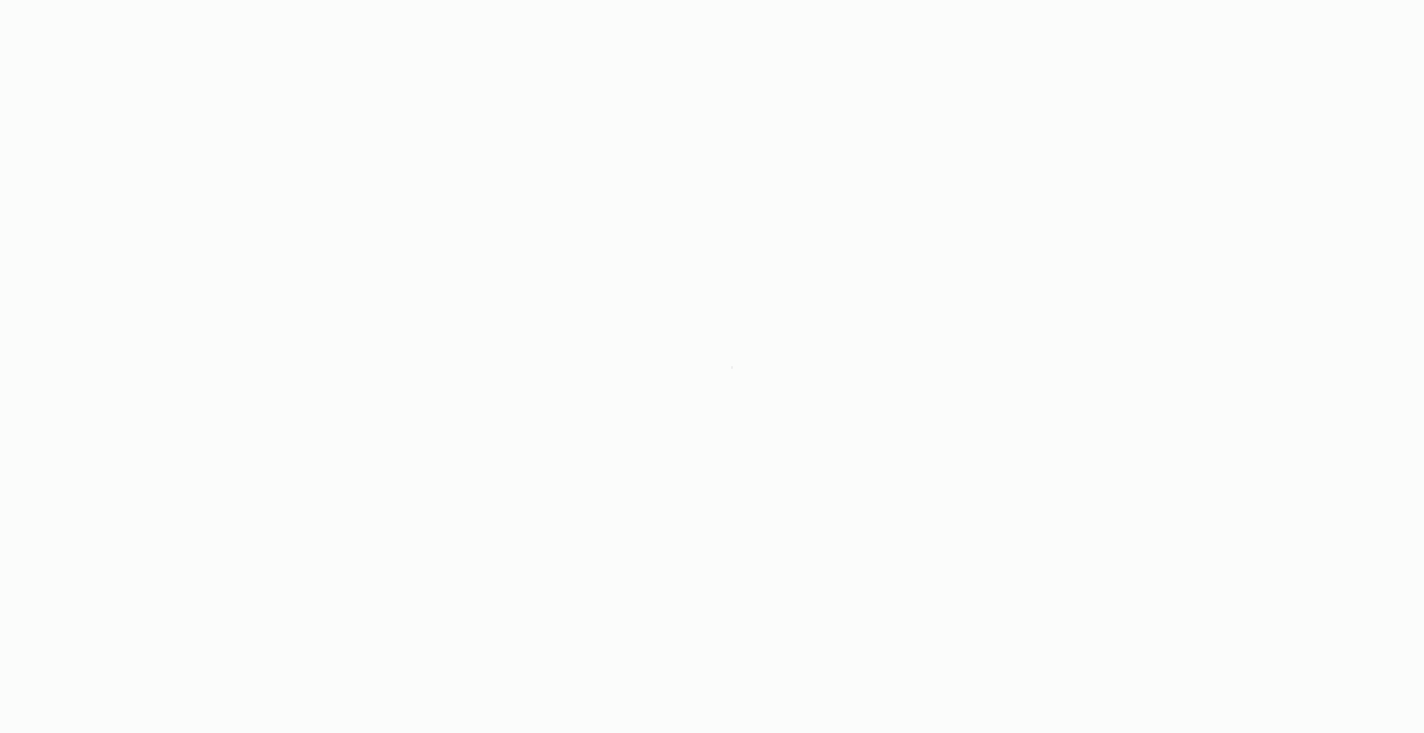 scroll, scrollTop: 0, scrollLeft: 0, axis: both 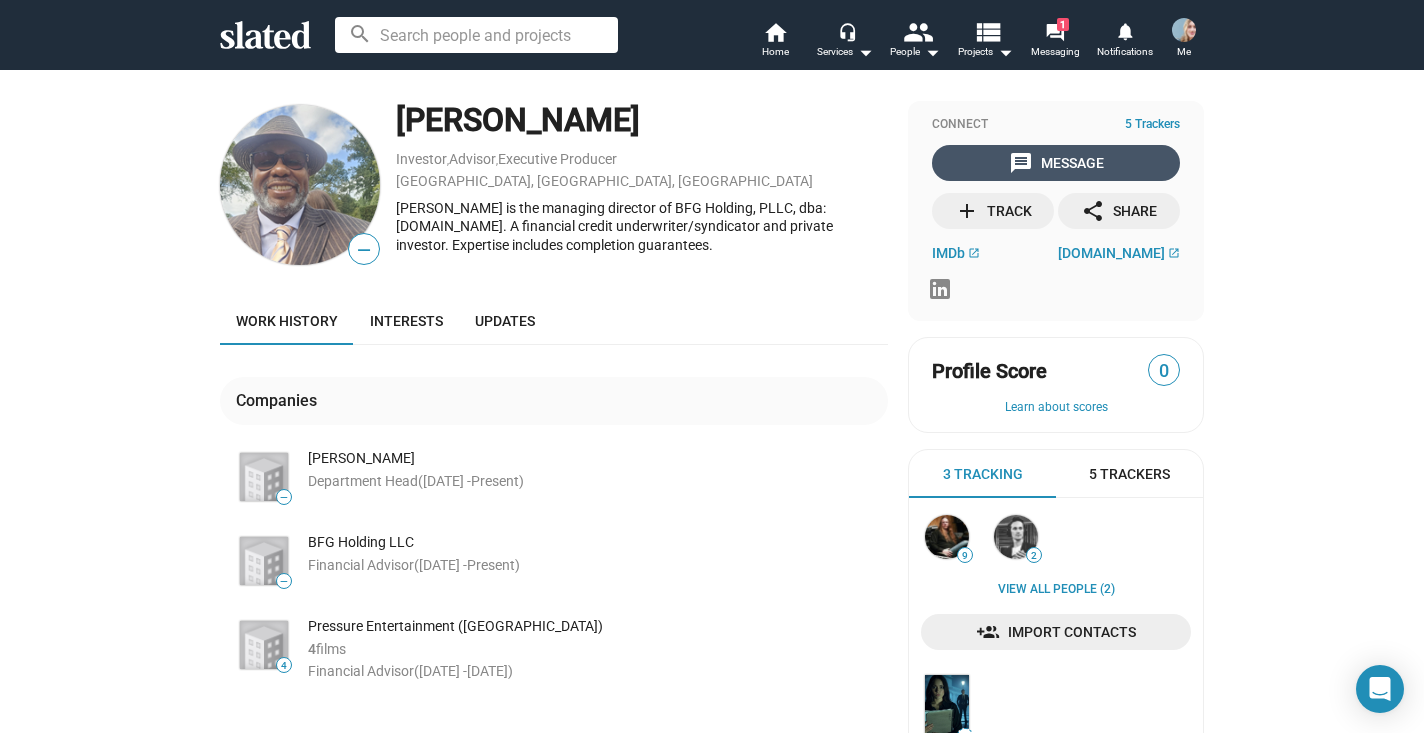 click on "message  Message" 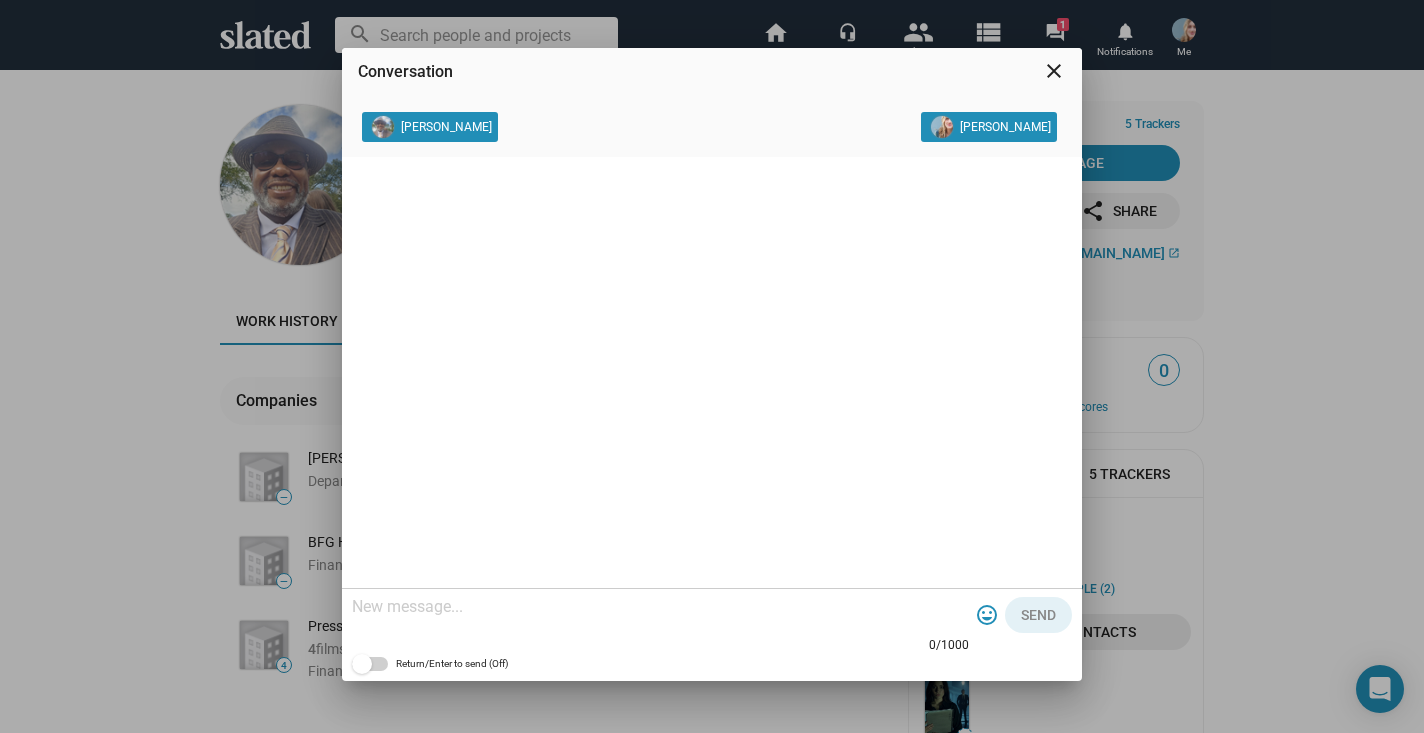 click at bounding box center (660, 607) 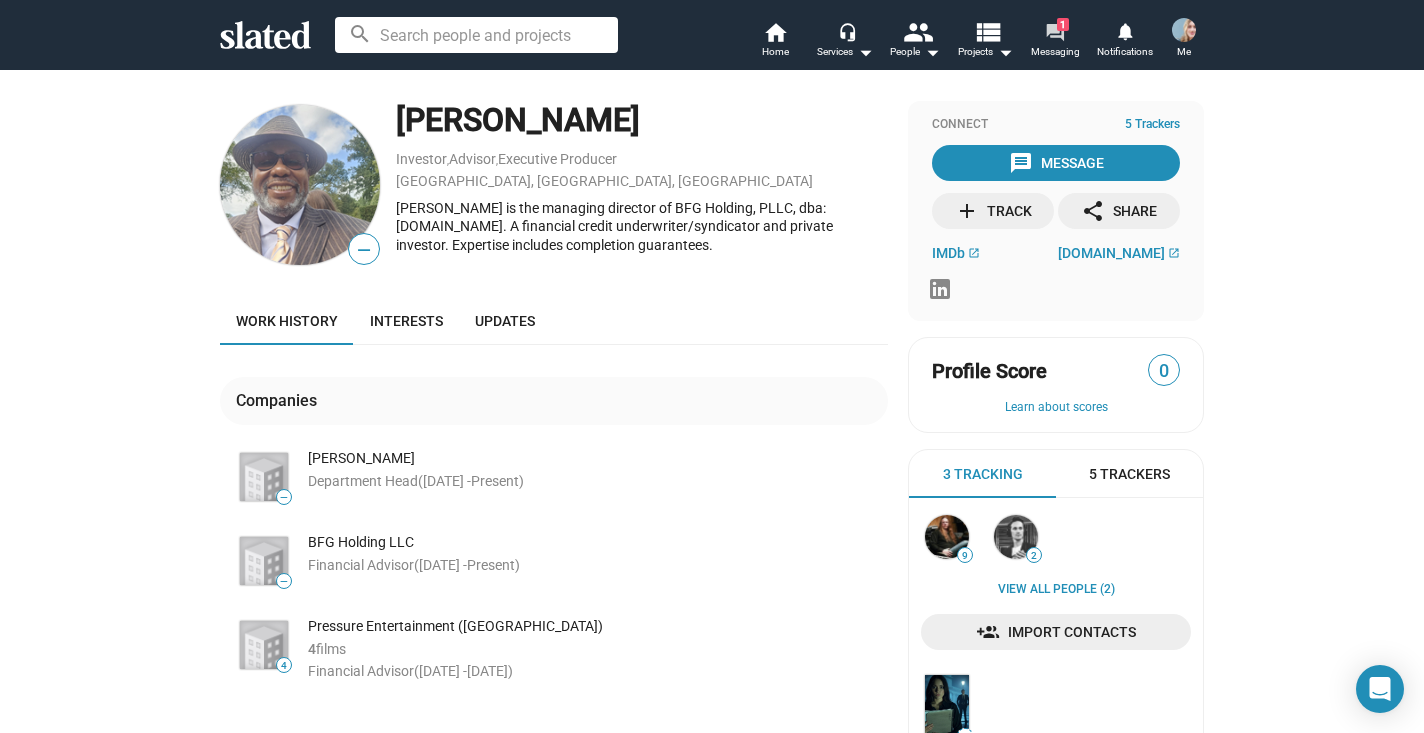 click on "forum" at bounding box center (1054, 31) 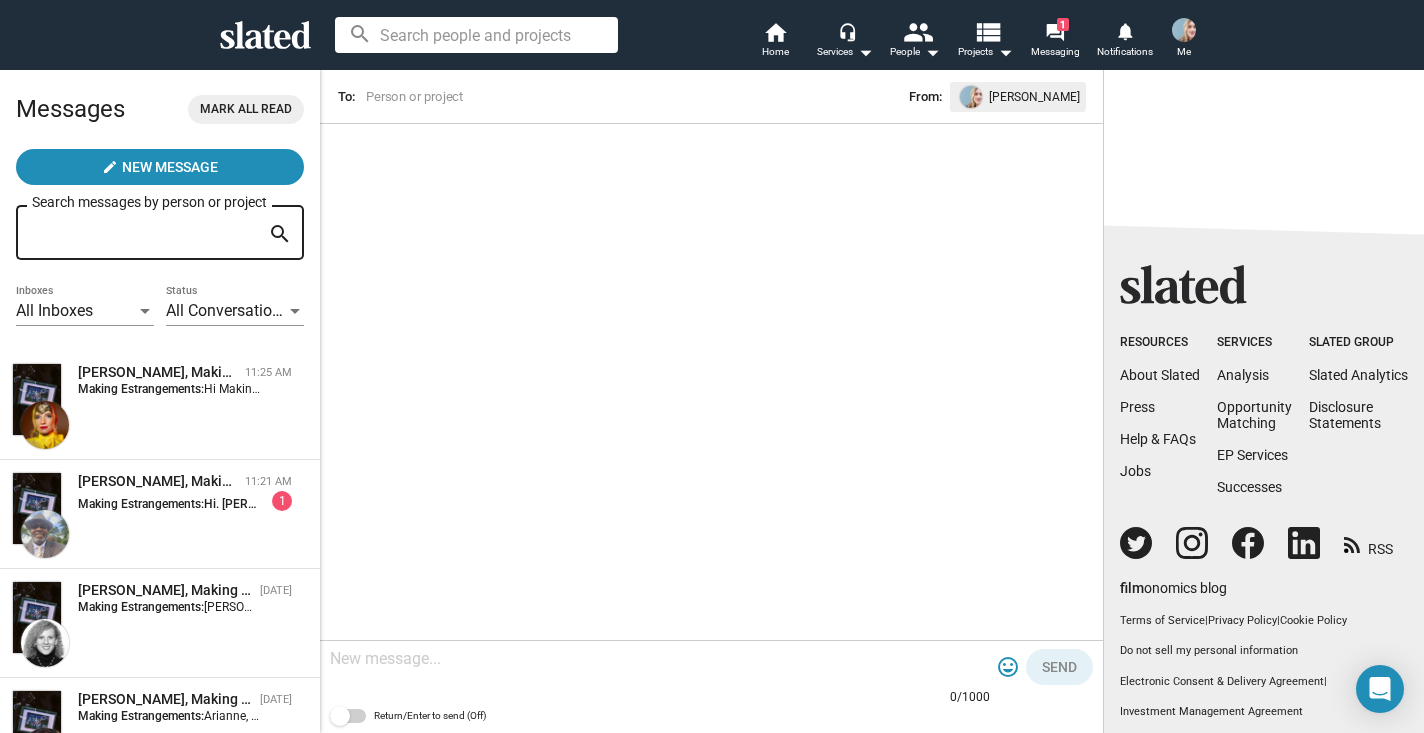 click at bounding box center [660, 659] 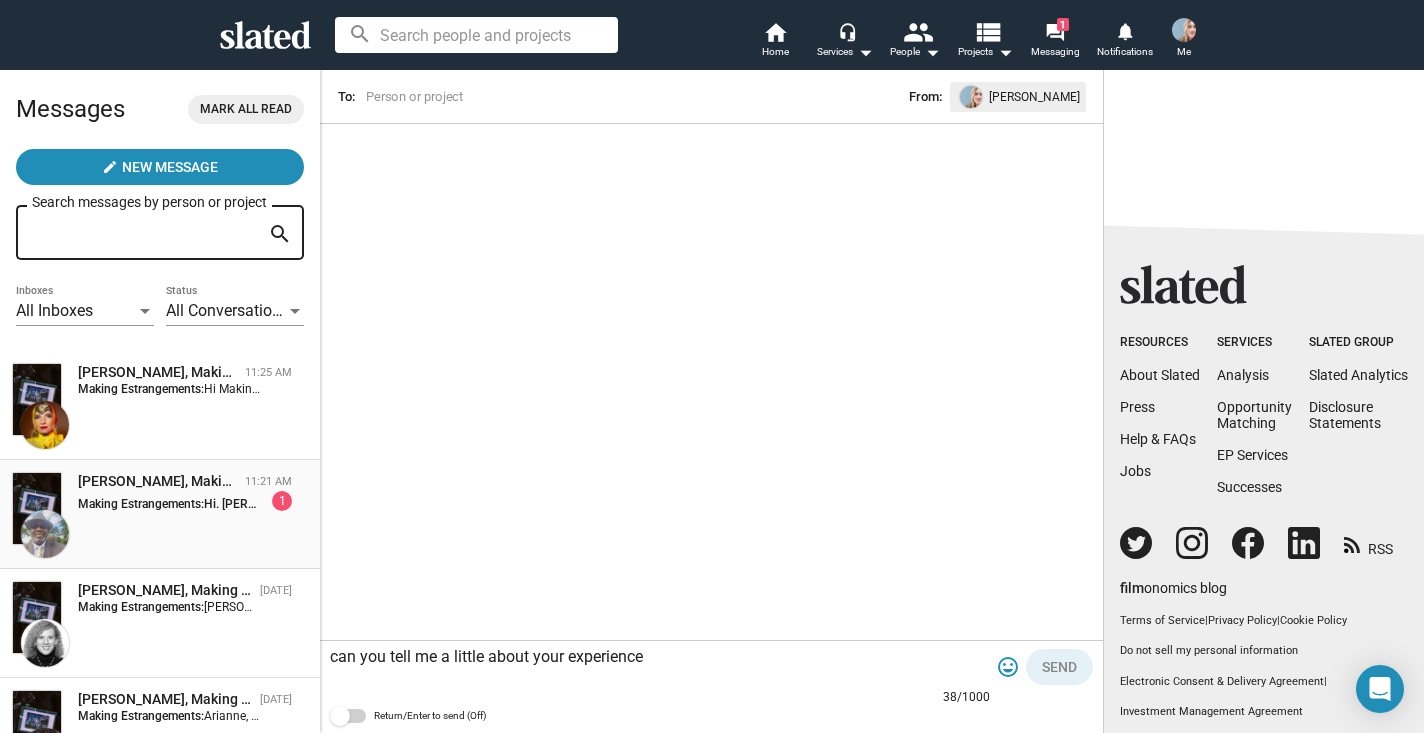 type on "can you tell me a little about your experience" 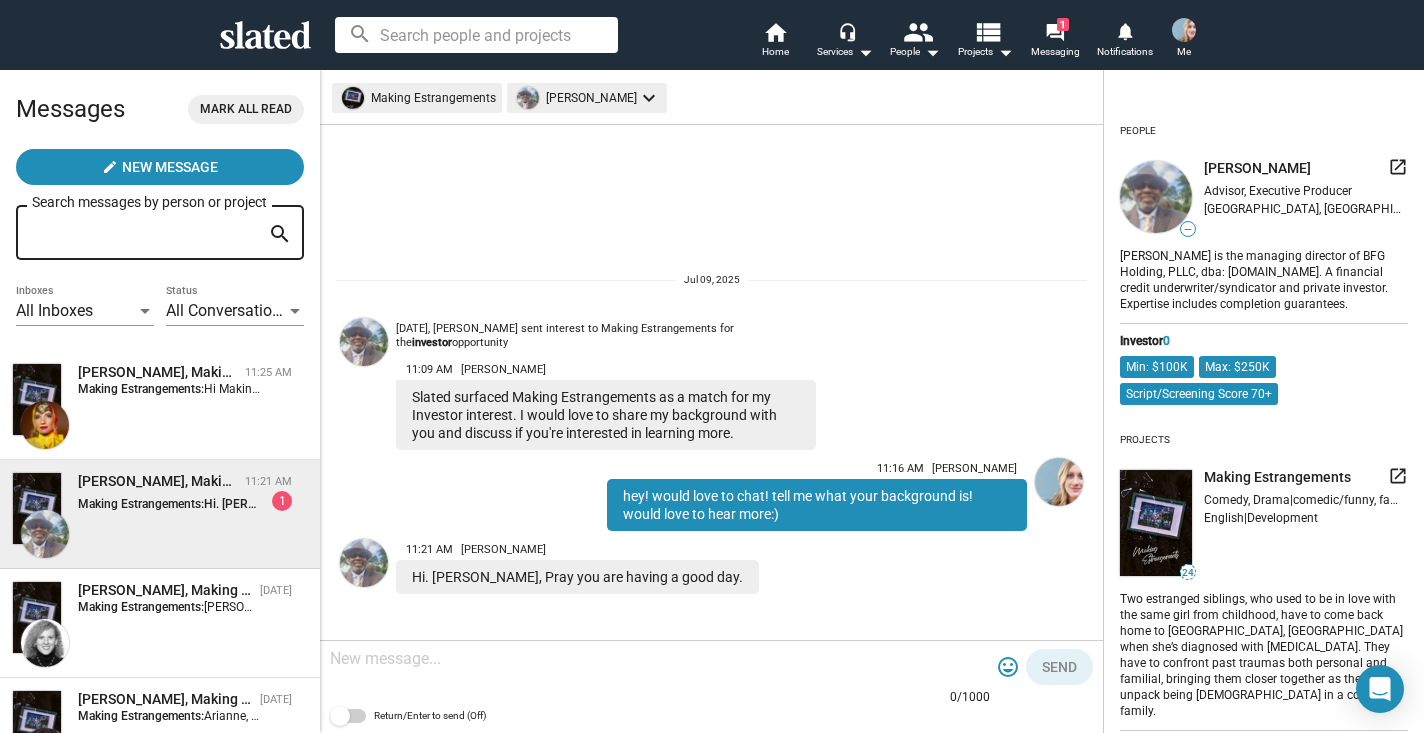 click 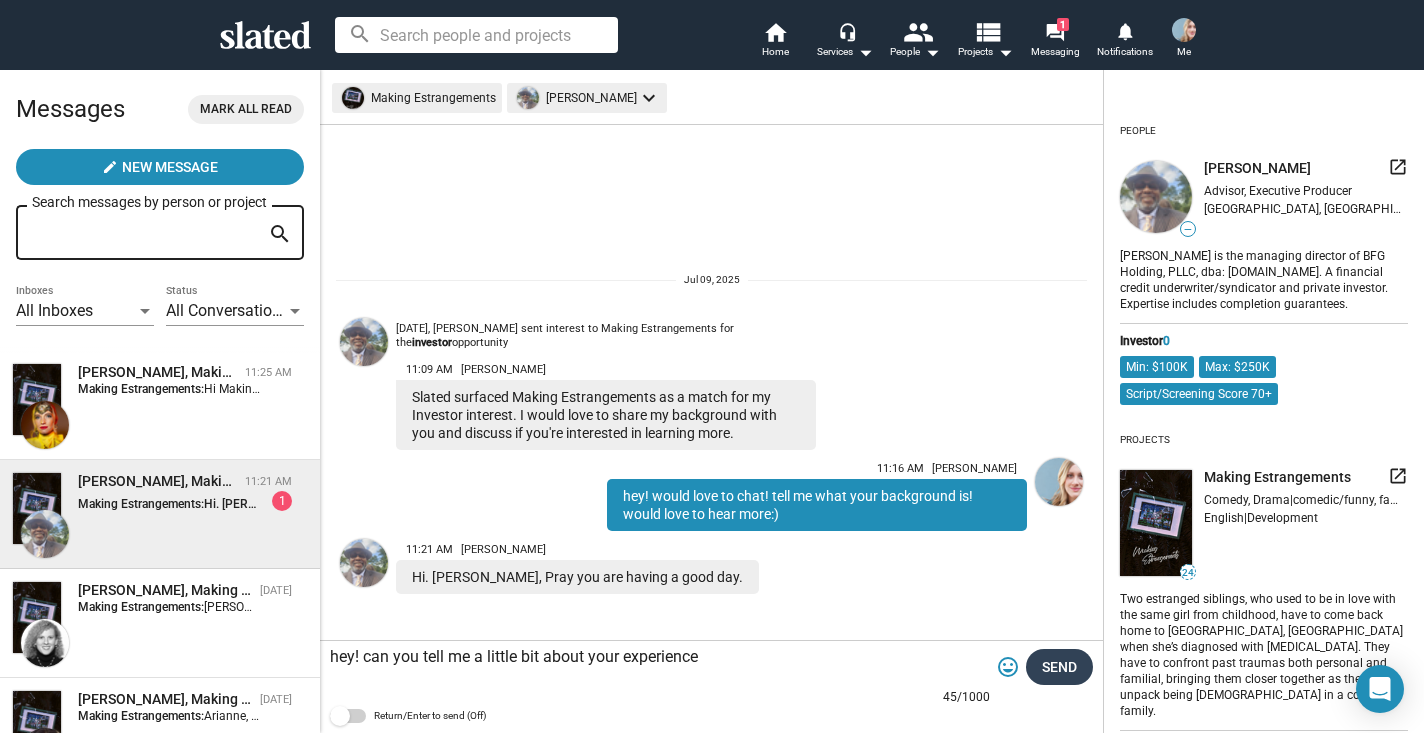 type on "hey! can you tell me a little bit about your experience" 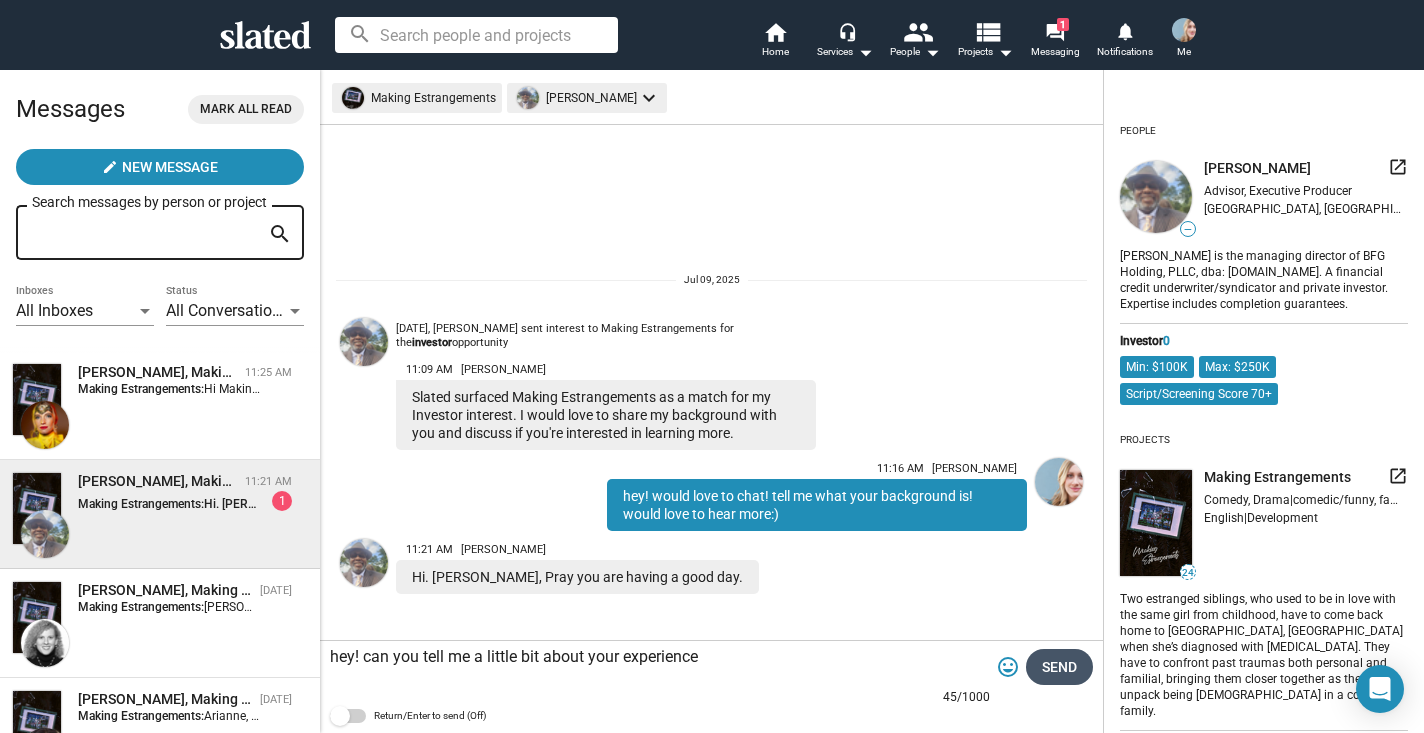 click on "Send" 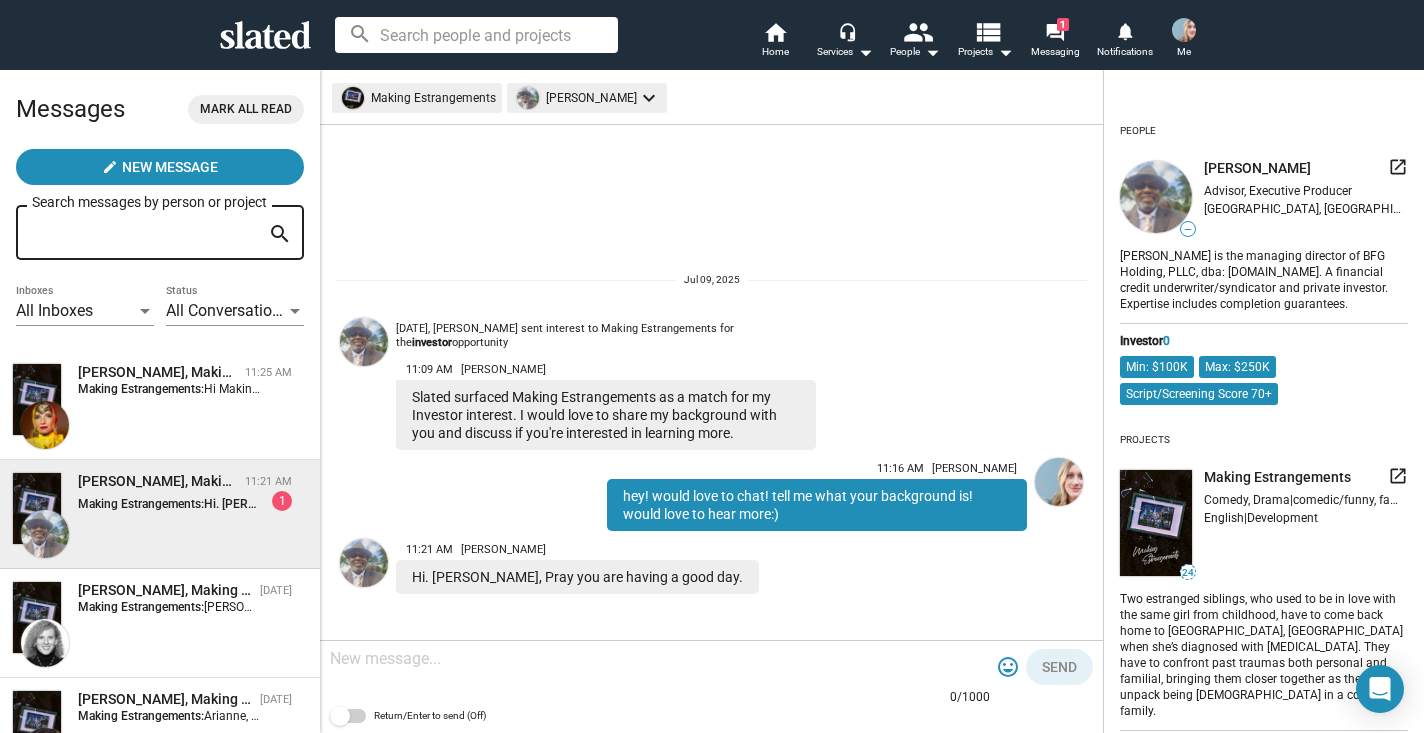 scroll, scrollTop: 4, scrollLeft: 0, axis: vertical 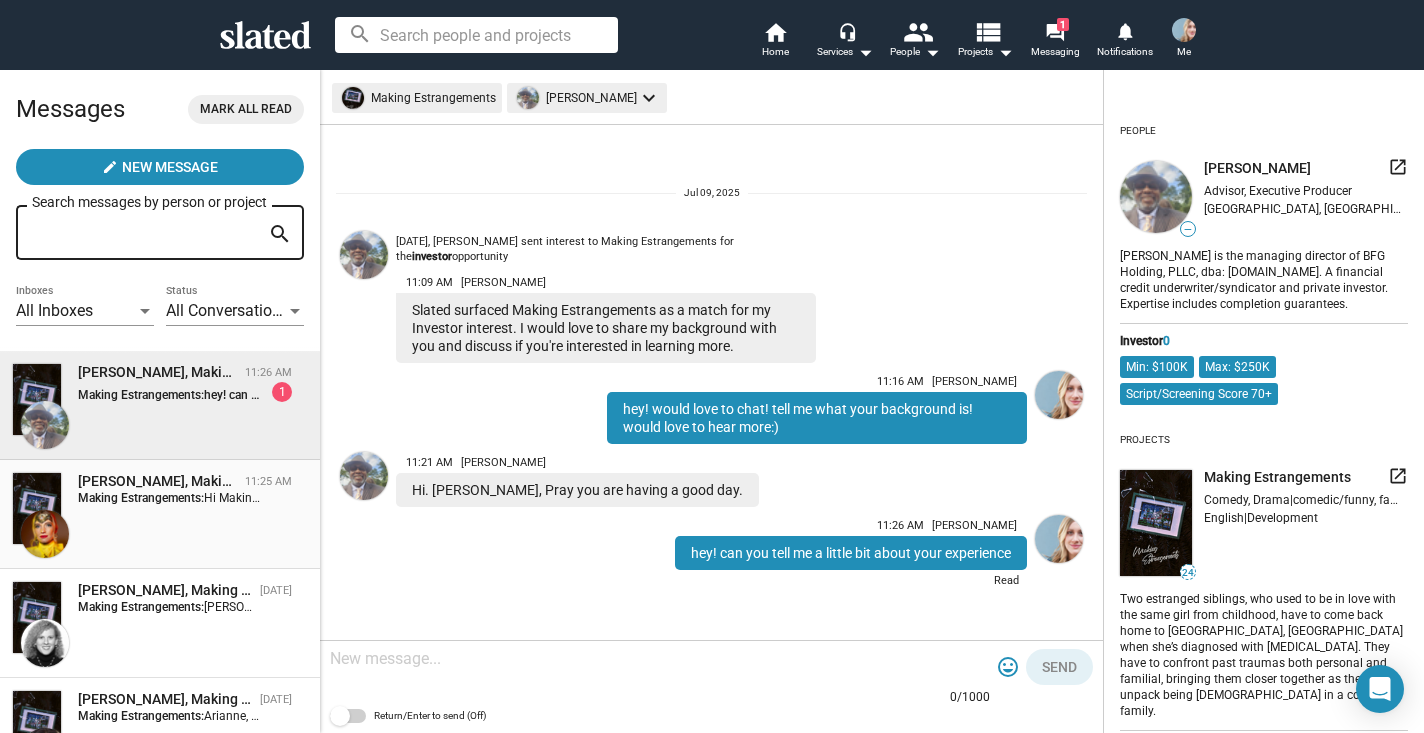 click on "Making Estrangements:" at bounding box center (141, 498) 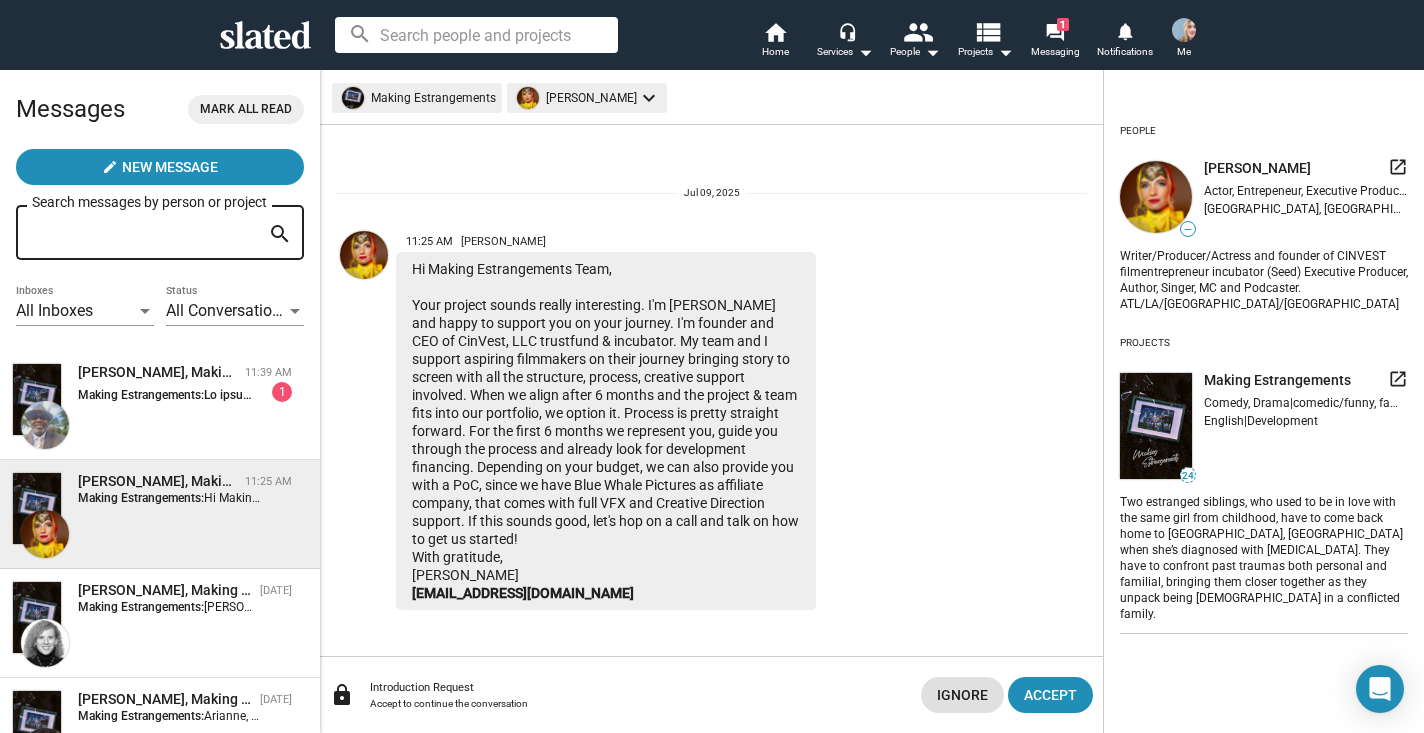 scroll, scrollTop: 4, scrollLeft: 0, axis: vertical 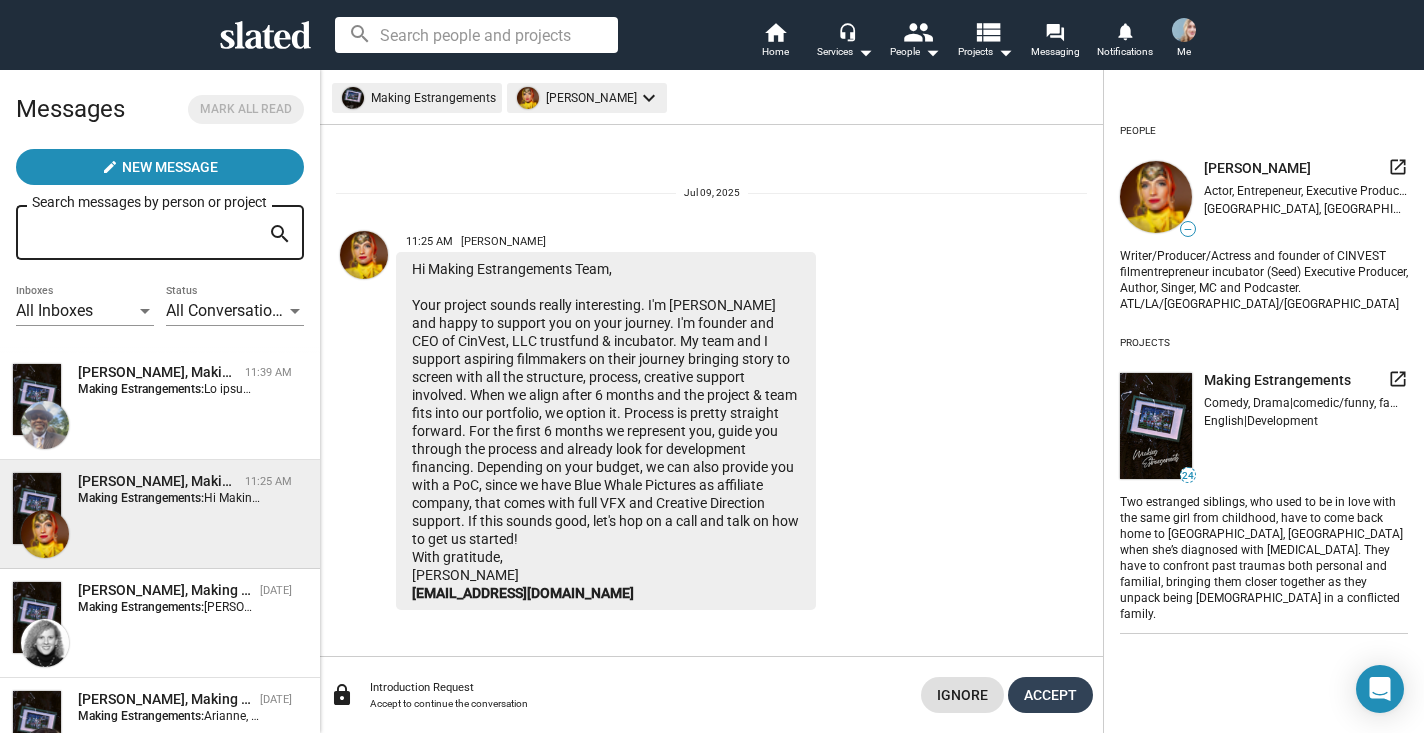 click on "Accept" 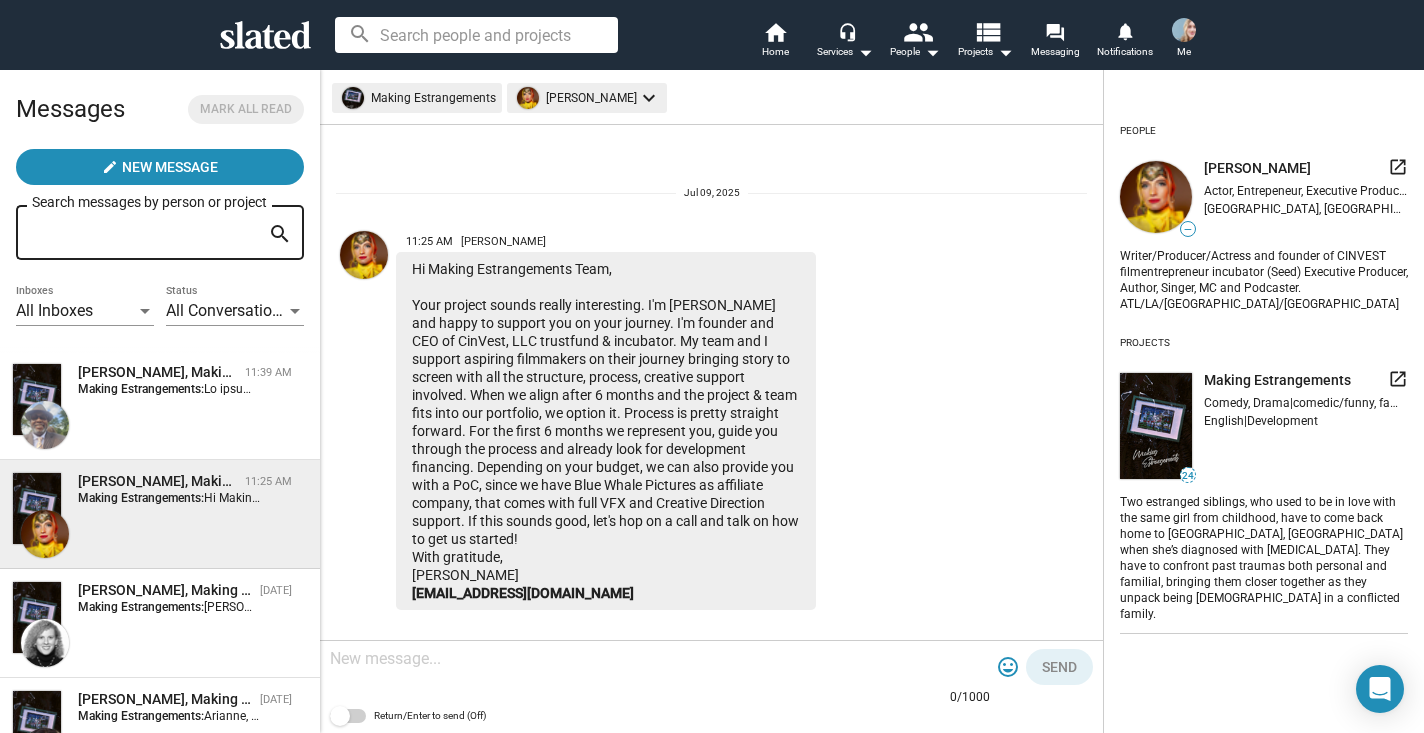 click at bounding box center [660, 659] 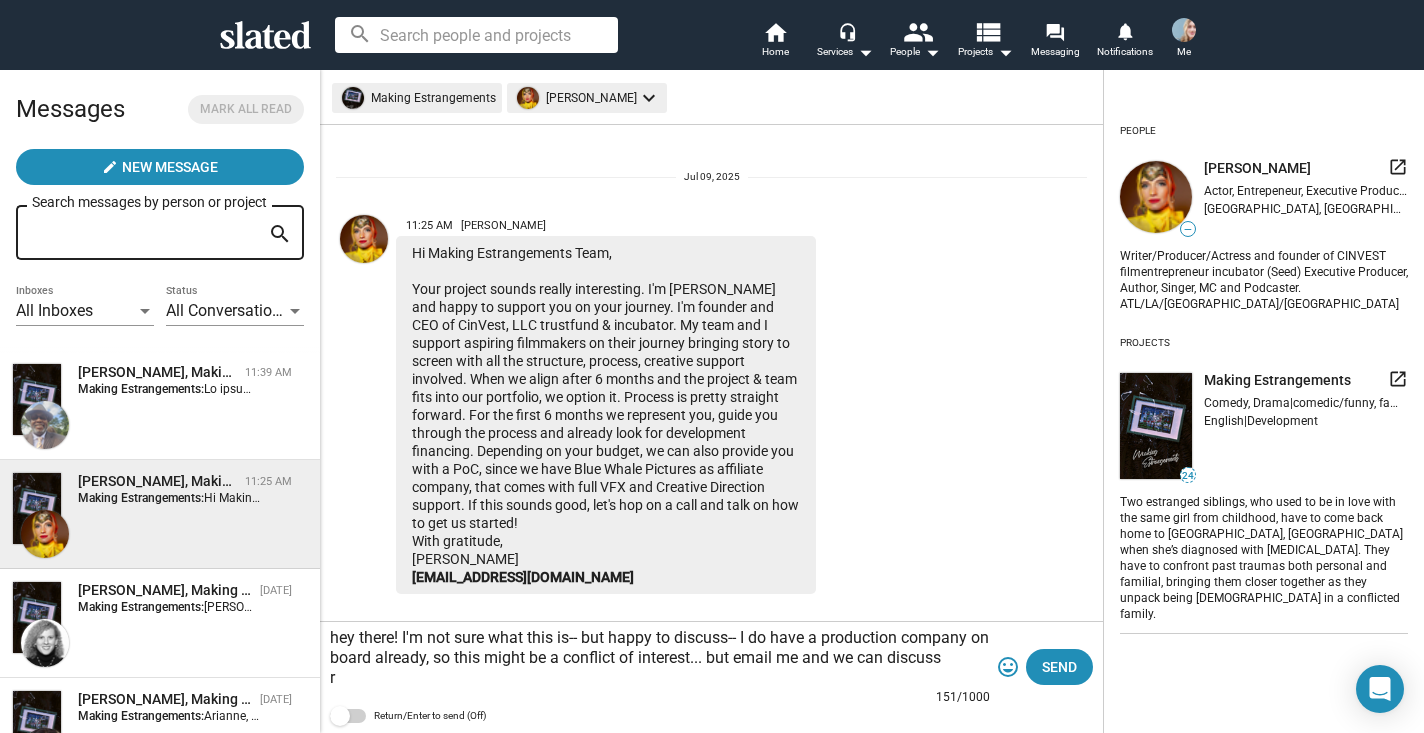 scroll, scrollTop: 20, scrollLeft: 0, axis: vertical 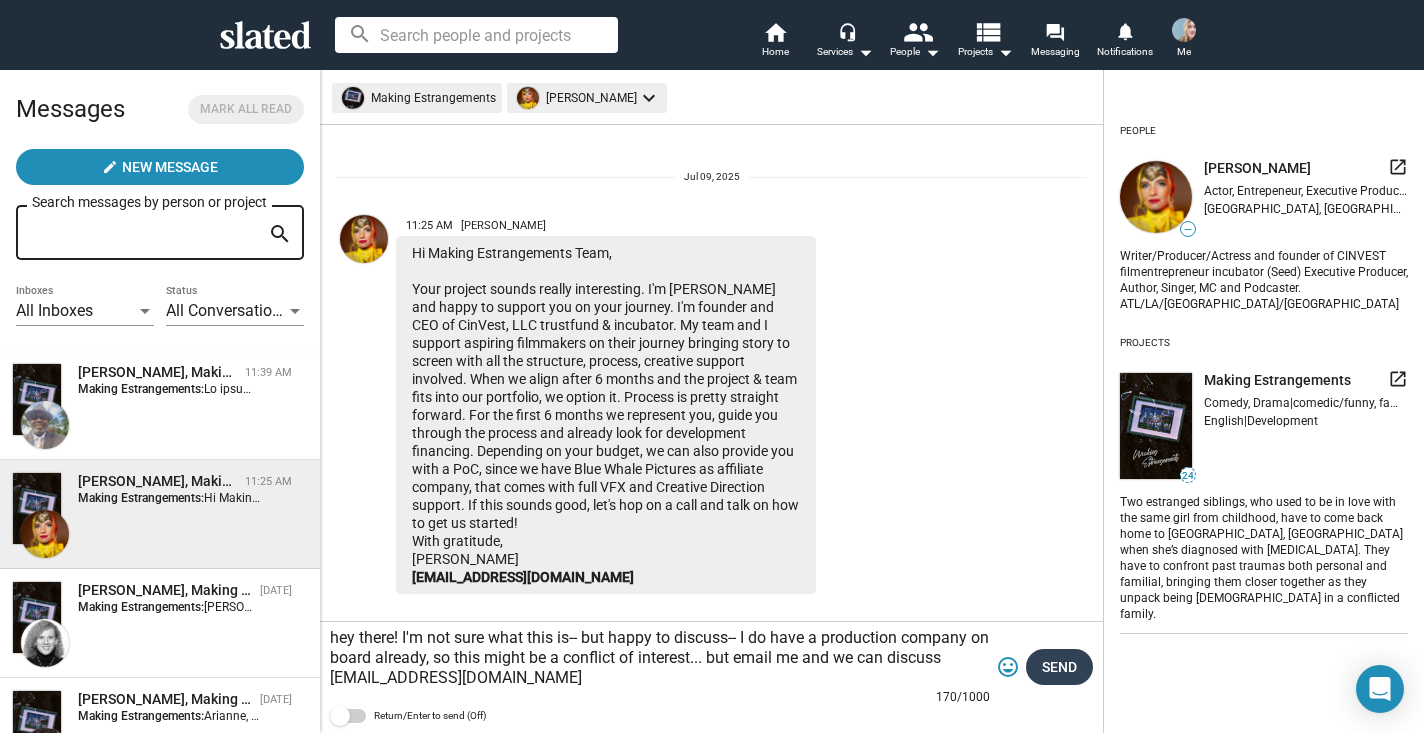type on "hey there! I'm not sure what this is-- but happy to discuss-- I do have a production company on board already, so this might be a conflict of interest... but email me and we can discuss
rachelpaulson@me.com" 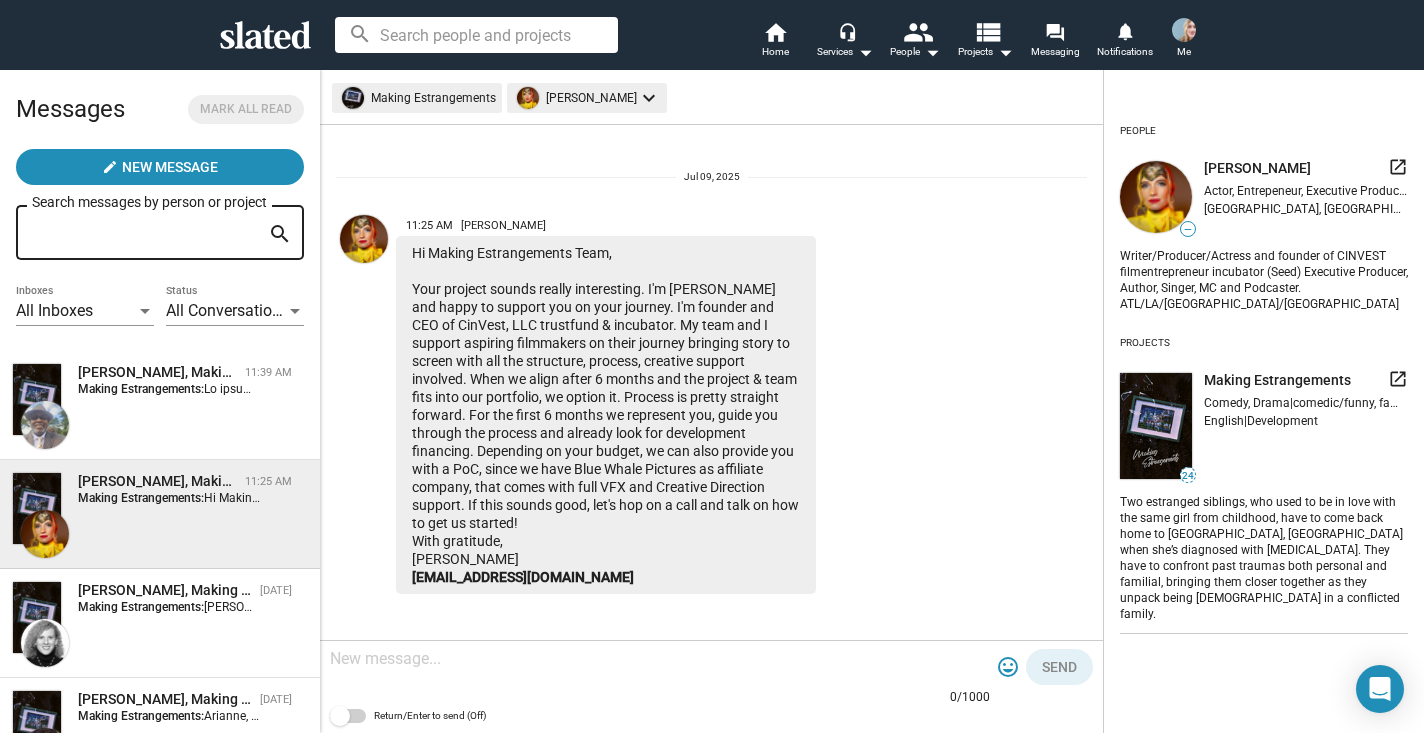 scroll, scrollTop: 162, scrollLeft: 0, axis: vertical 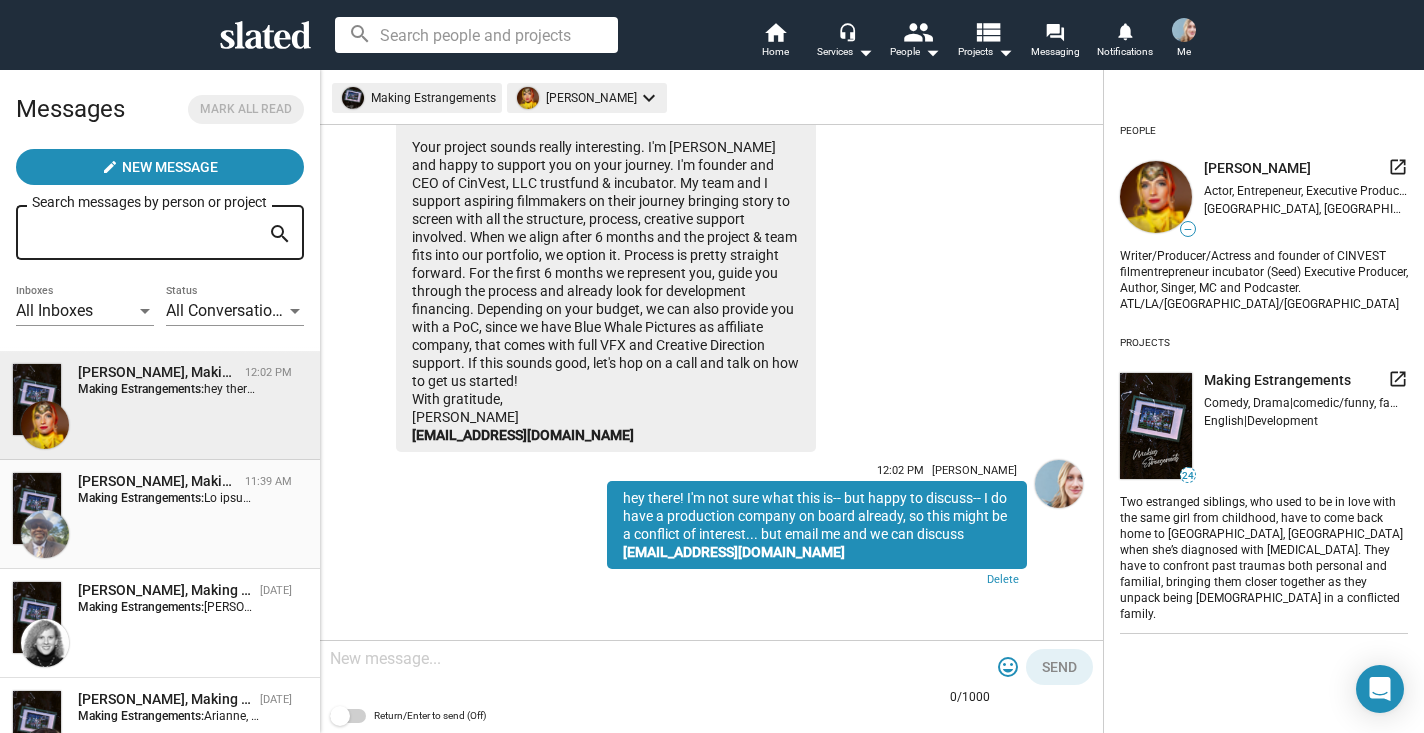 click on "Raquib Hakiem Abduallah, Making Estrangements 11:39 AM Making Estrangements:" at bounding box center (160, 514) 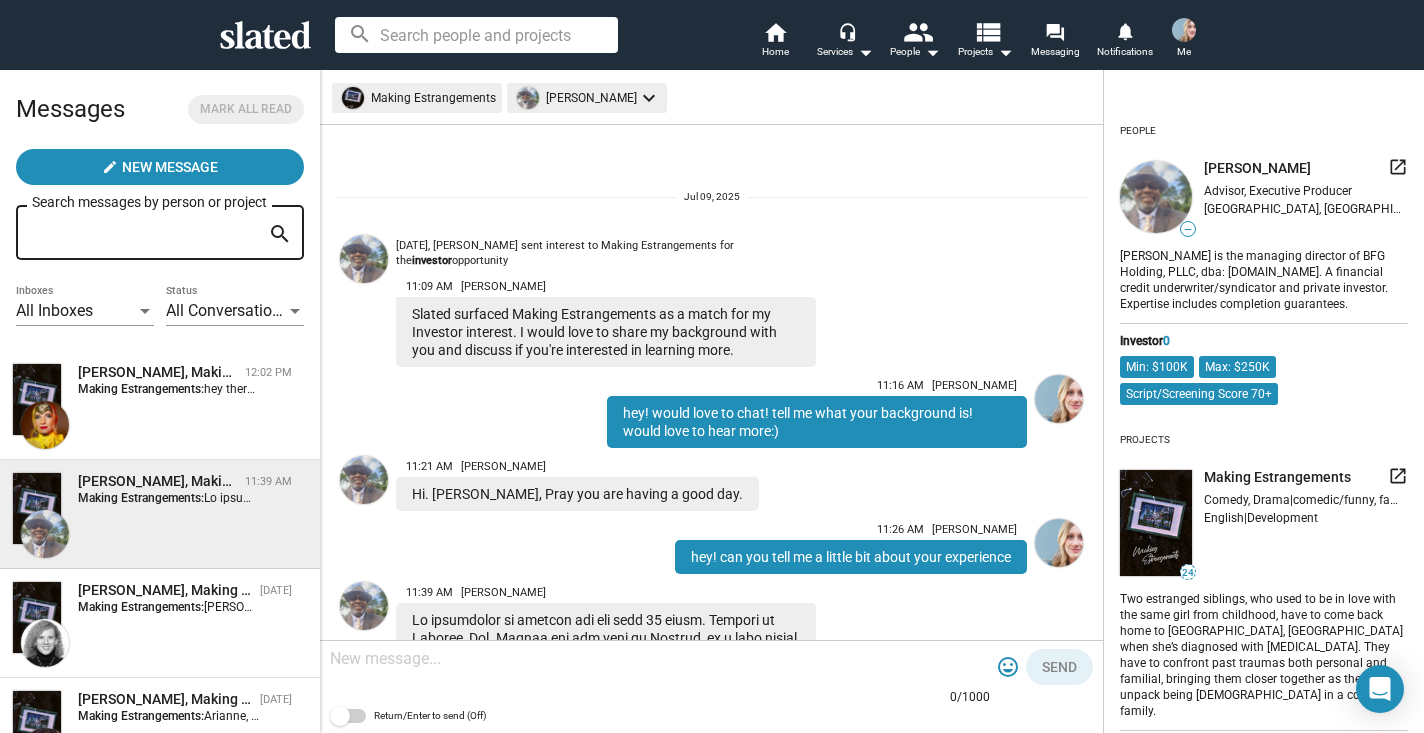 scroll, scrollTop: 384, scrollLeft: 0, axis: vertical 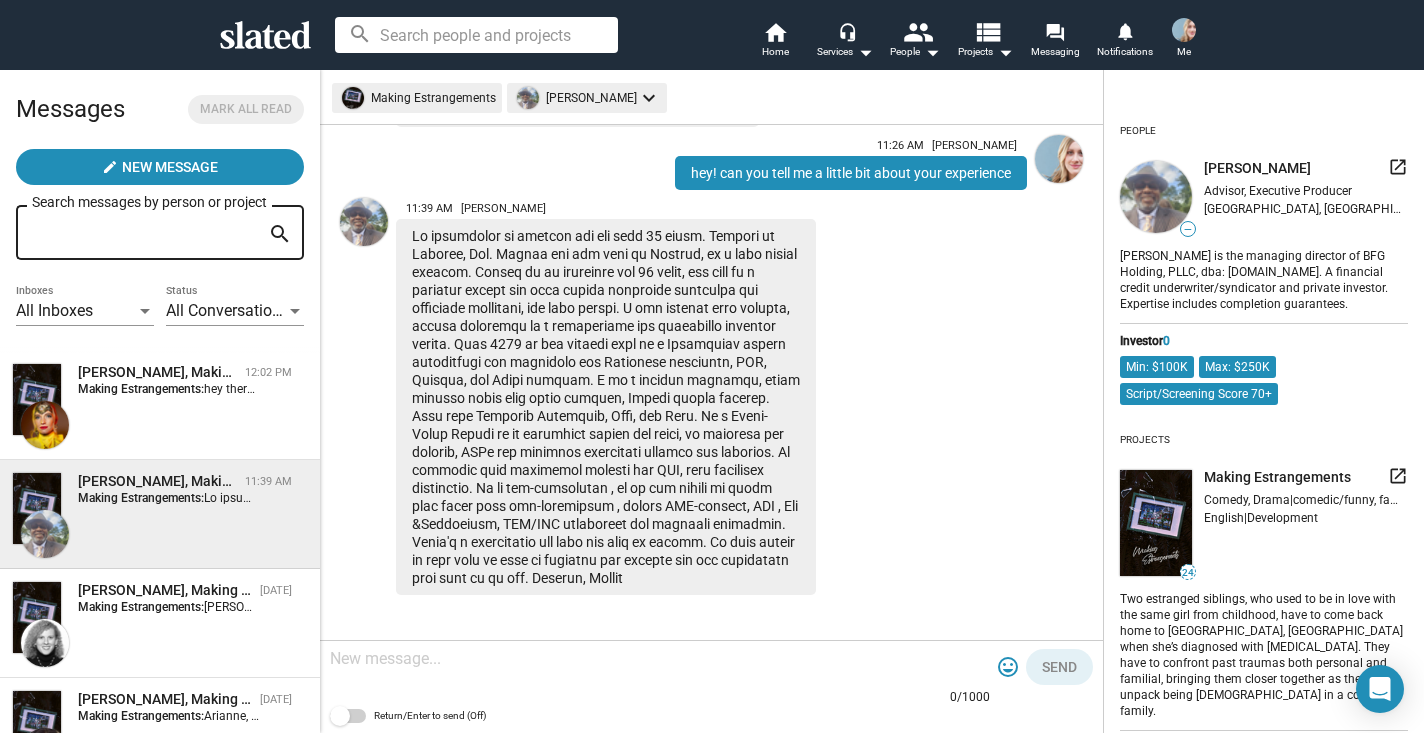 click at bounding box center [660, 659] 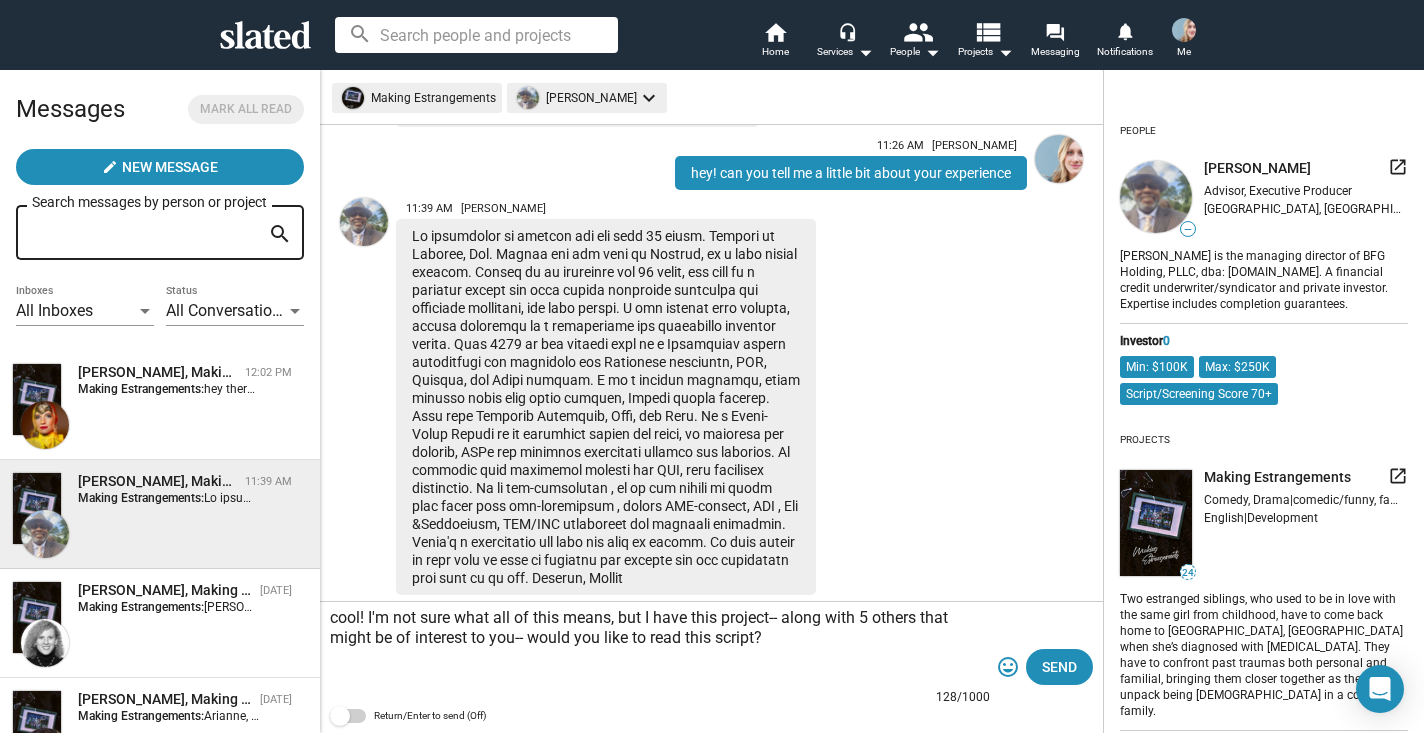 scroll, scrollTop: 404, scrollLeft: 0, axis: vertical 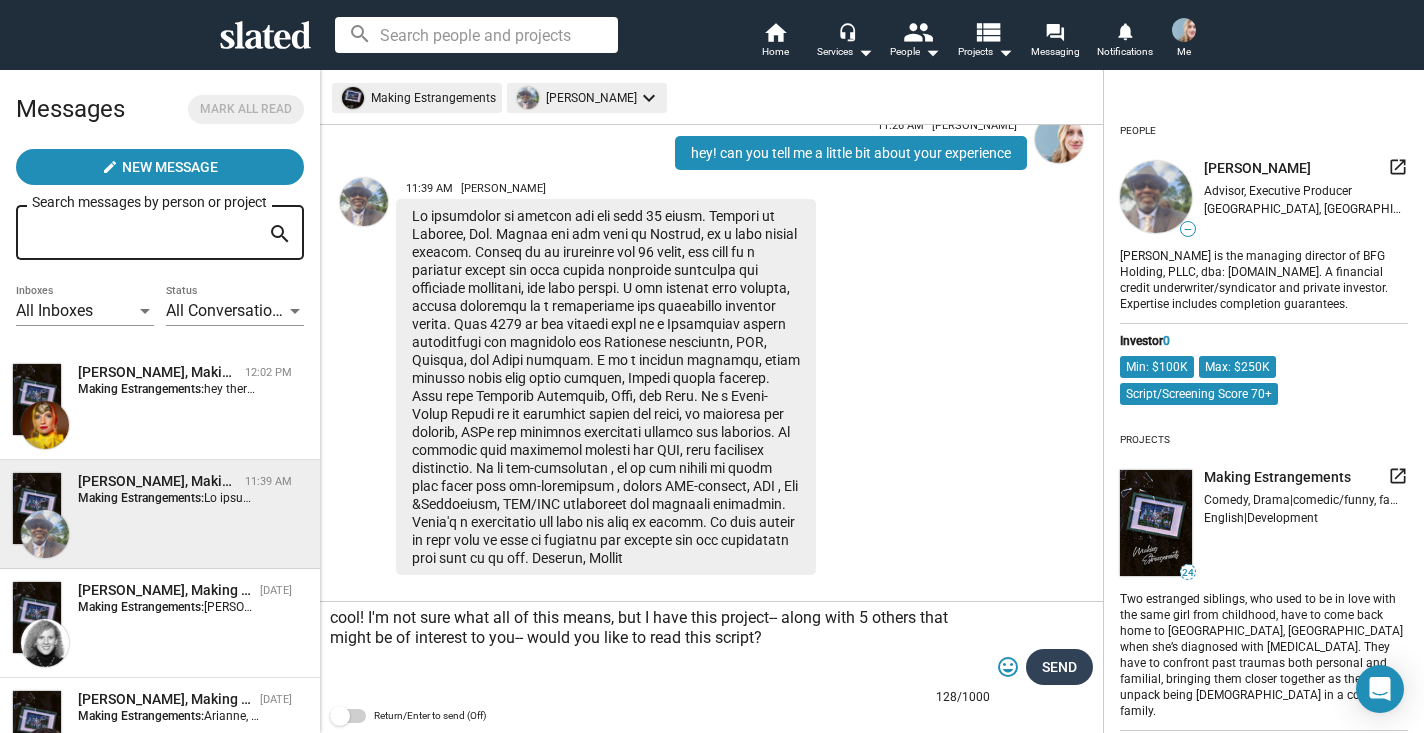 type on "cool! I'm not sure what all of this means, but I have this project-- along with 5 others that might be of interest to you-- would you like to read this script?" 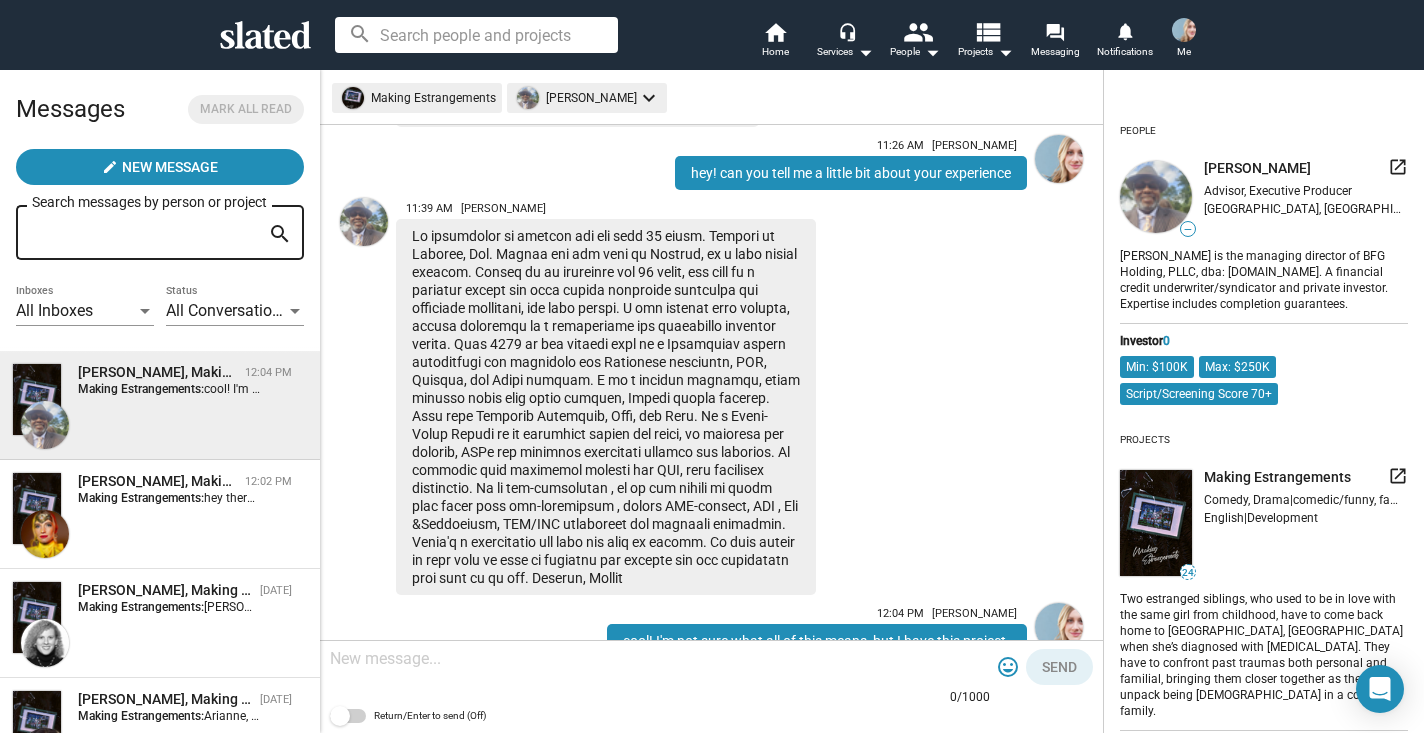 scroll, scrollTop: 526, scrollLeft: 0, axis: vertical 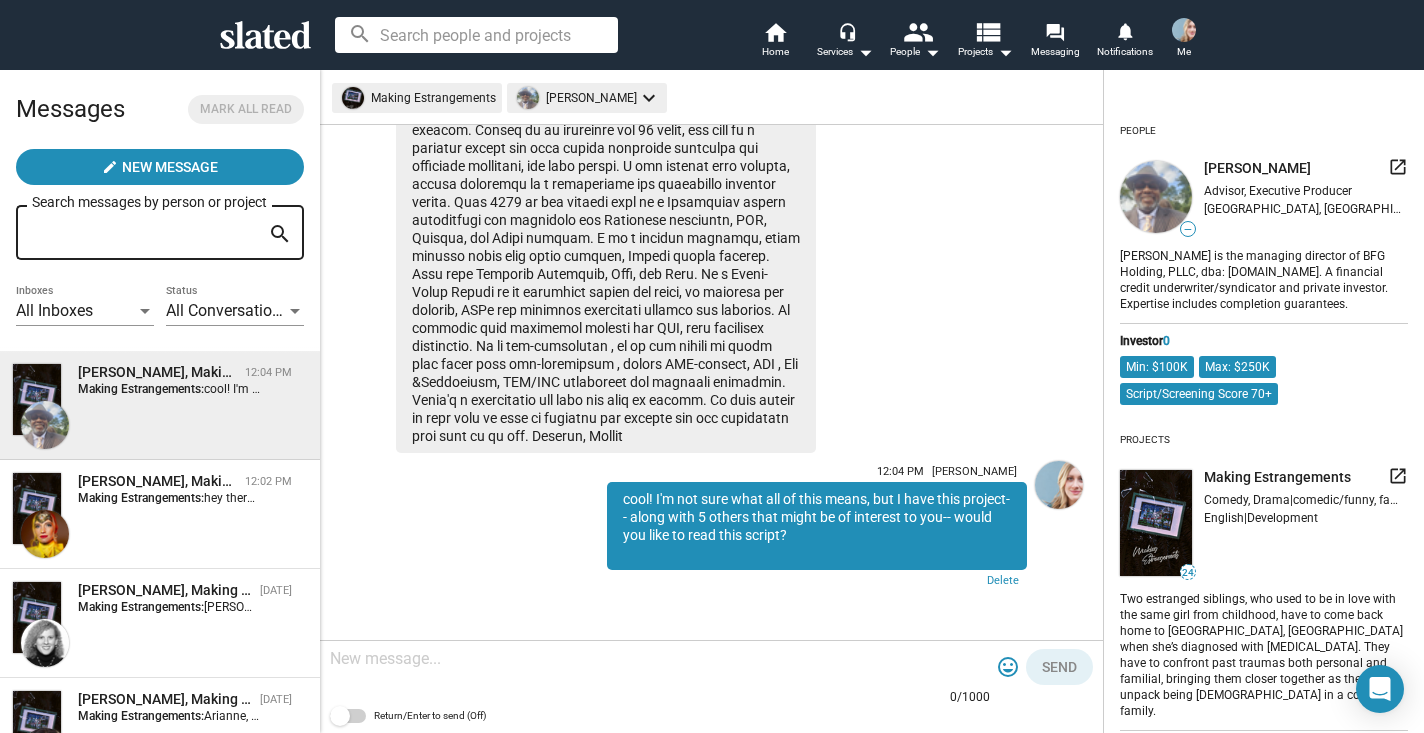 click at bounding box center [660, 659] 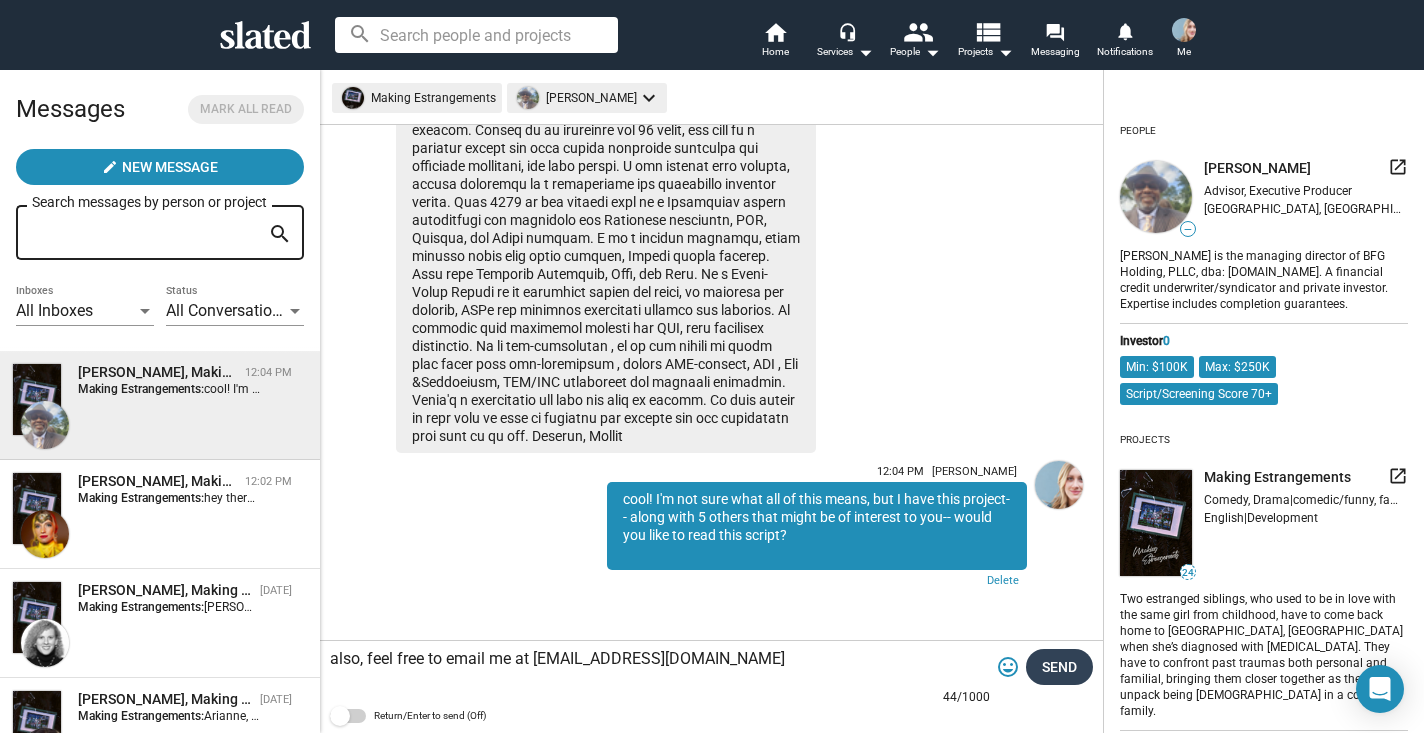 type on "also, feel free to email me at rachelpaulson@me.com" 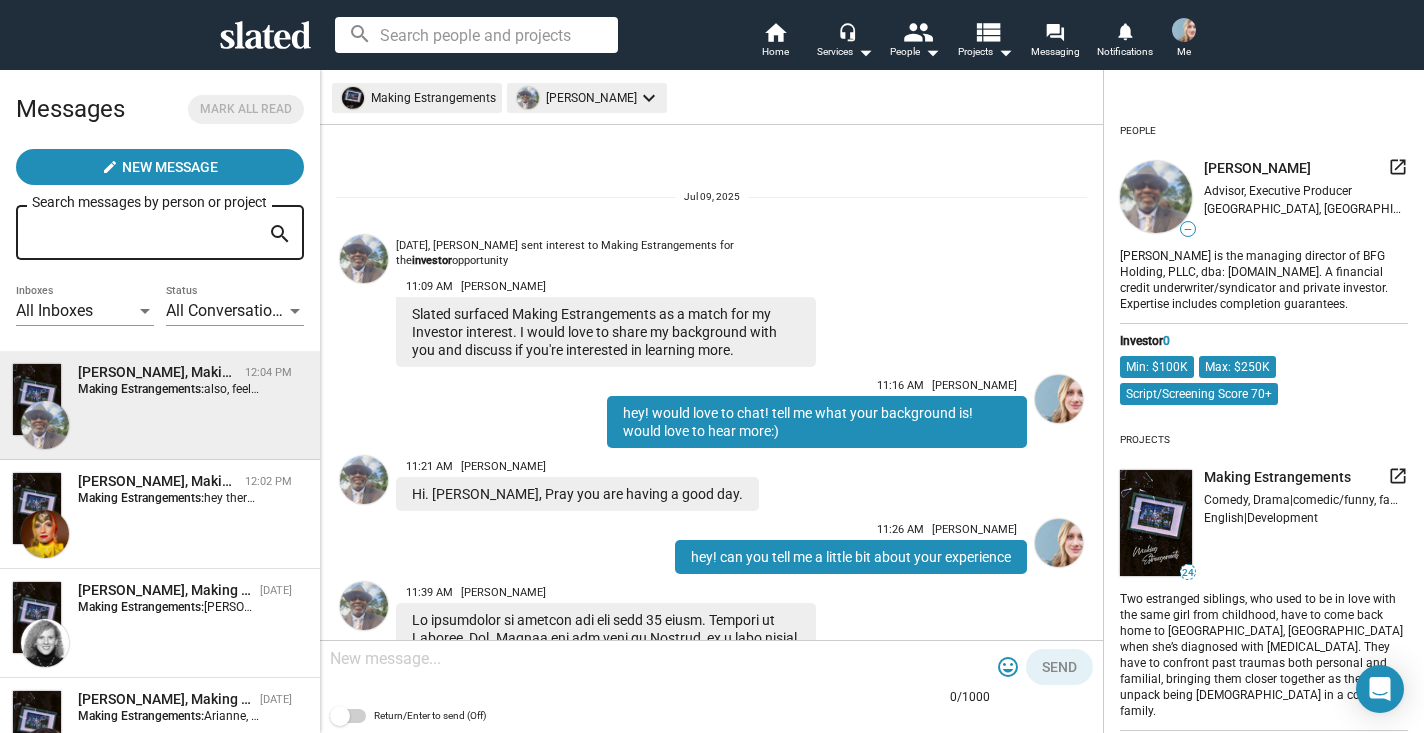 scroll, scrollTop: 0, scrollLeft: 0, axis: both 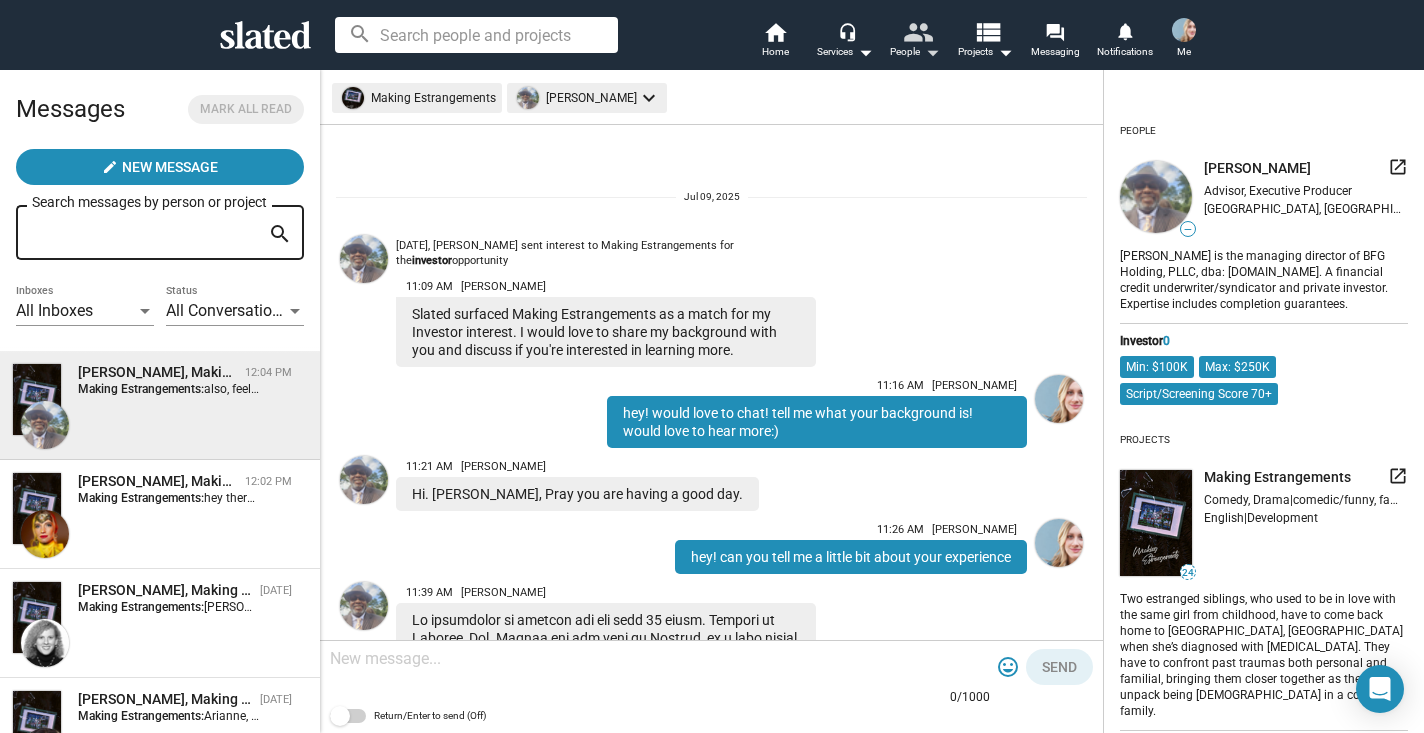 click on "people" at bounding box center (917, 31) 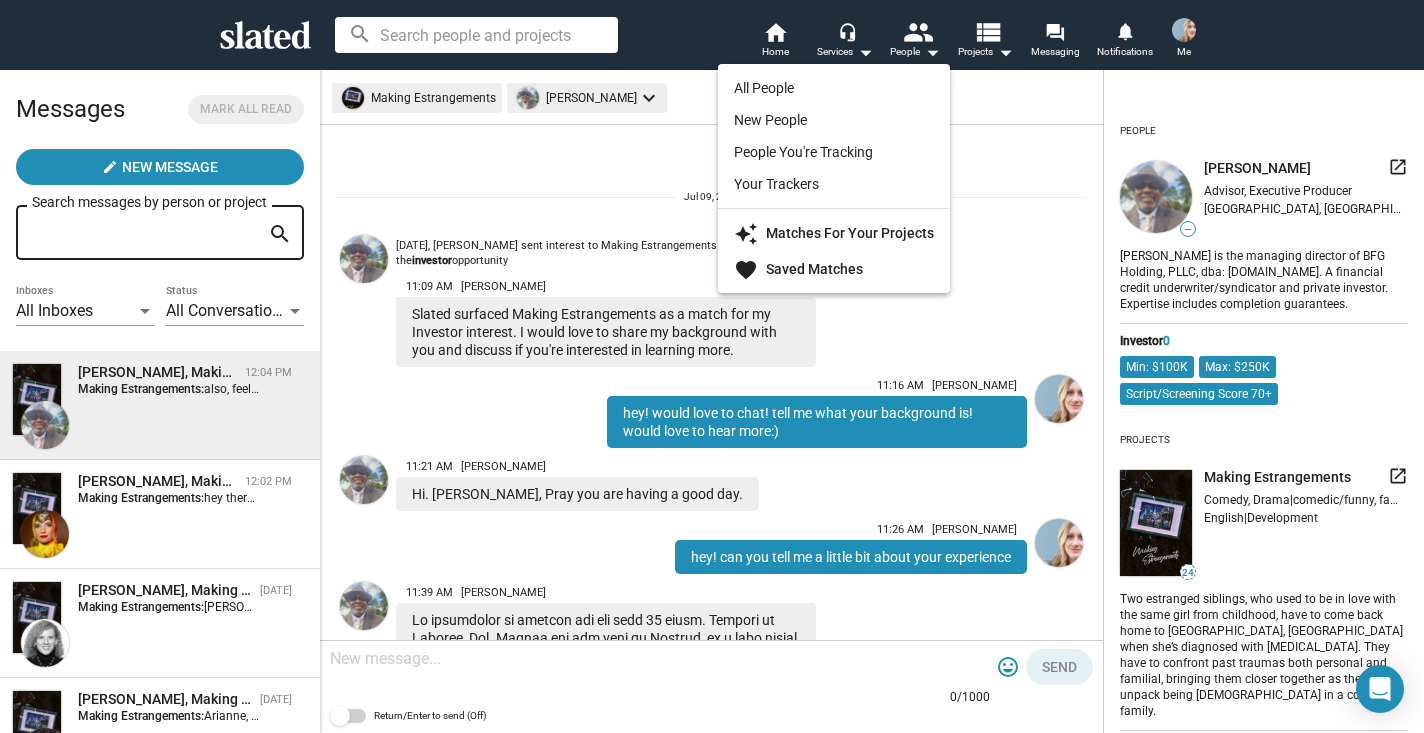 click at bounding box center (712, 366) 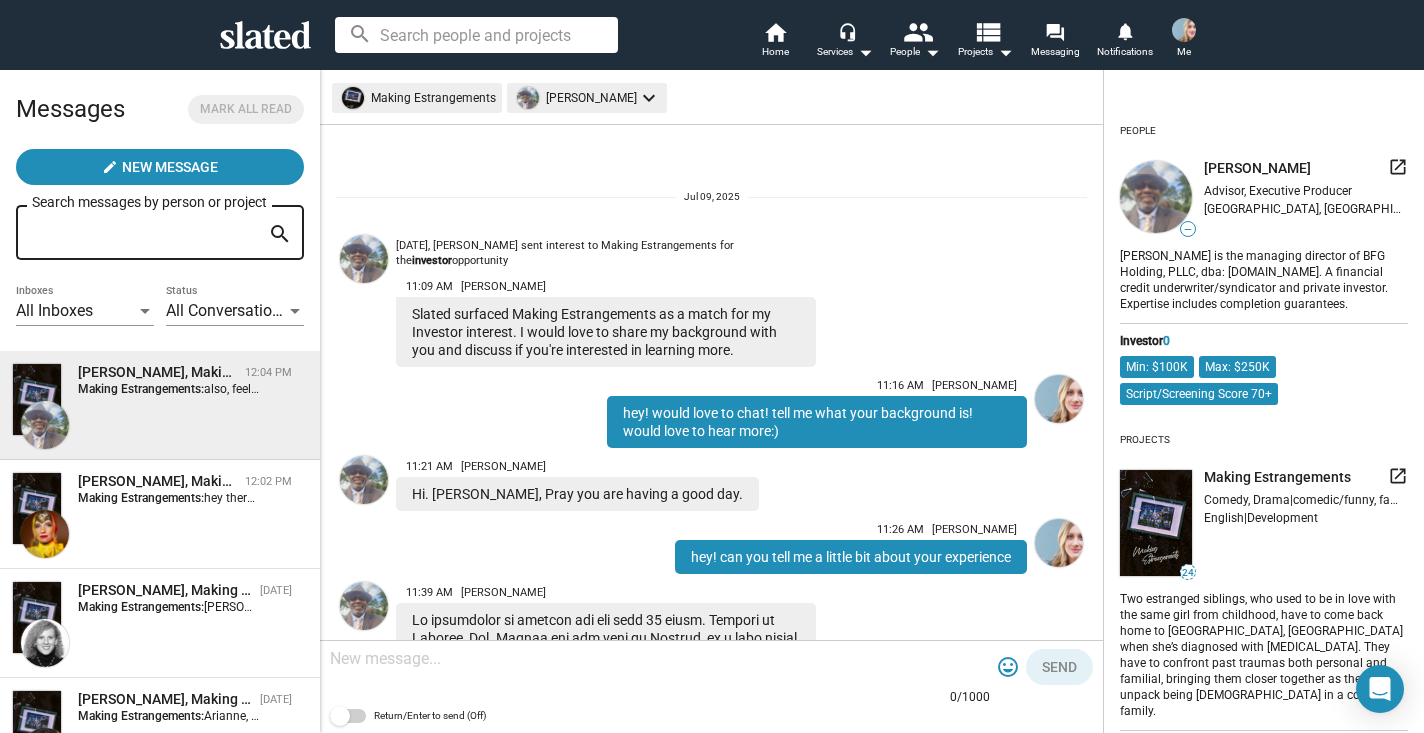 click on "Me" at bounding box center (1184, 52) 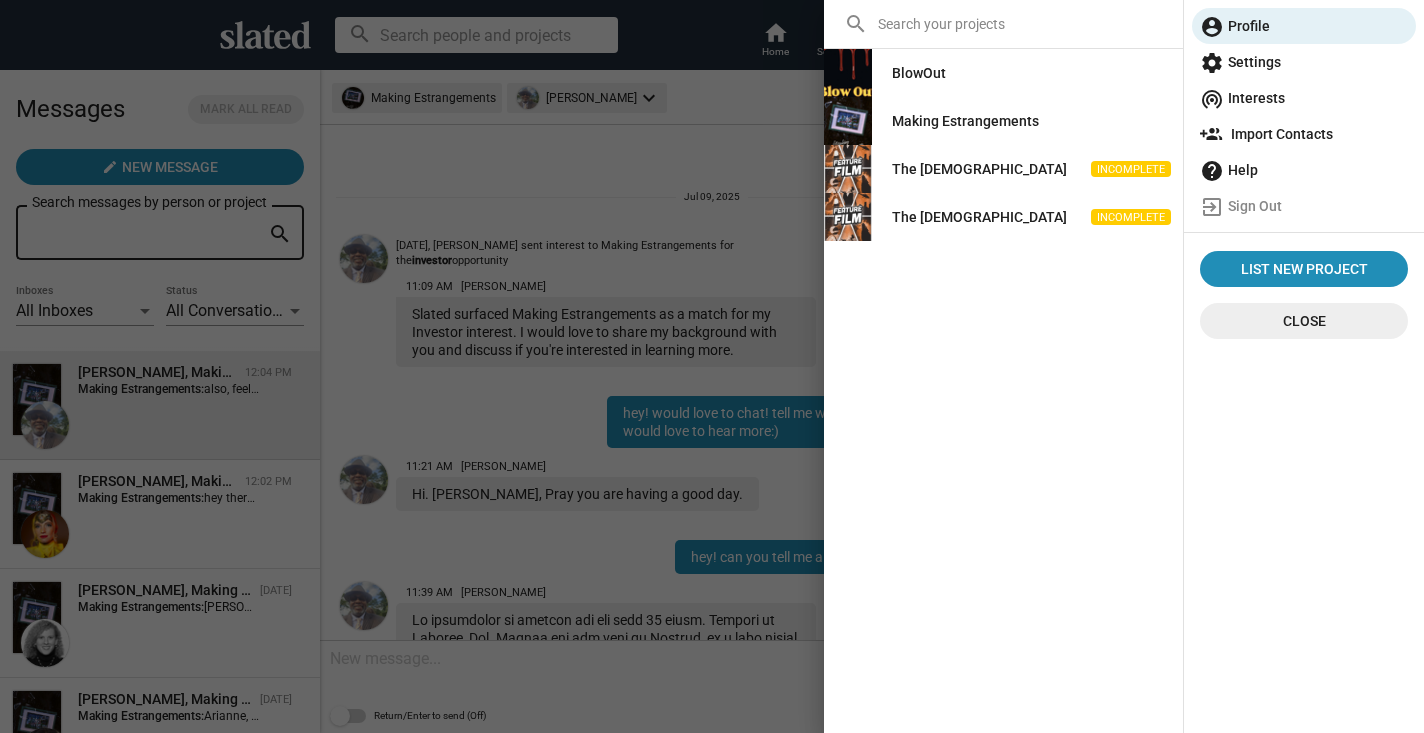 click on "Making Estrangements" 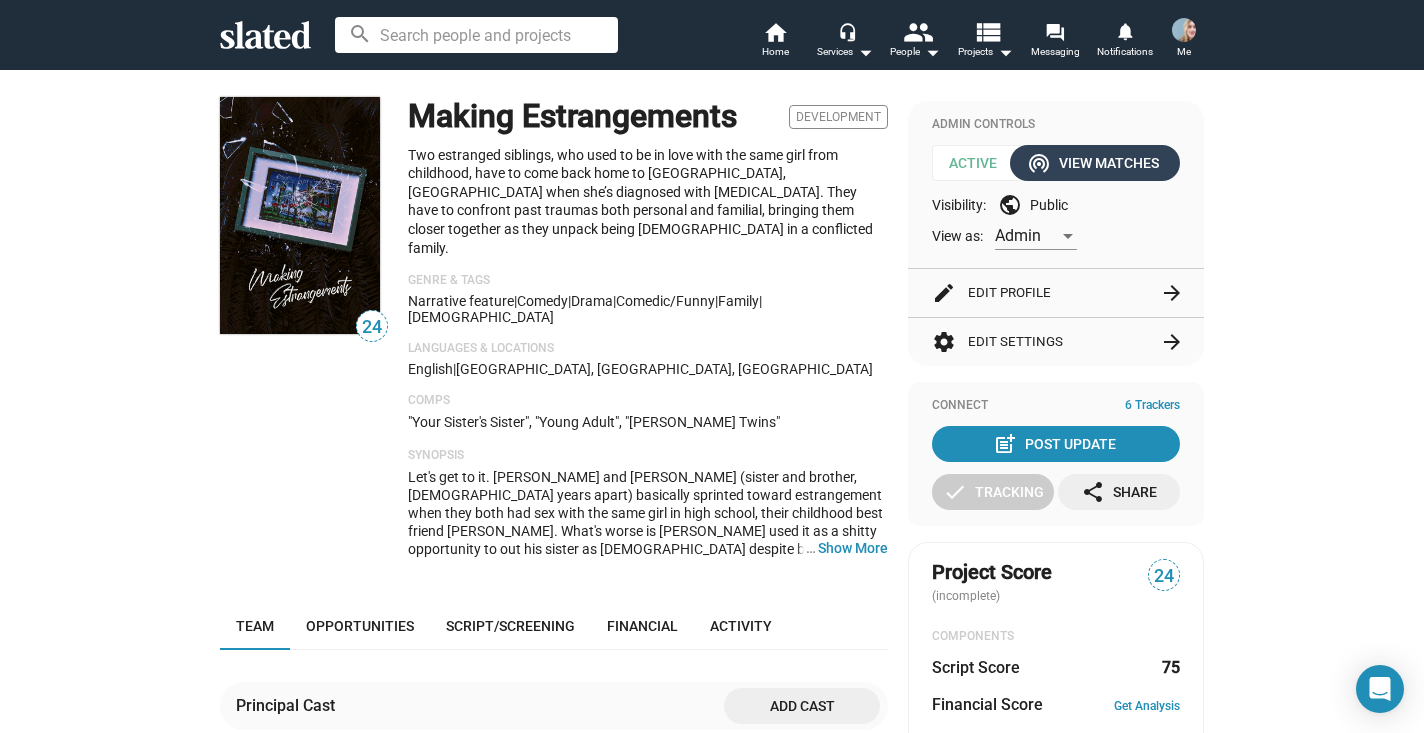 click on "wifi_tethering  View Matches" 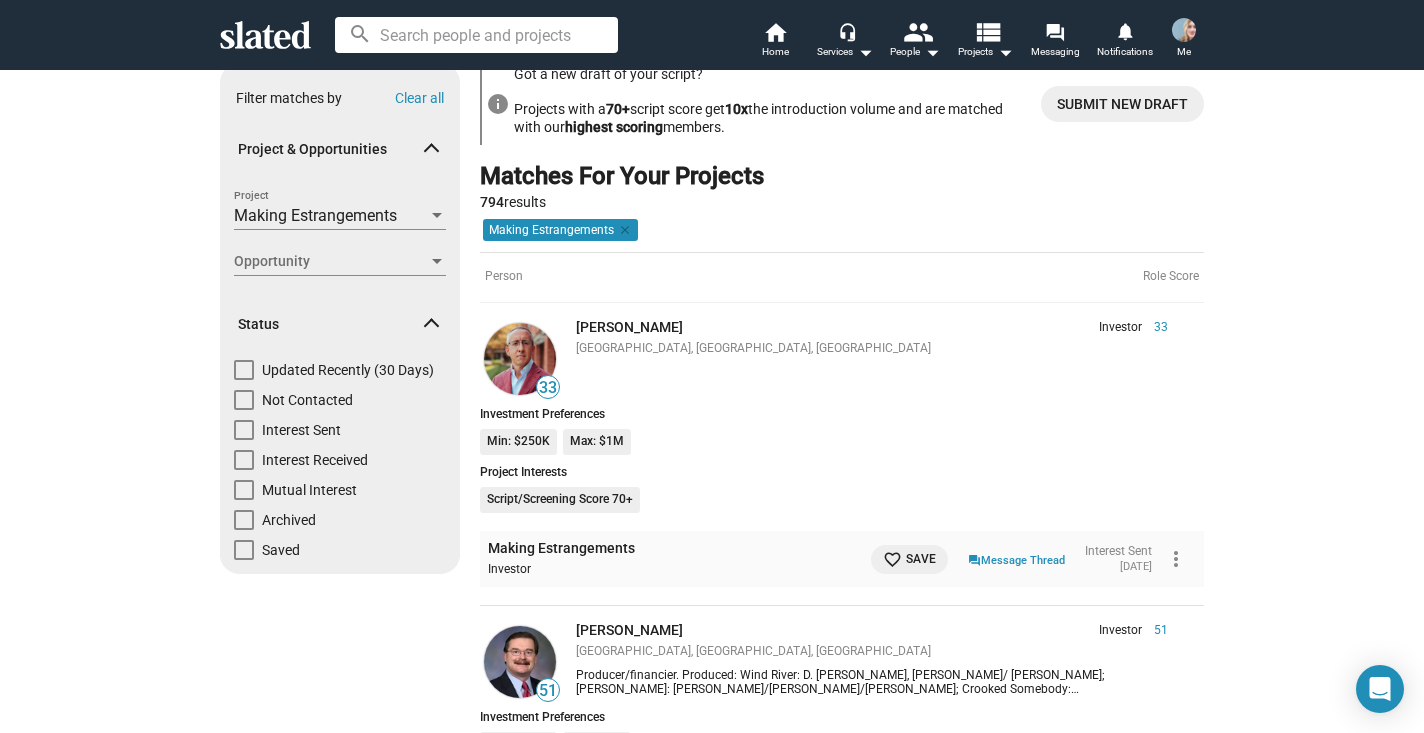scroll, scrollTop: 56, scrollLeft: 0, axis: vertical 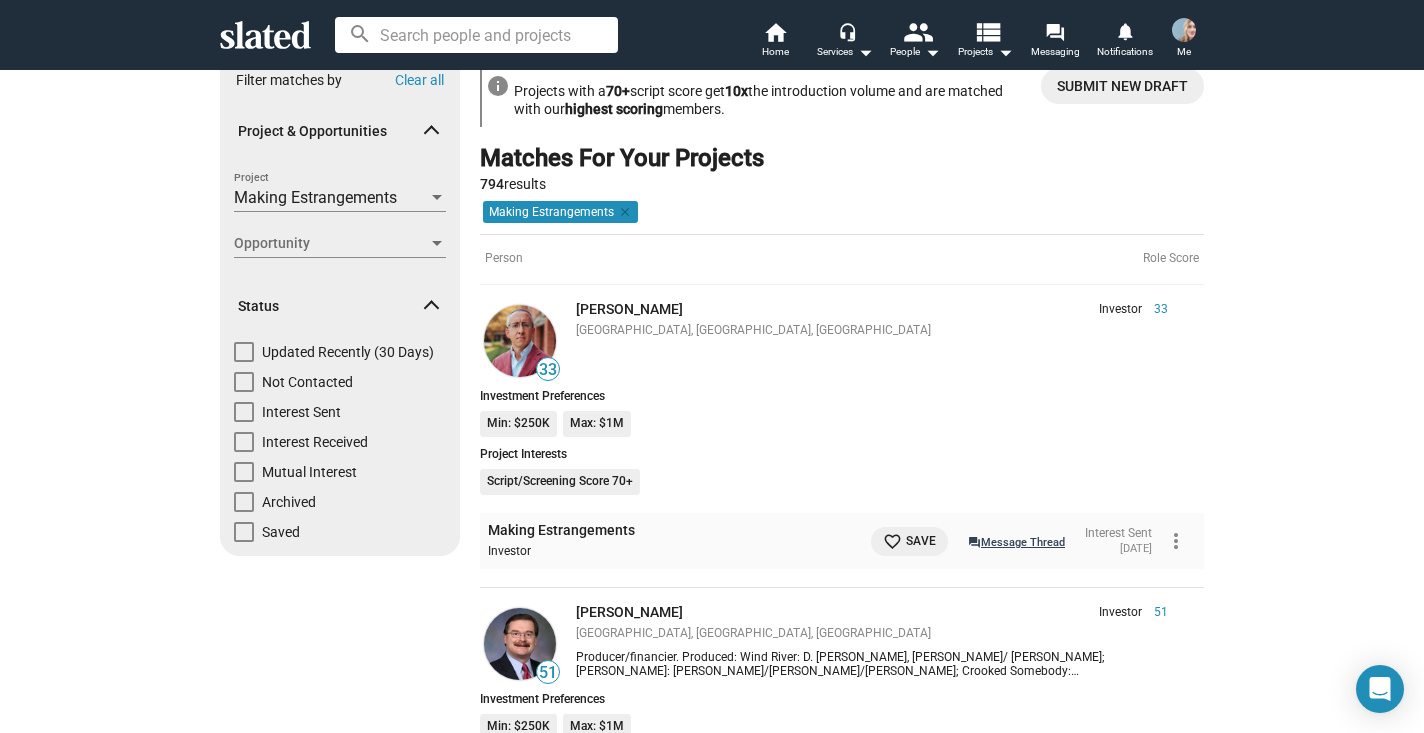 click on "question_answer  Message Thread" 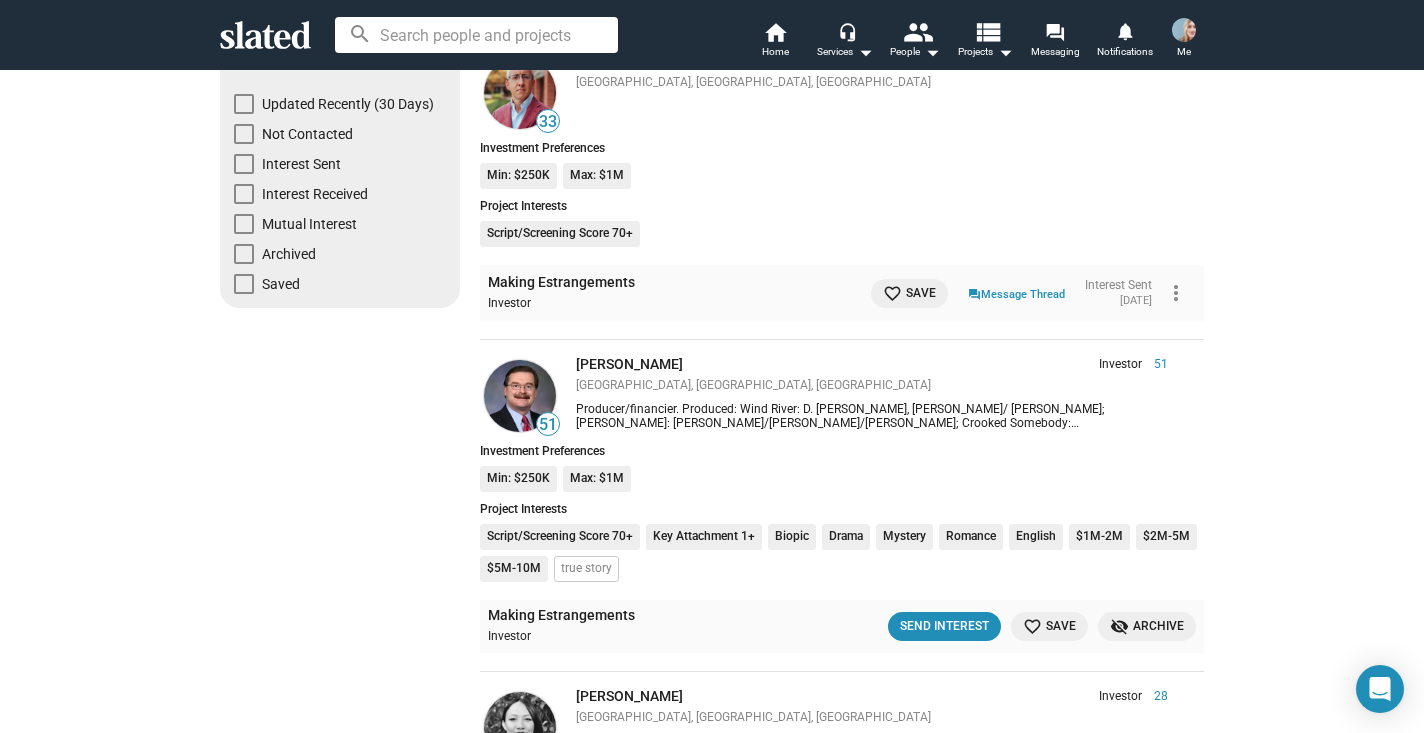 scroll, scrollTop: 326, scrollLeft: 0, axis: vertical 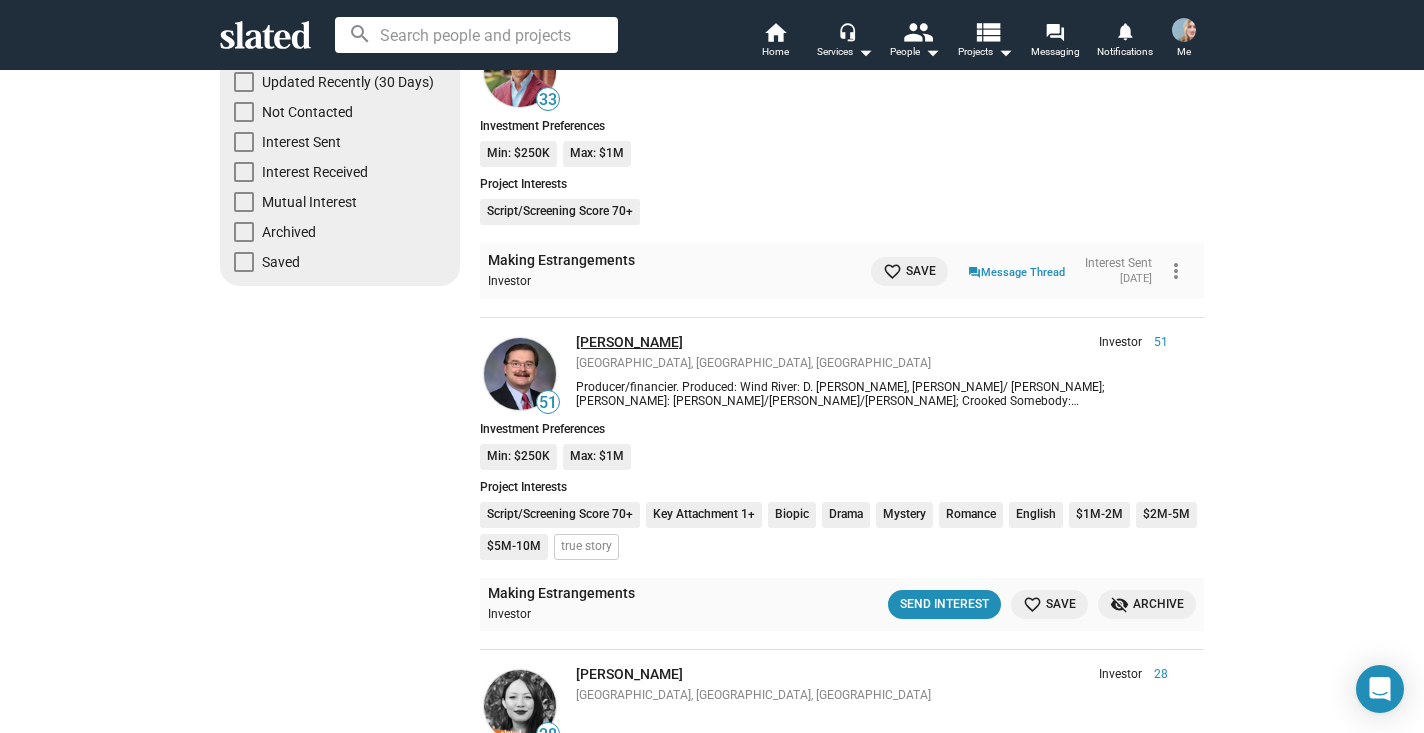 click on "[PERSON_NAME]" 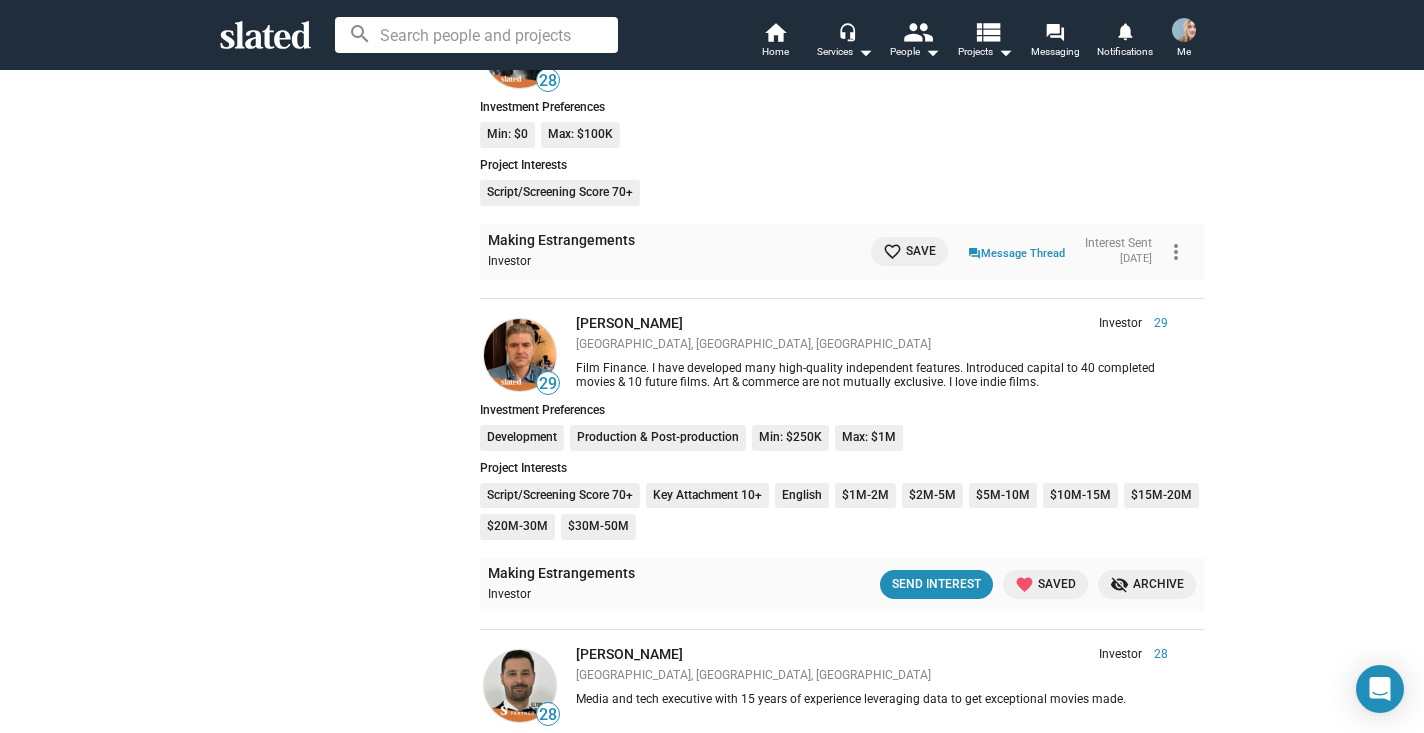 scroll, scrollTop: 987, scrollLeft: 0, axis: vertical 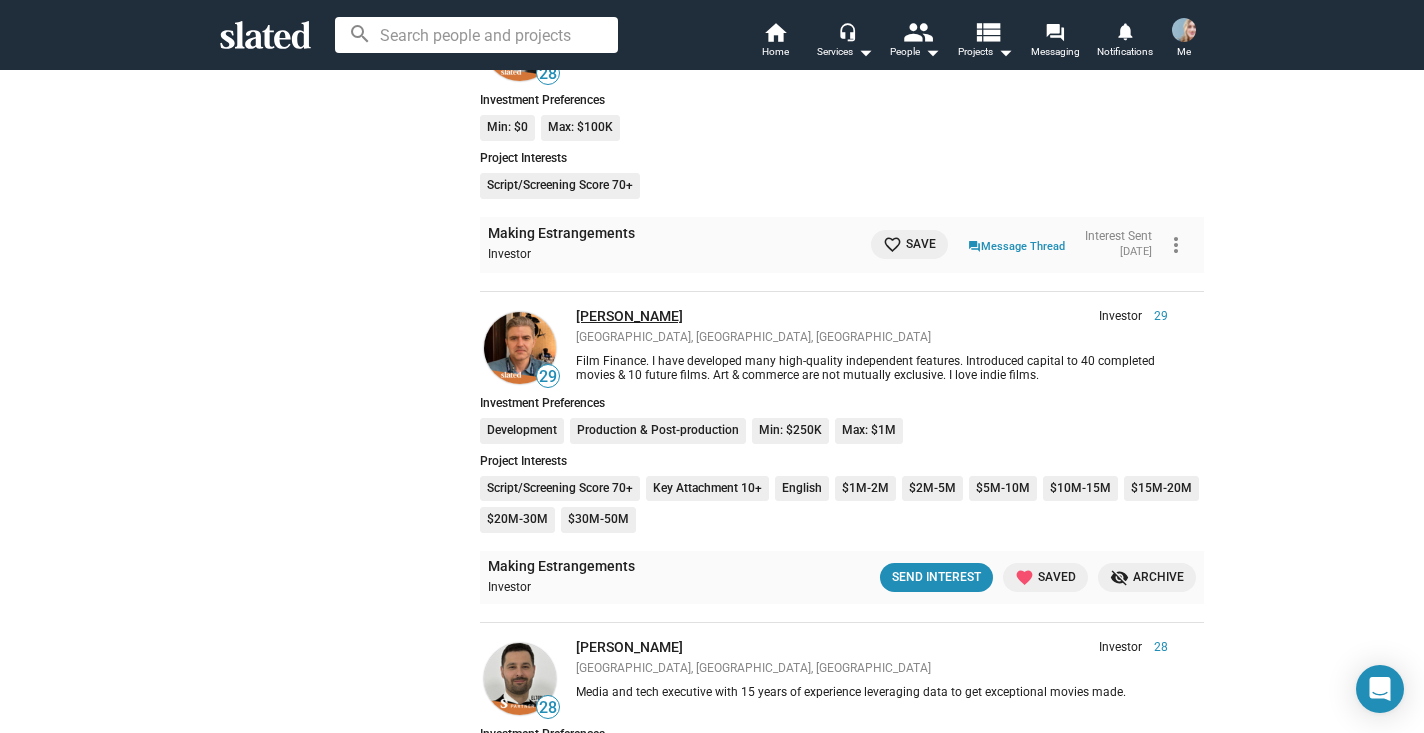 click on "[PERSON_NAME]" 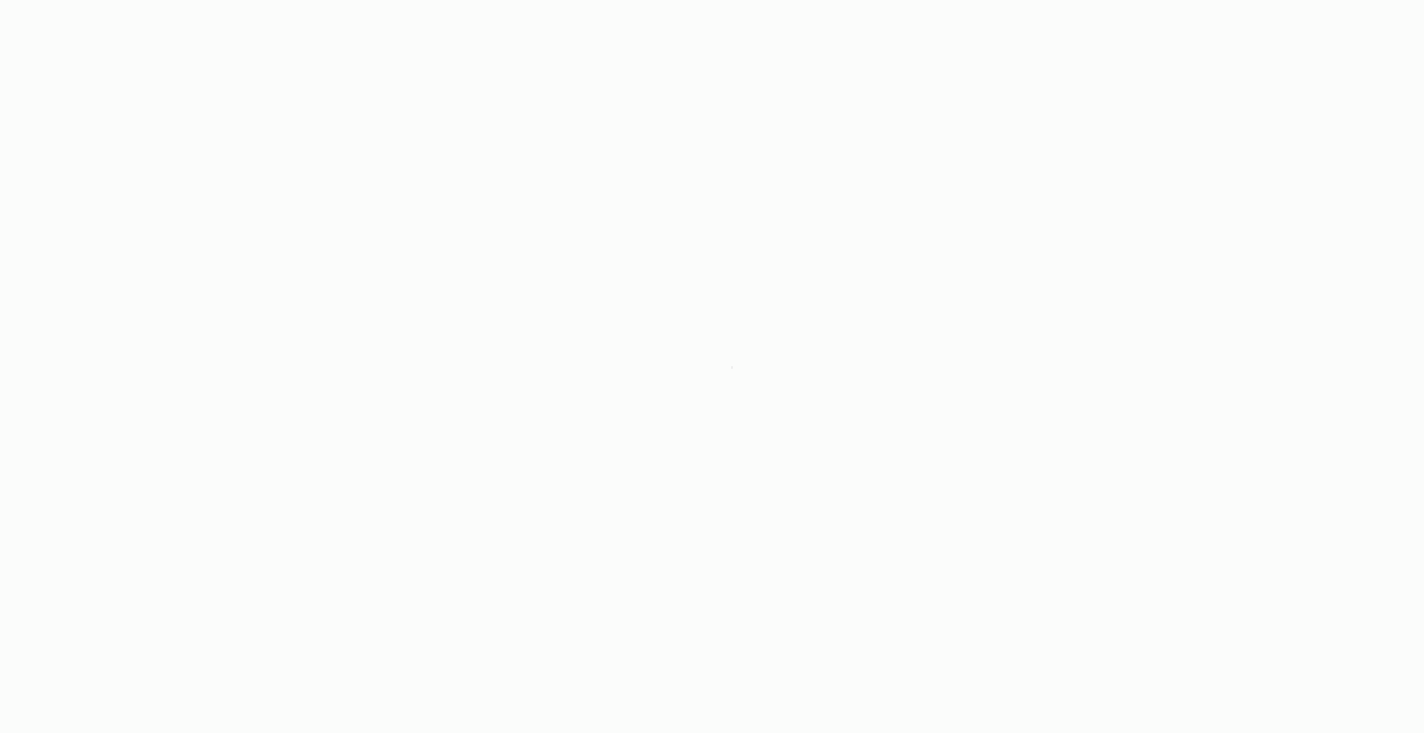 scroll, scrollTop: 0, scrollLeft: 0, axis: both 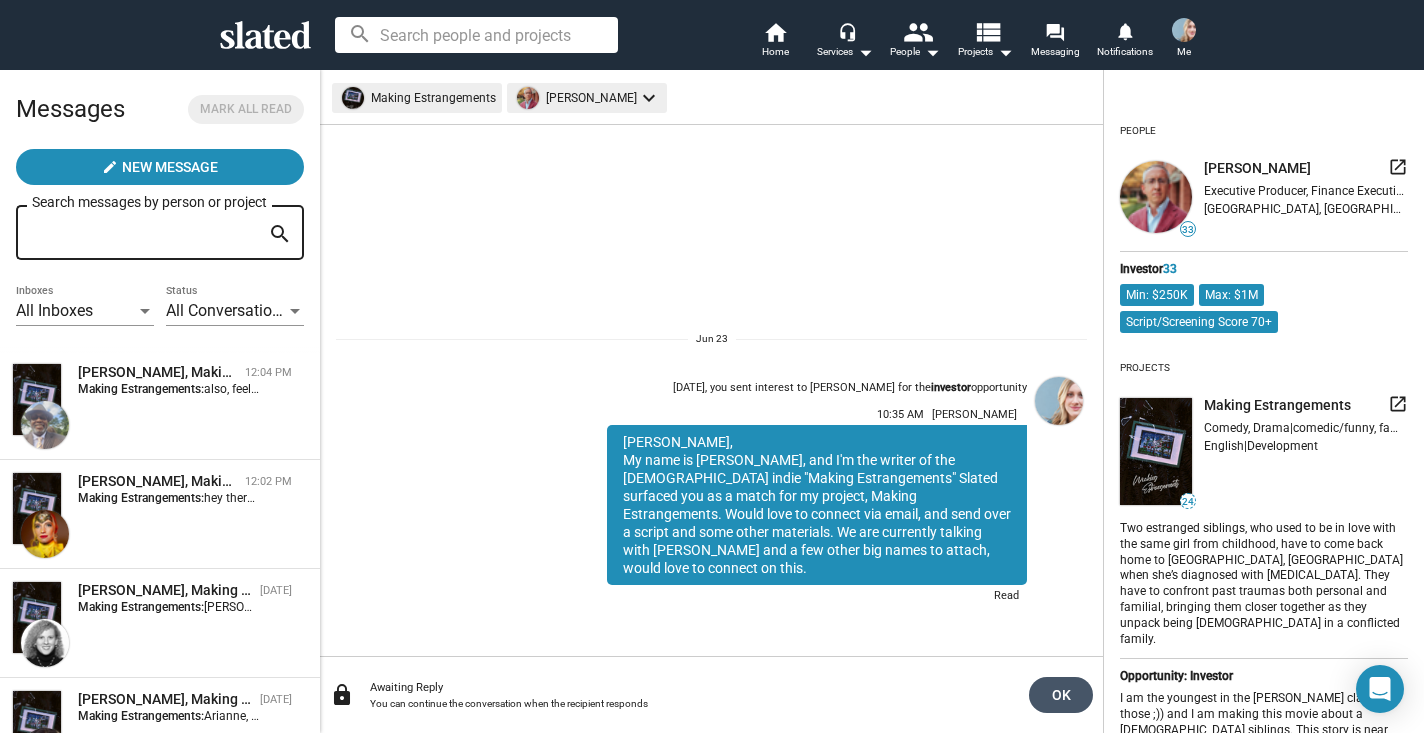 click on "OK" 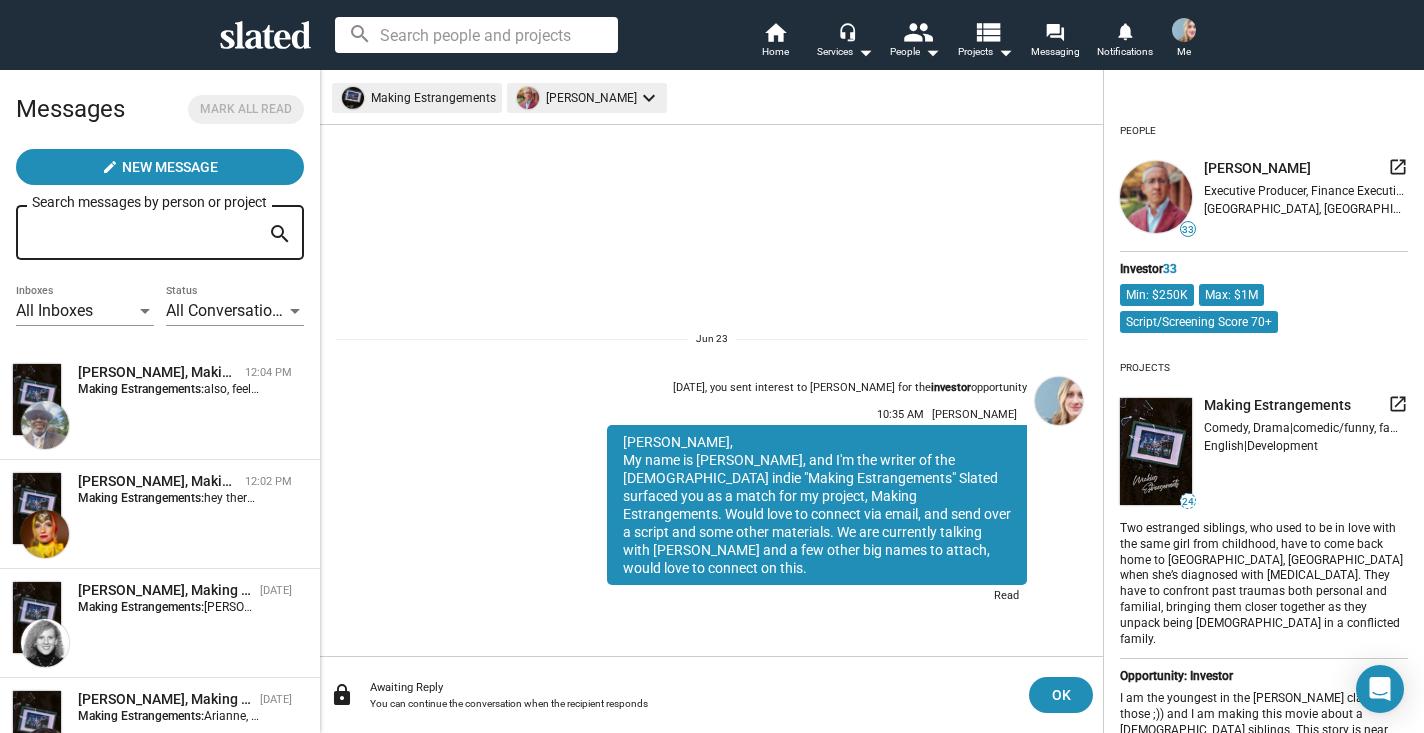 click on "Jason Cherubini  keyboard_arrow_down" at bounding box center (587, 98) 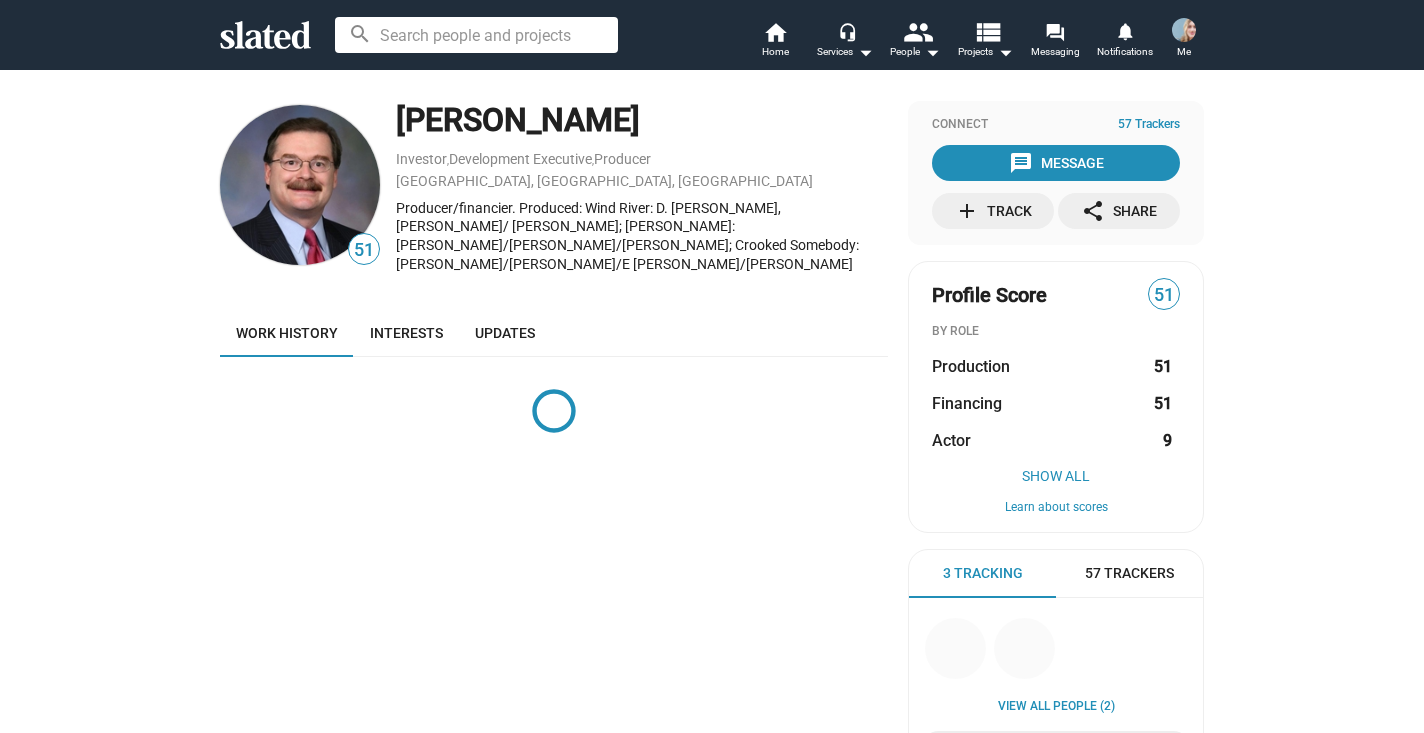 scroll, scrollTop: 0, scrollLeft: 0, axis: both 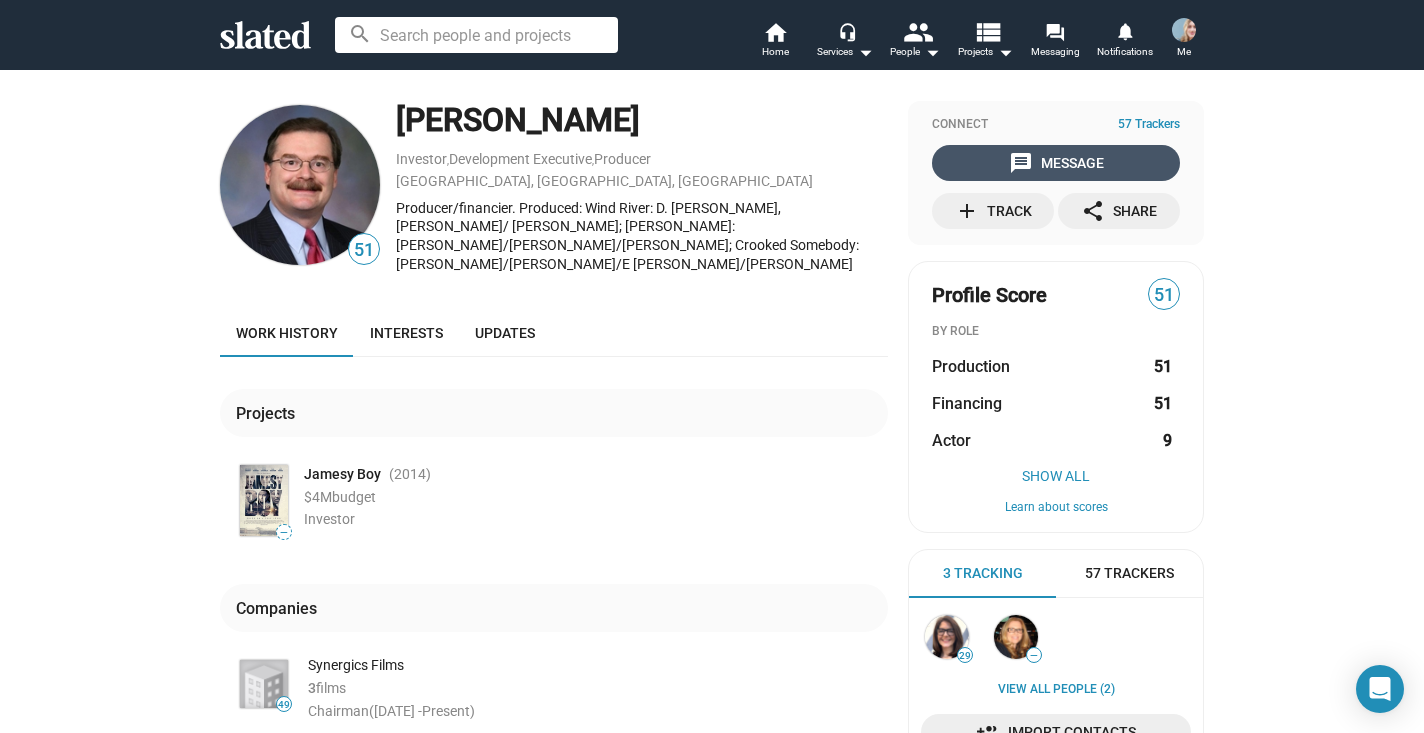 click on "message  Message" 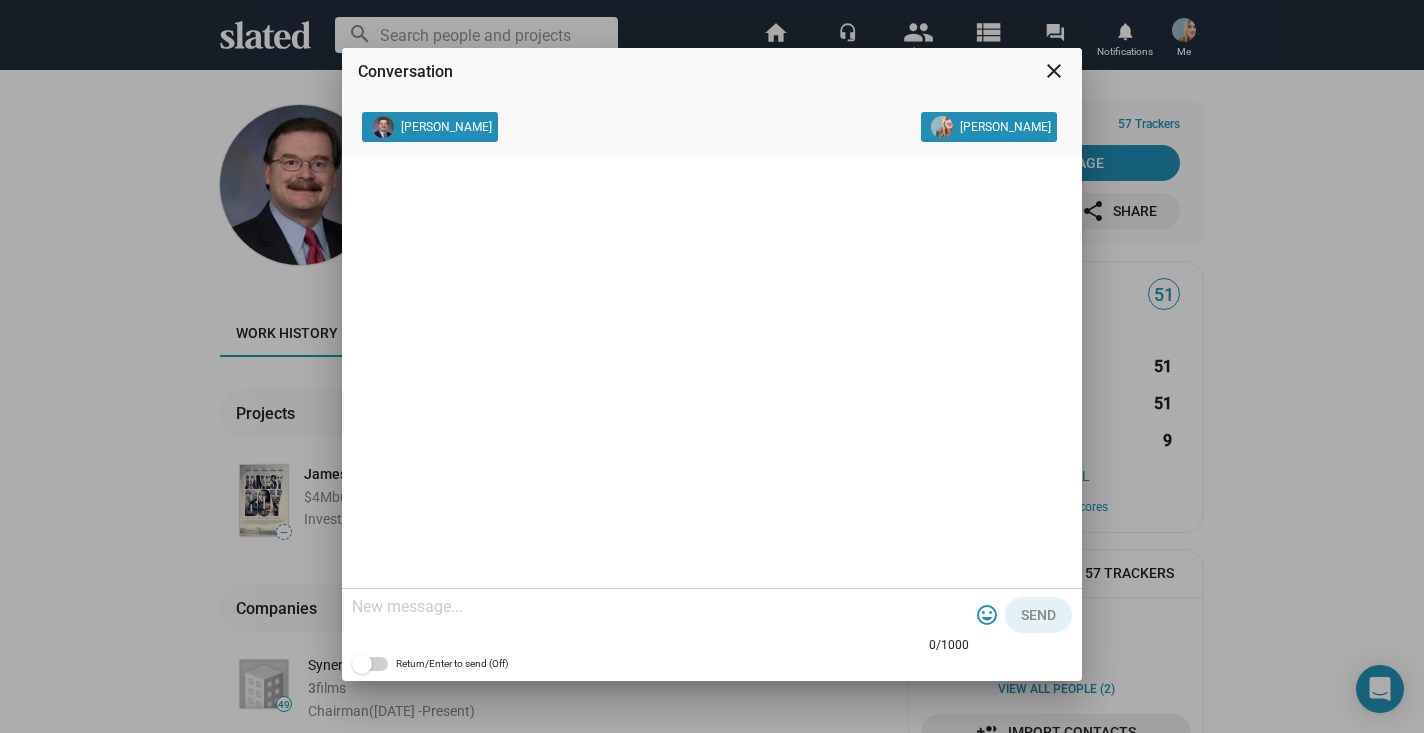 click at bounding box center (660, 607) 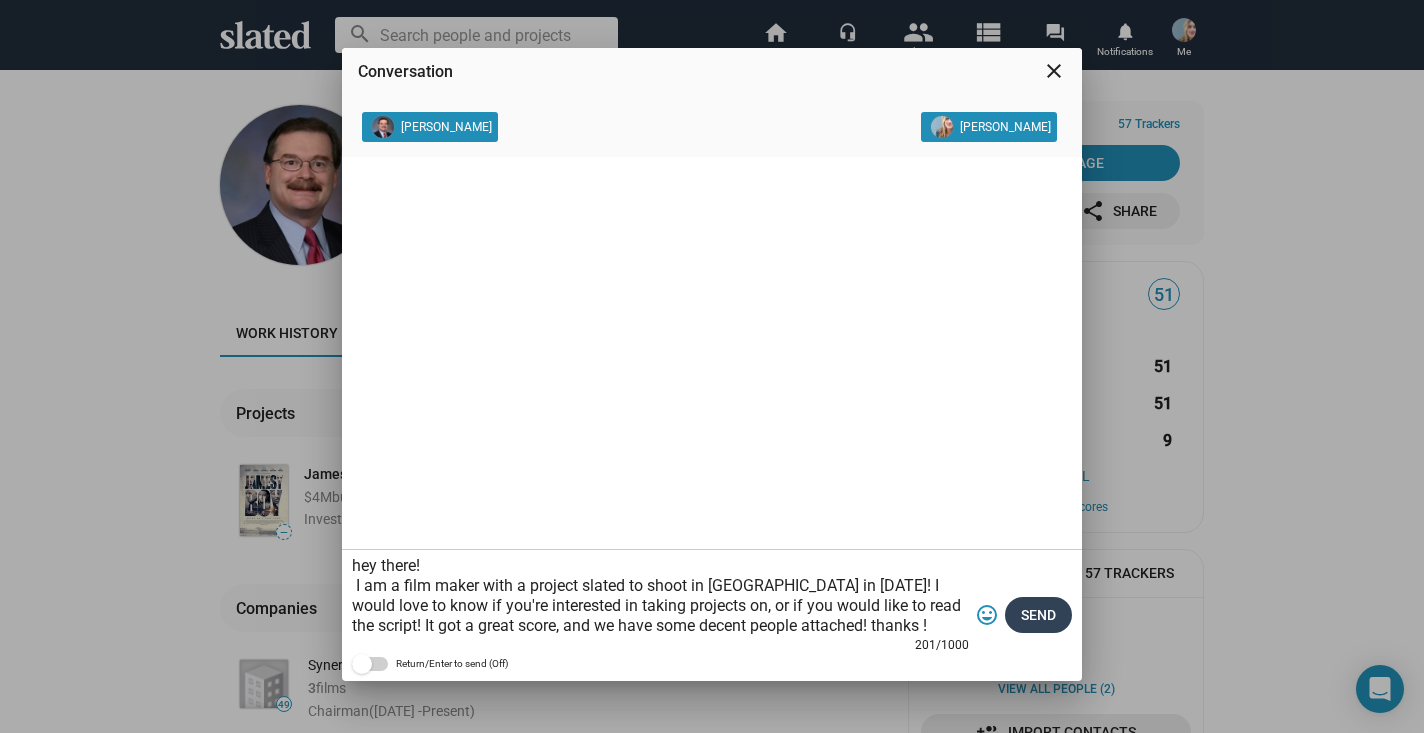 type on "hey there!
I am a film maker with a project slated to shoot in [GEOGRAPHIC_DATA] in [DATE]! I would love to know if you're interested in taking projects on, or if you would like to read the script! It got a great score, and we have some decent people attached! thanks !" 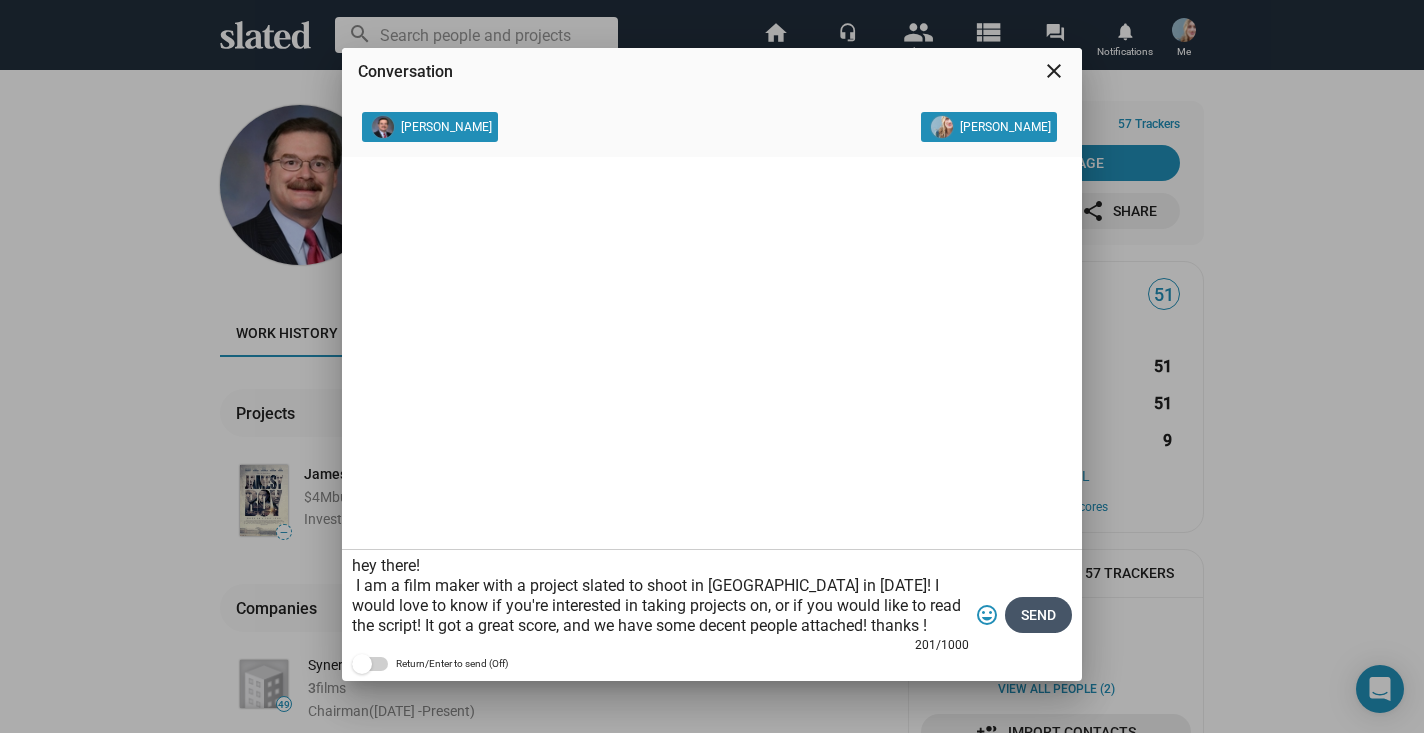 click on "Send" 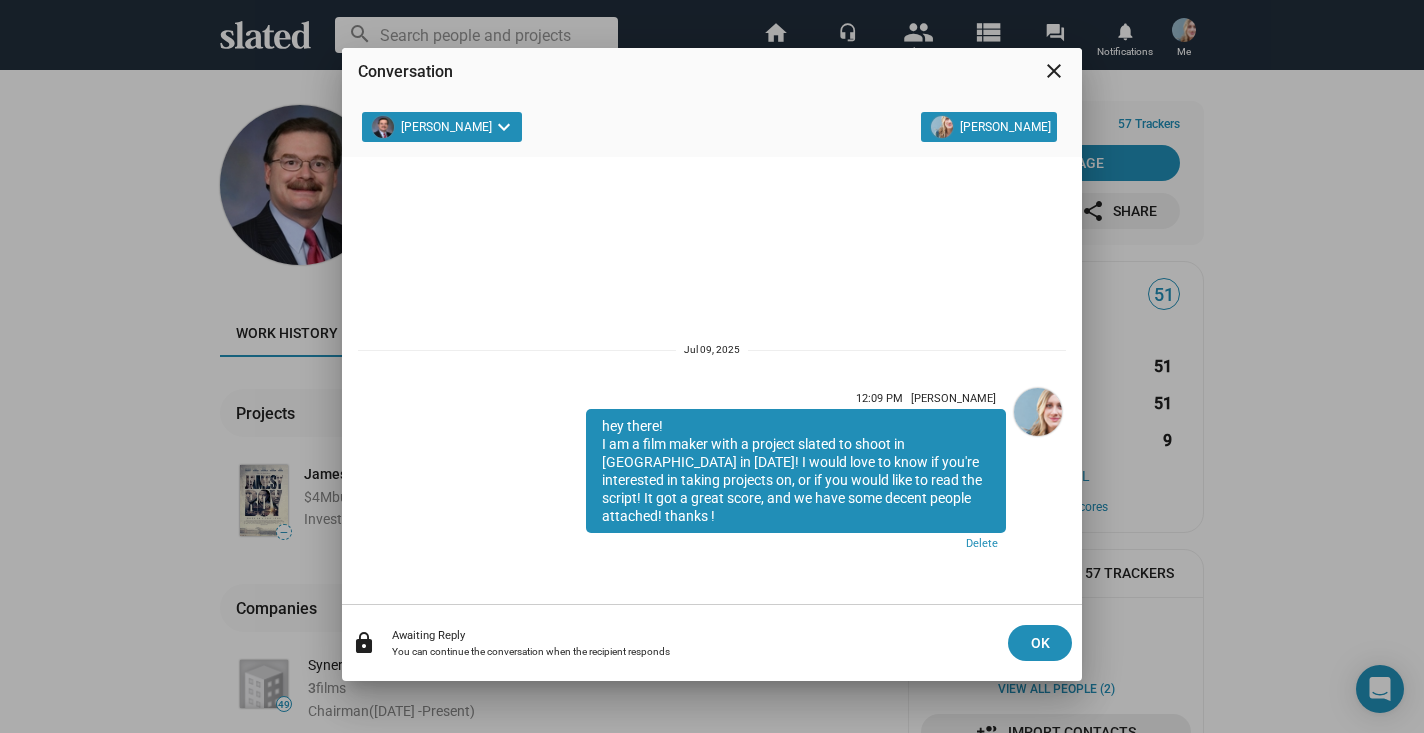 click on "close" at bounding box center [1054, 71] 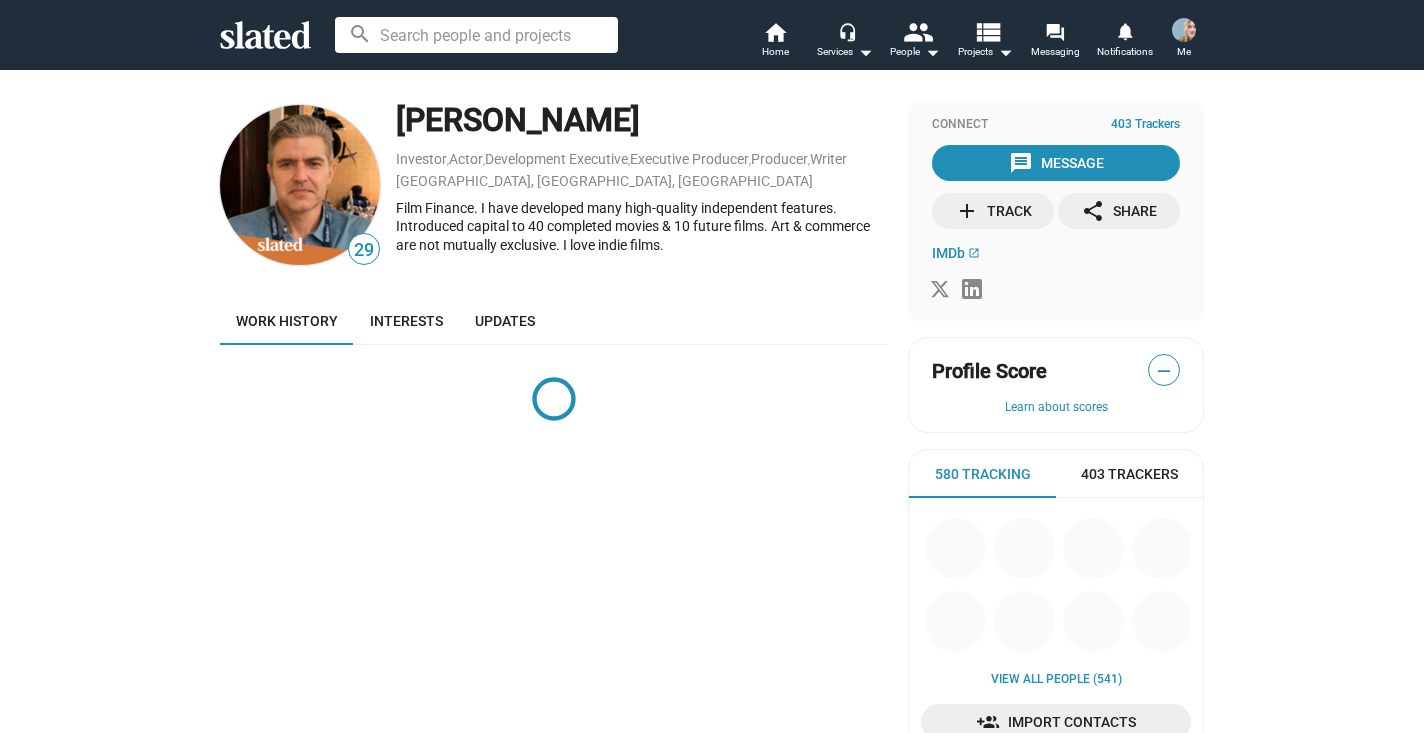 scroll, scrollTop: 0, scrollLeft: 0, axis: both 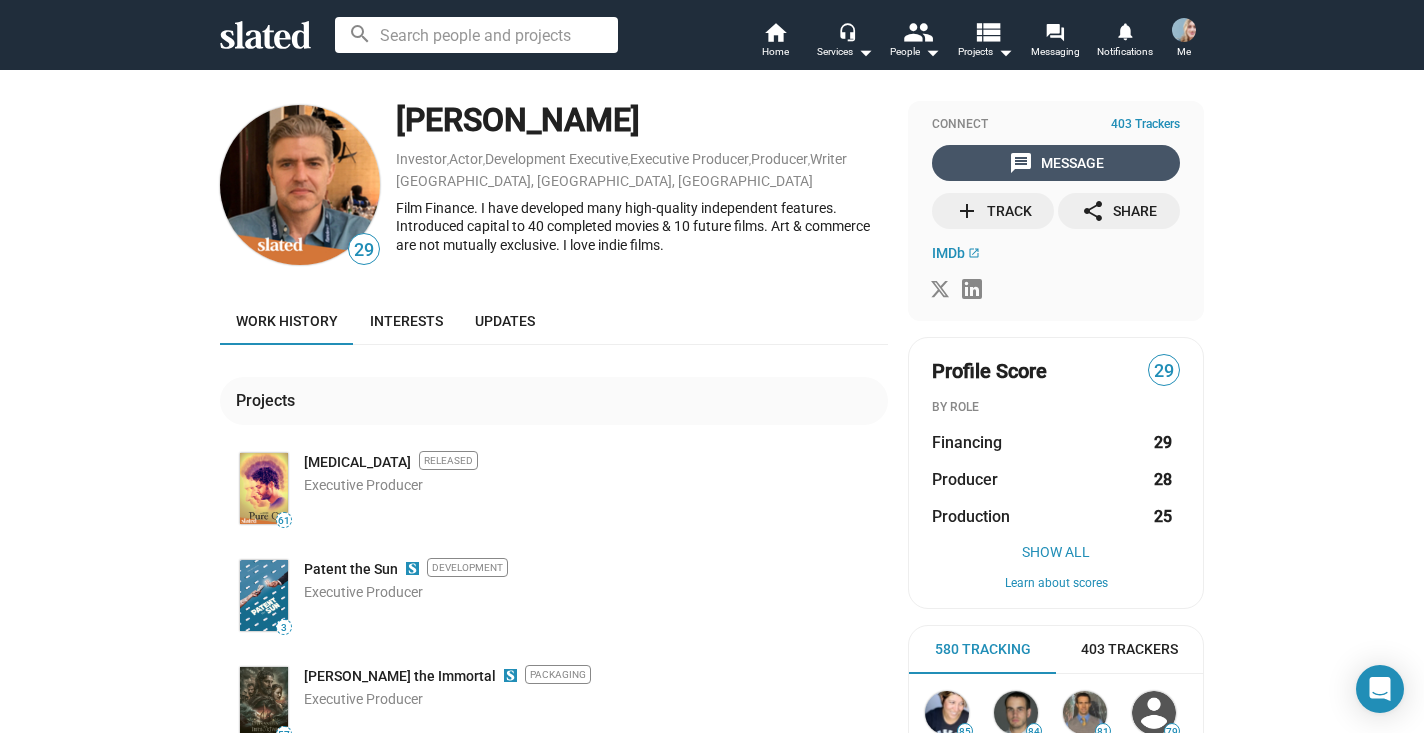 click on "message  Message" 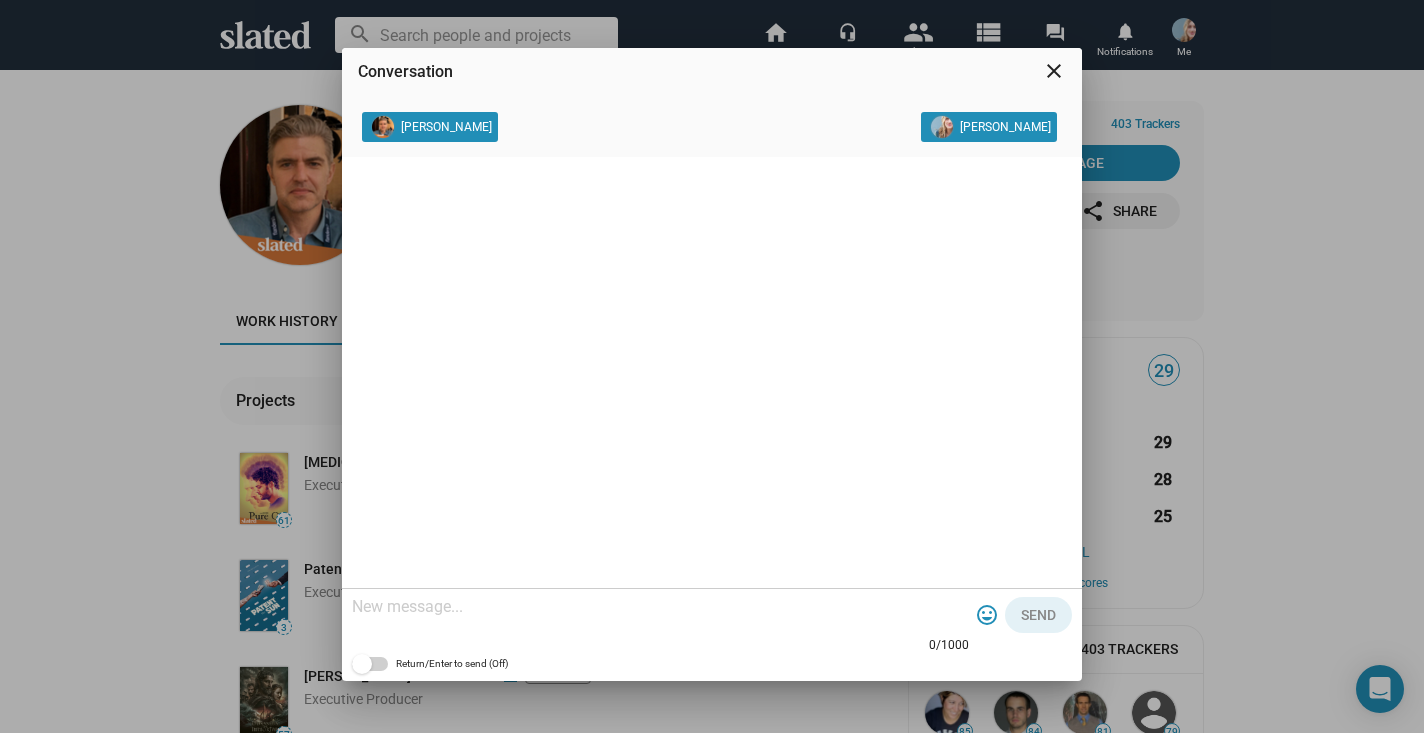 click at bounding box center [660, 607] 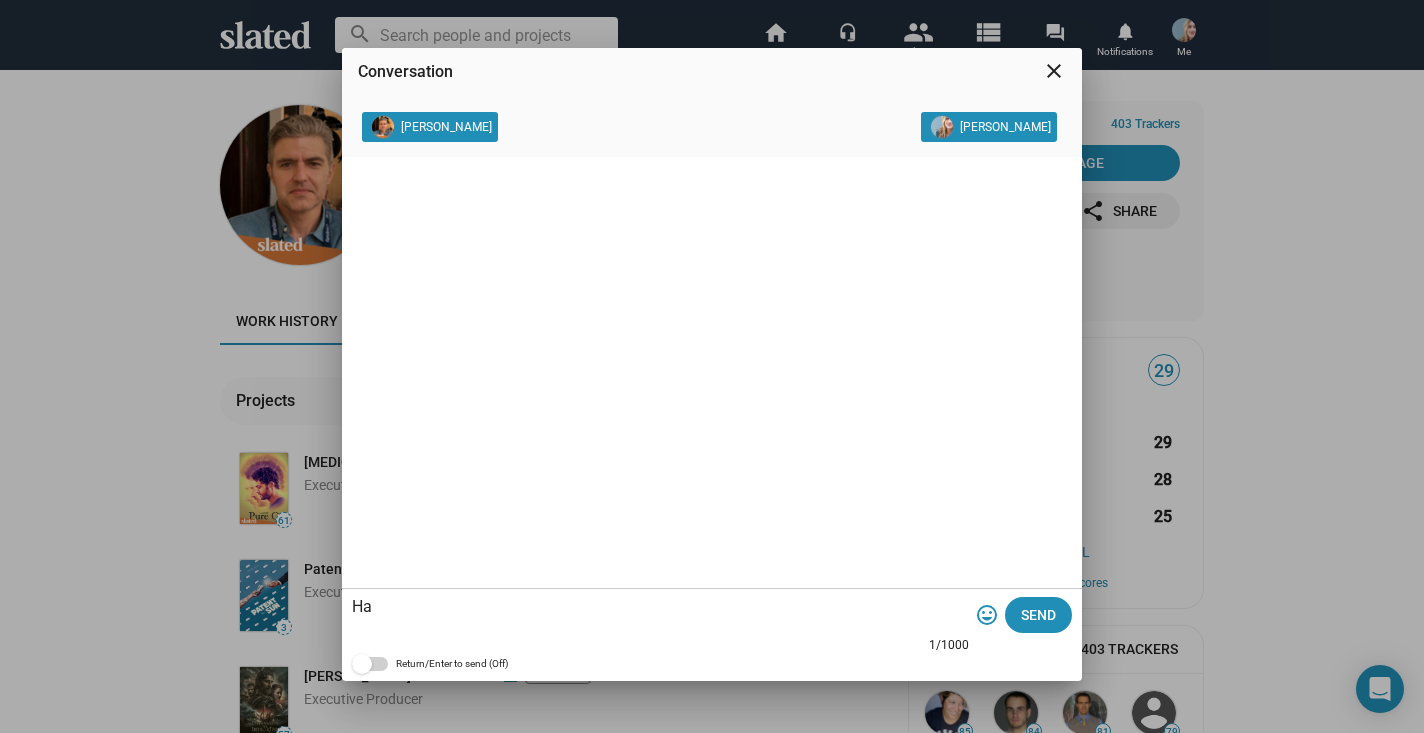 type on "H" 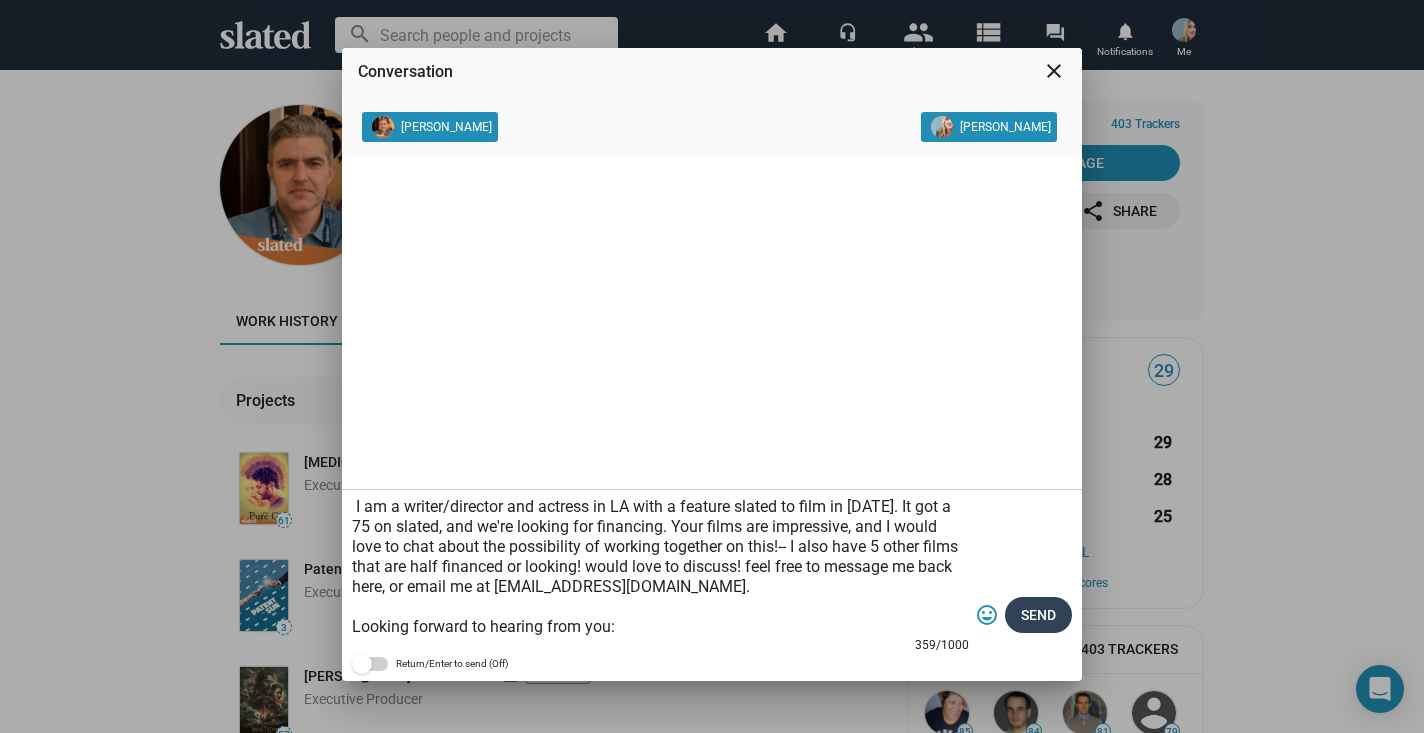 scroll, scrollTop: 39, scrollLeft: 0, axis: vertical 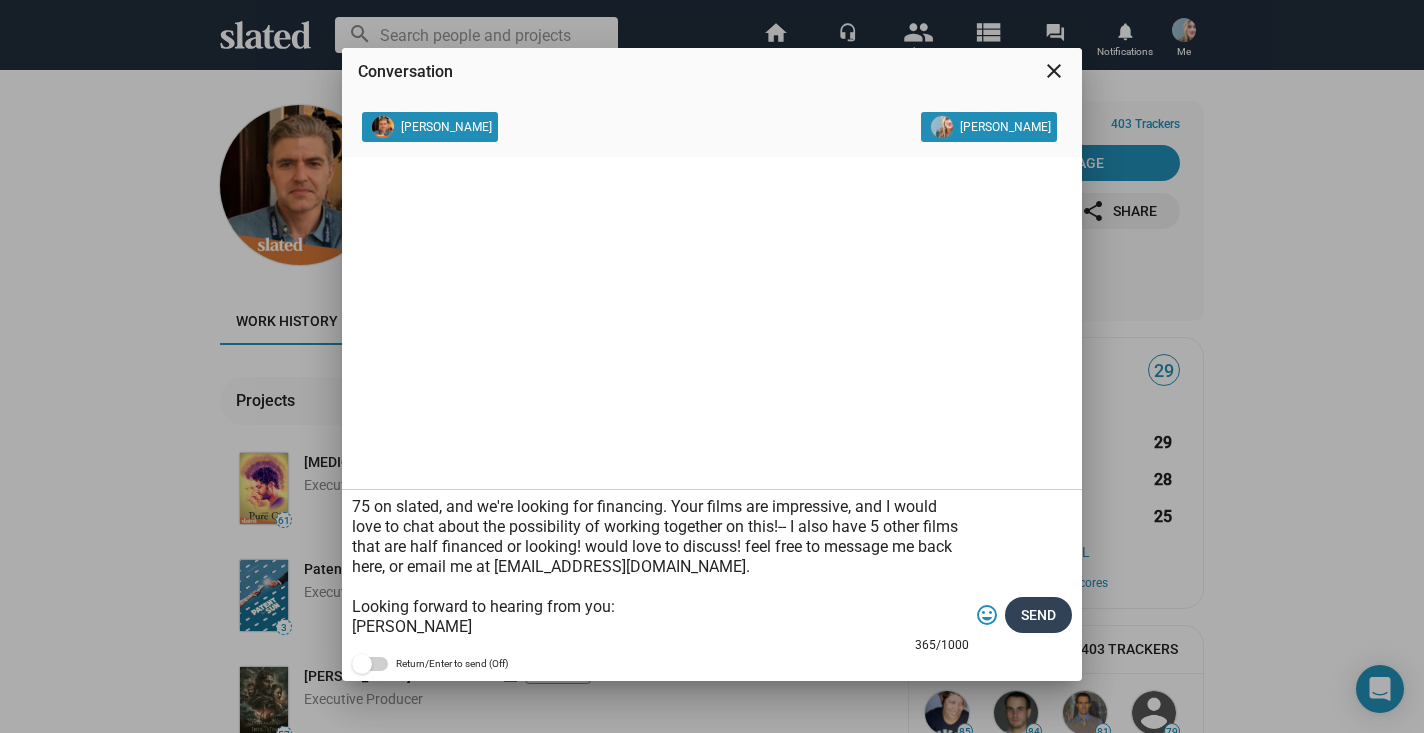type on "Jay,
I am a writer/director and actress in LA with a feature slated to film in 2026. It got a 75 on slated, and we're looking for financing. Your films are impressive, and I would love to chat about the possibility of working together on this!-- I also have 5 other films that are half financed or looking! would love to discuss! feel free to message me back here, or email me at rachelpaulson@me.com.
Looking forward to hearing from you:
Rachel" 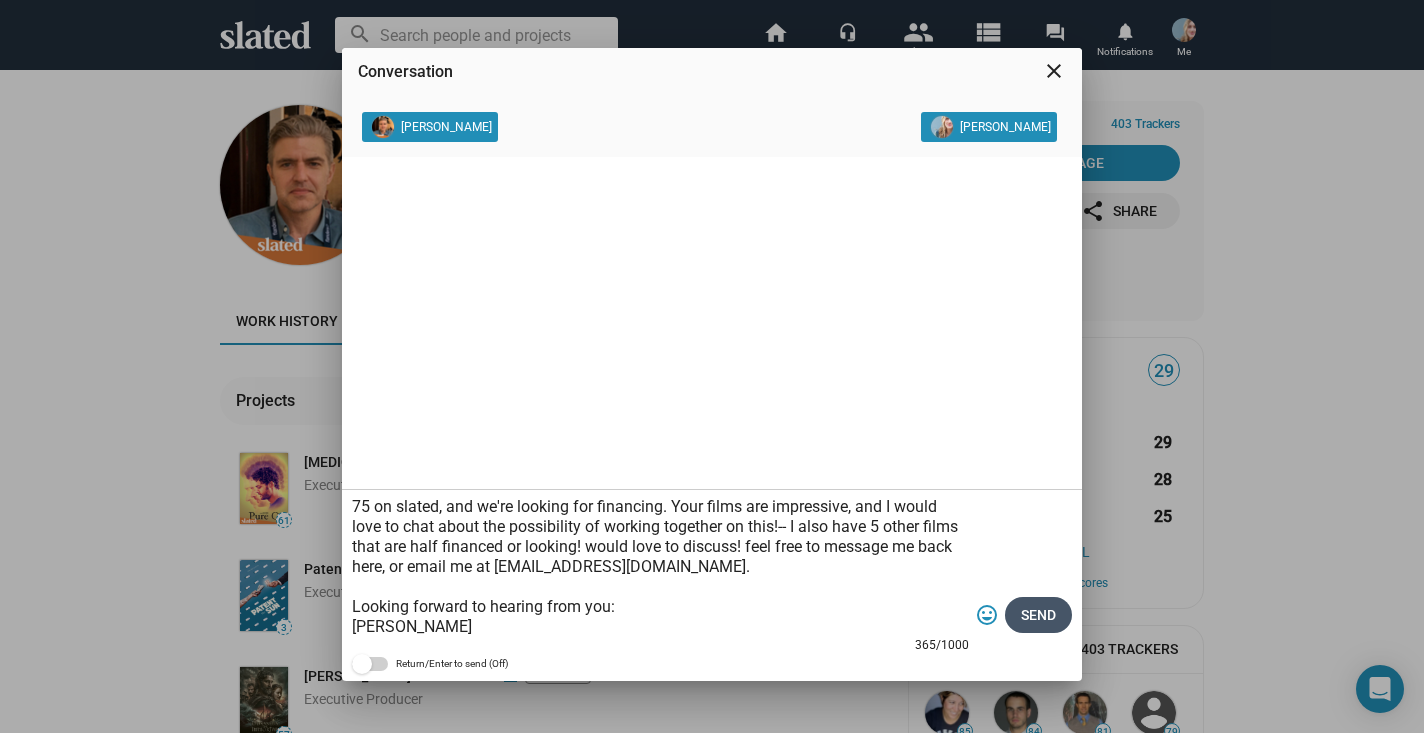 click on "Send" 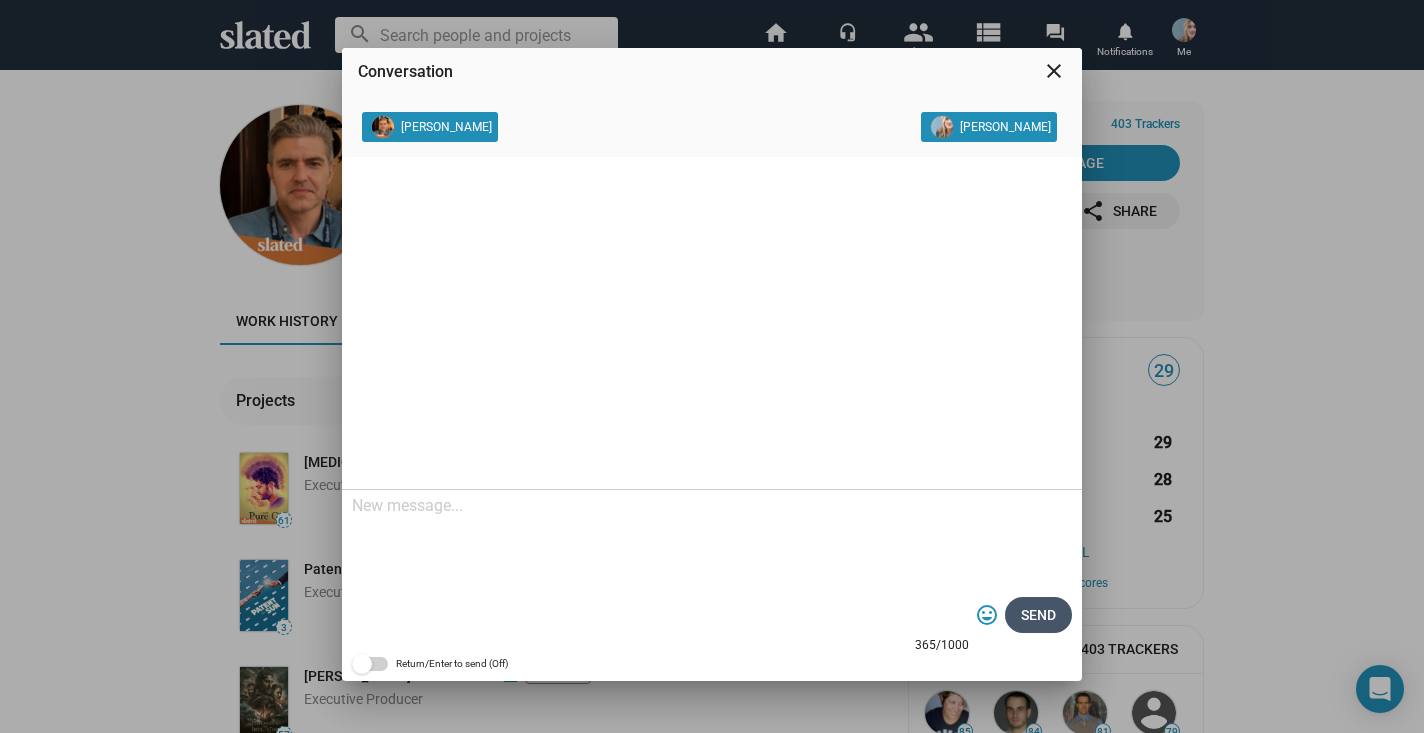 scroll, scrollTop: 0, scrollLeft: 0, axis: both 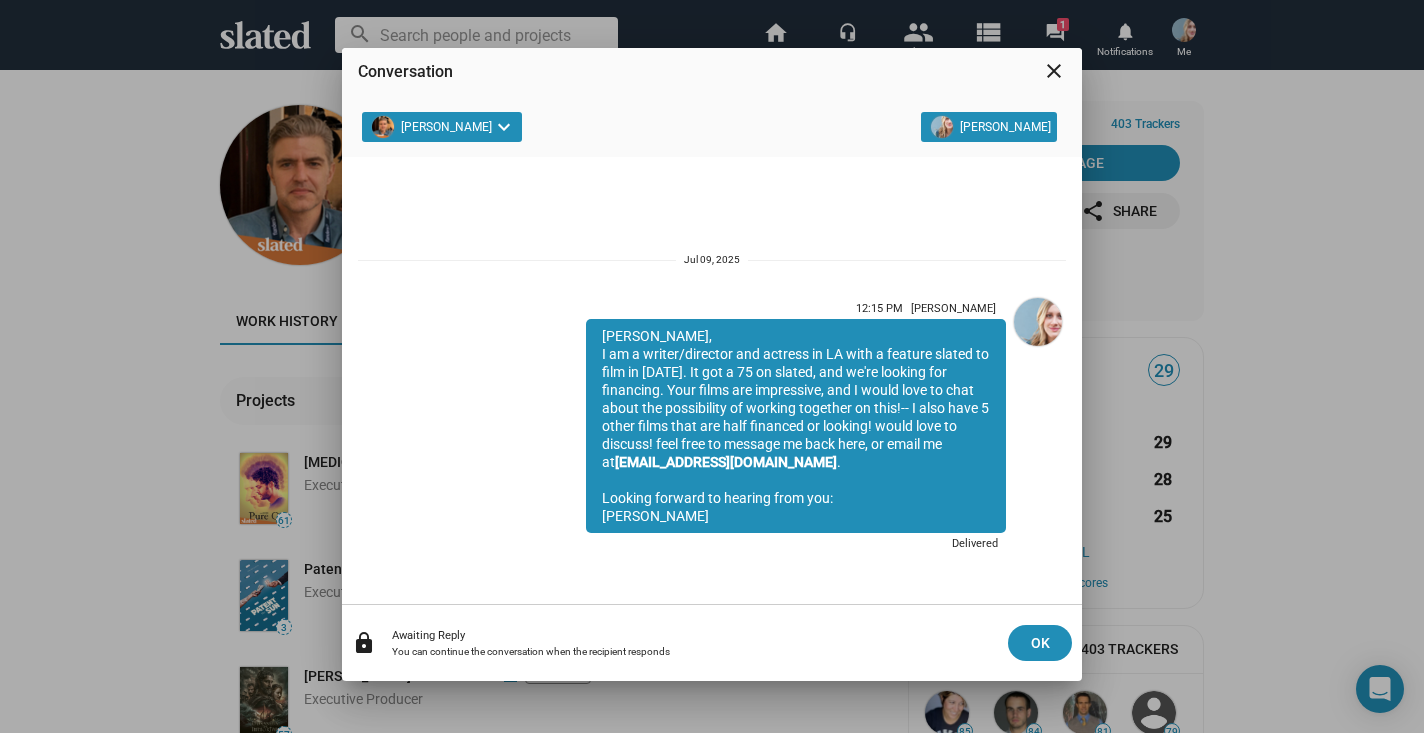 click on "close" at bounding box center (1054, 71) 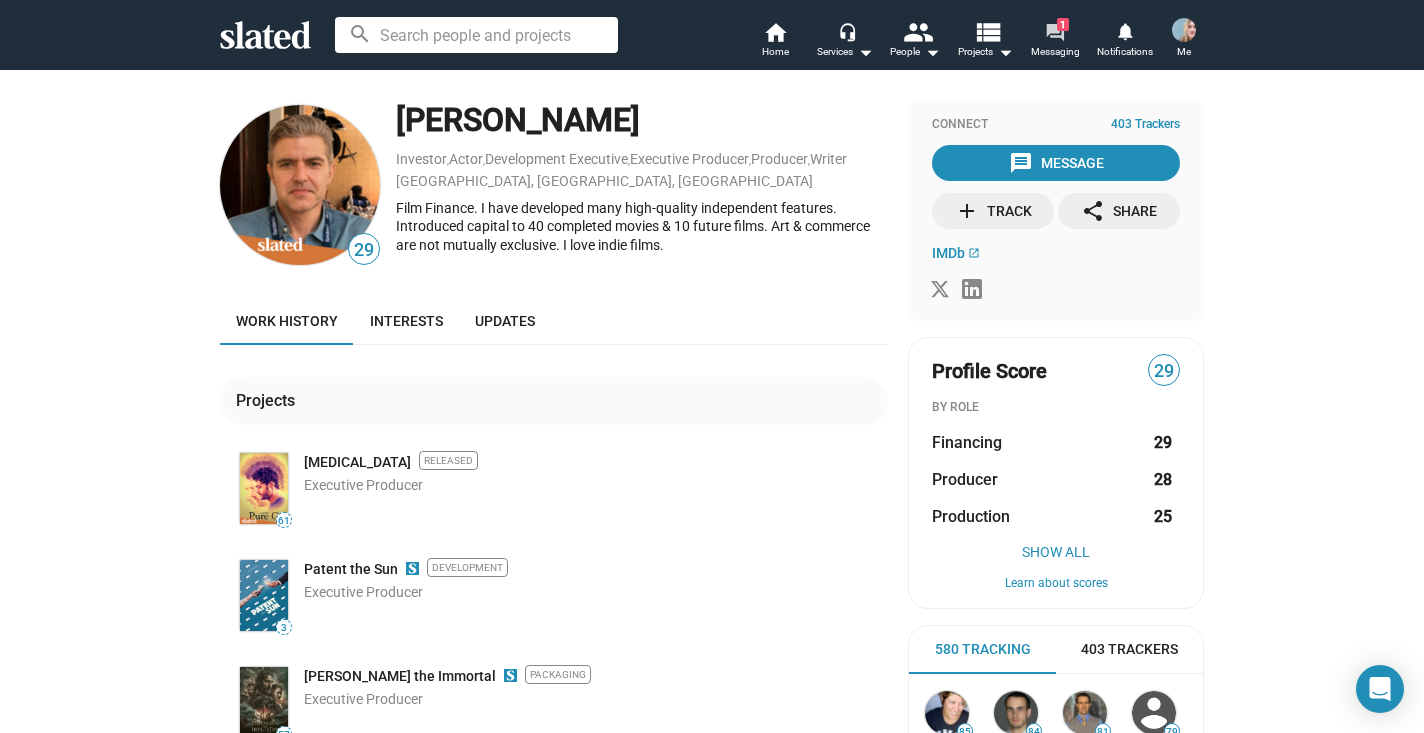 click on "forum" at bounding box center (1054, 31) 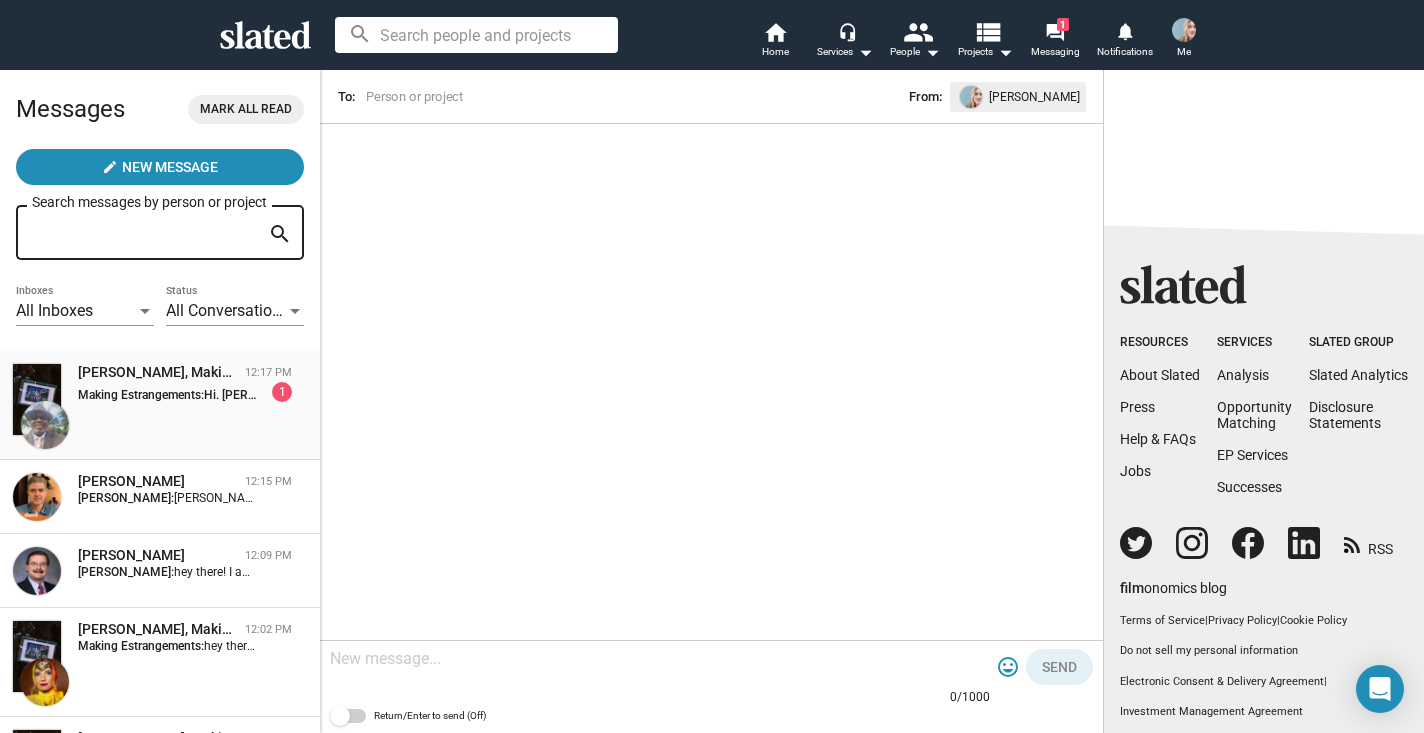click on "Raquib Hakiem Abduallah, Making Estrangements 12:17 PM Making Estrangements:  Hi. Rachel Paulson, Would be glad to look at the script and your pitchdeck. email: Raquib@bfgunderwriting.com/bfgholdingllc@outlook.com or direct:raquib.abduallah@gmail.com. Thank you , and have a great day. Raquib  1" at bounding box center [160, 405] 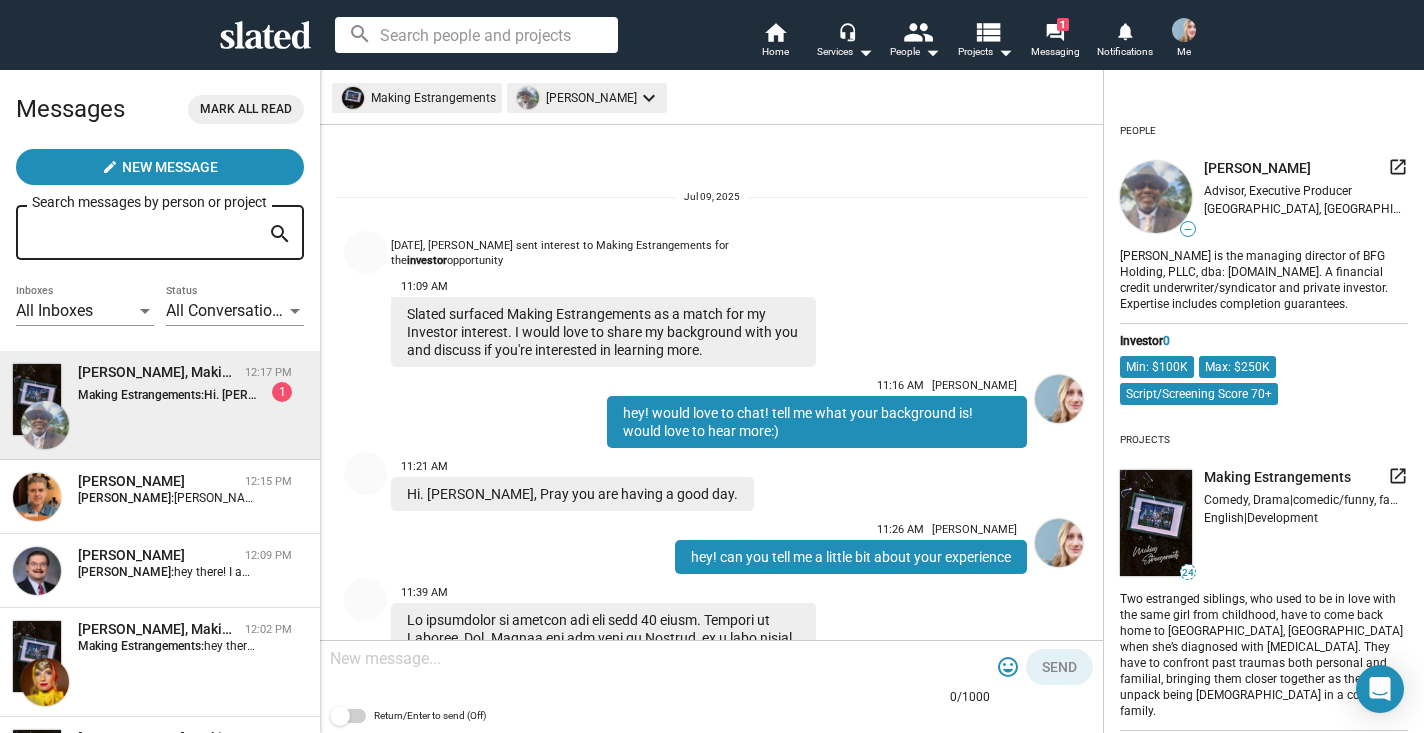 scroll, scrollTop: 671, scrollLeft: 0, axis: vertical 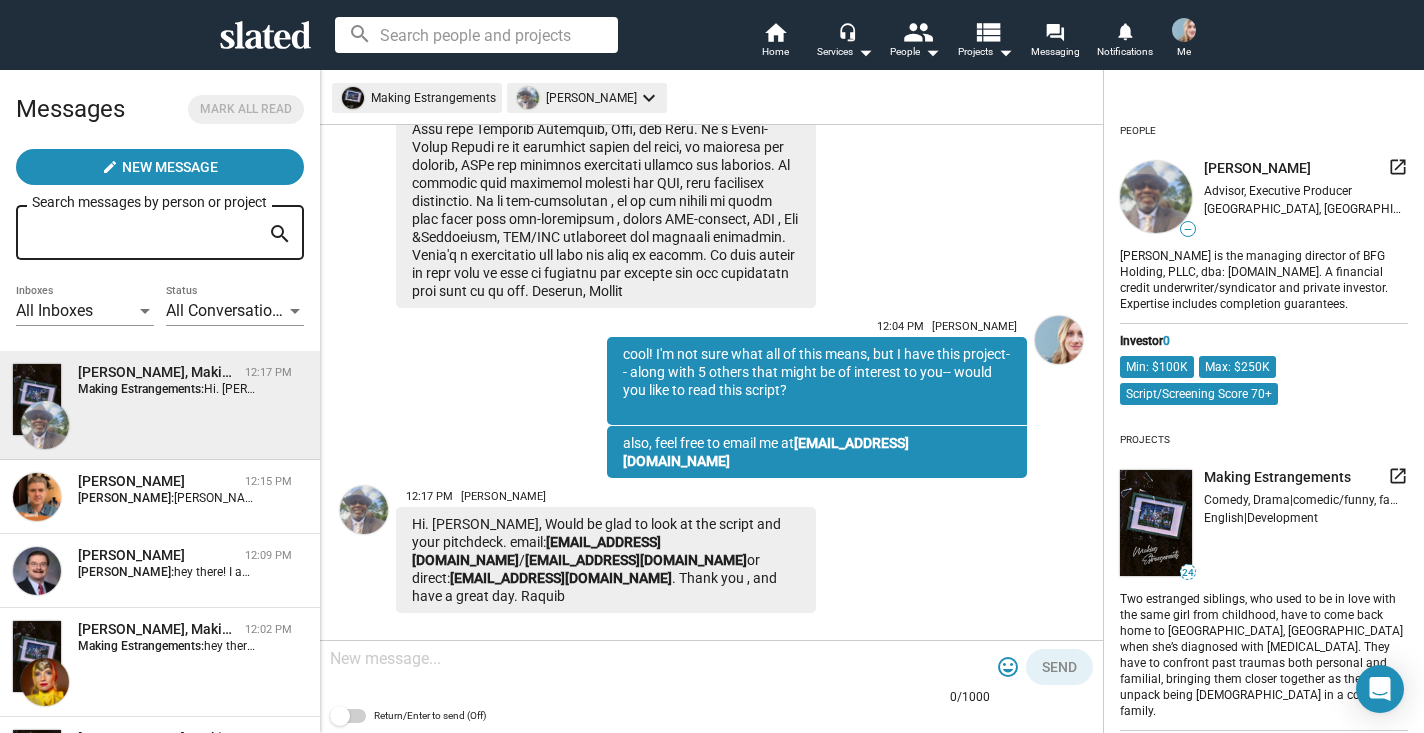 click 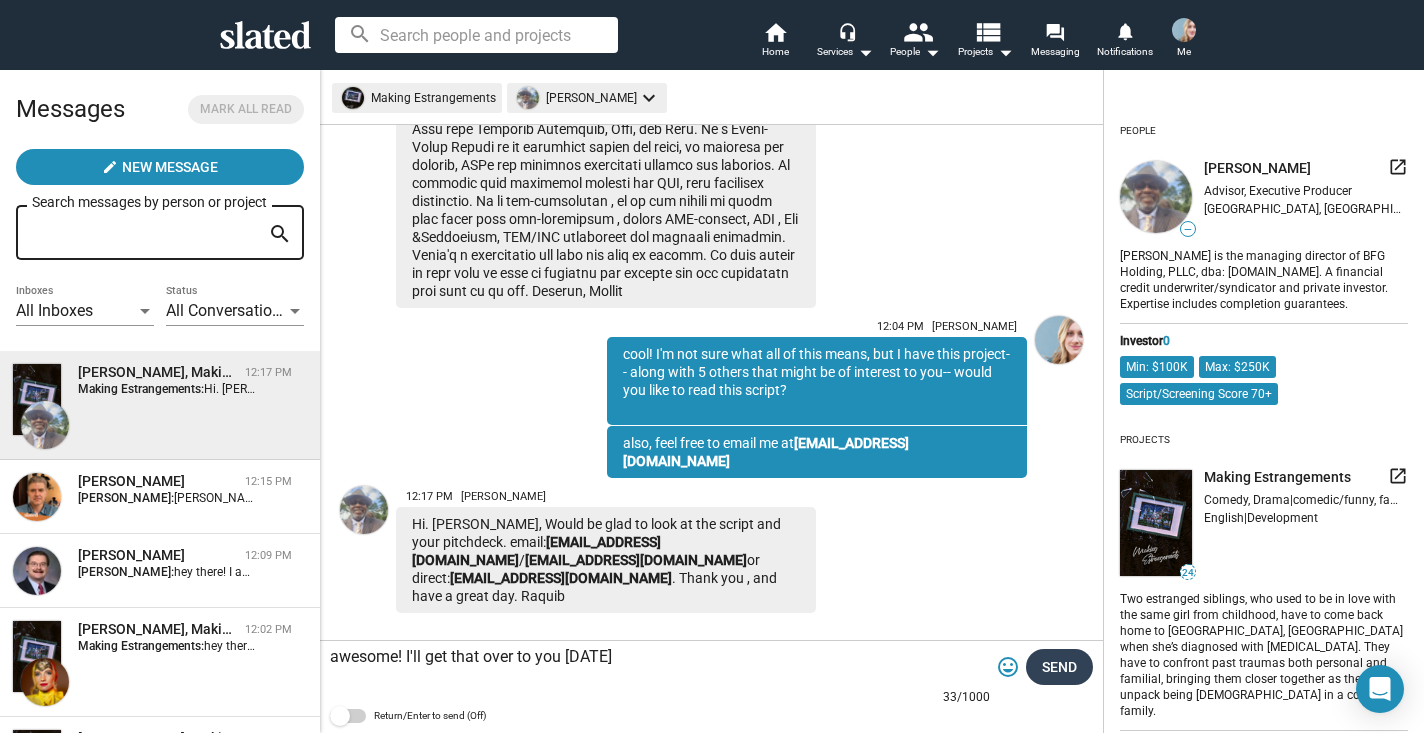 type on "awesome! I'll get that over to you [DATE]" 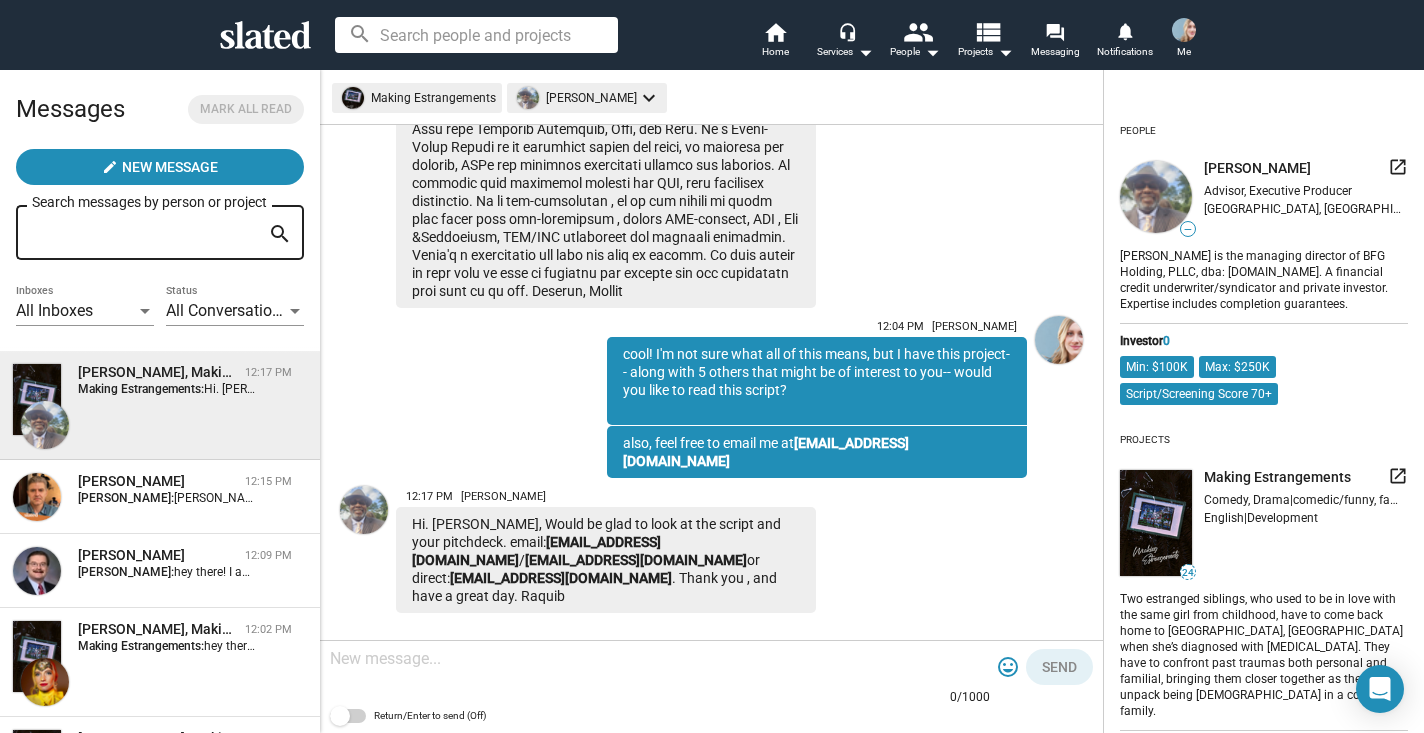 scroll, scrollTop: 759, scrollLeft: 0, axis: vertical 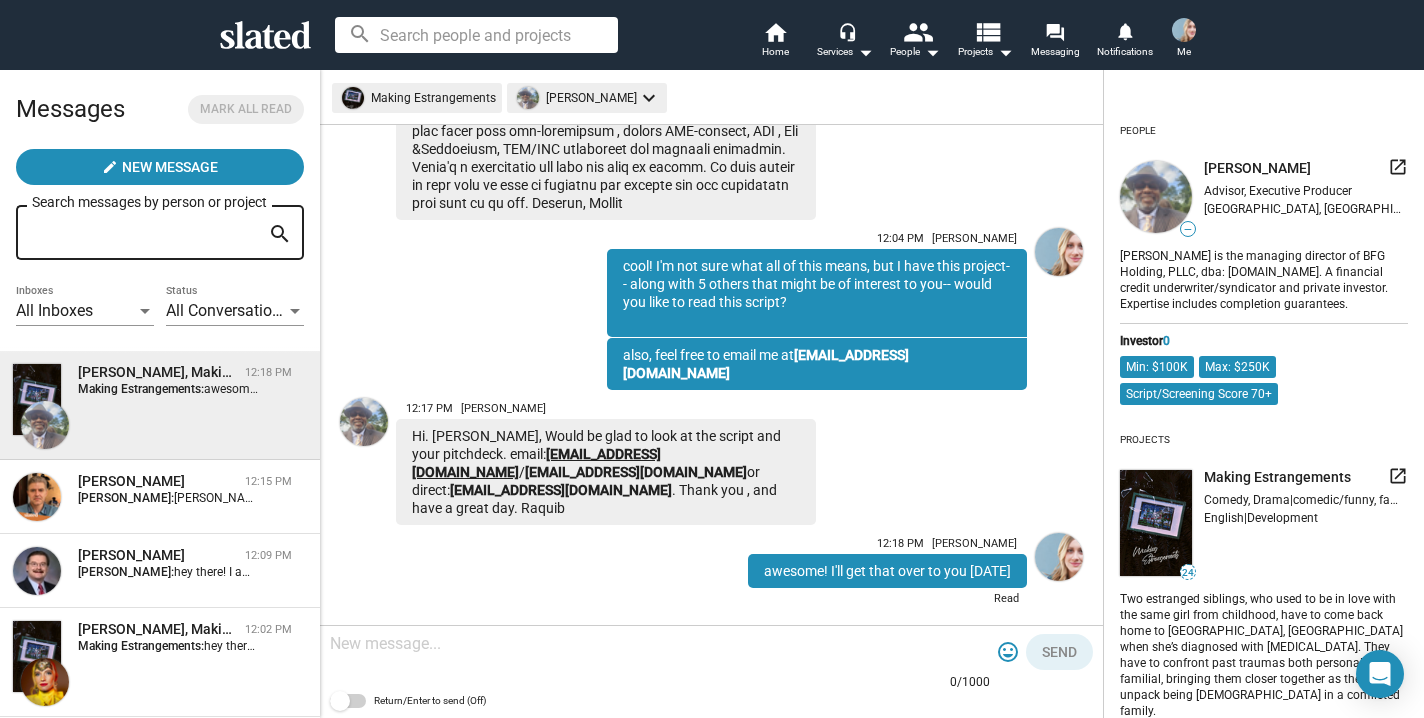 click on "[EMAIL_ADDRESS][DOMAIN_NAME]" 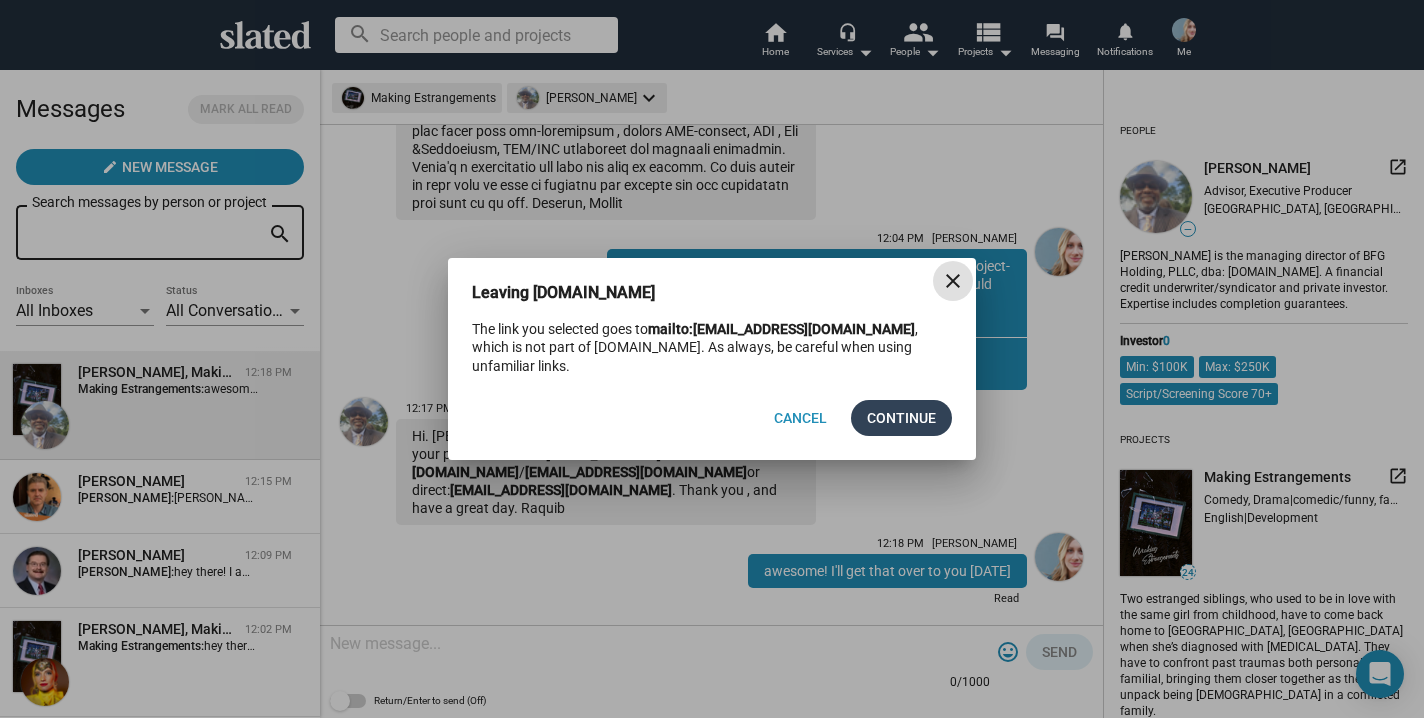 click on "Continue" at bounding box center (901, 418) 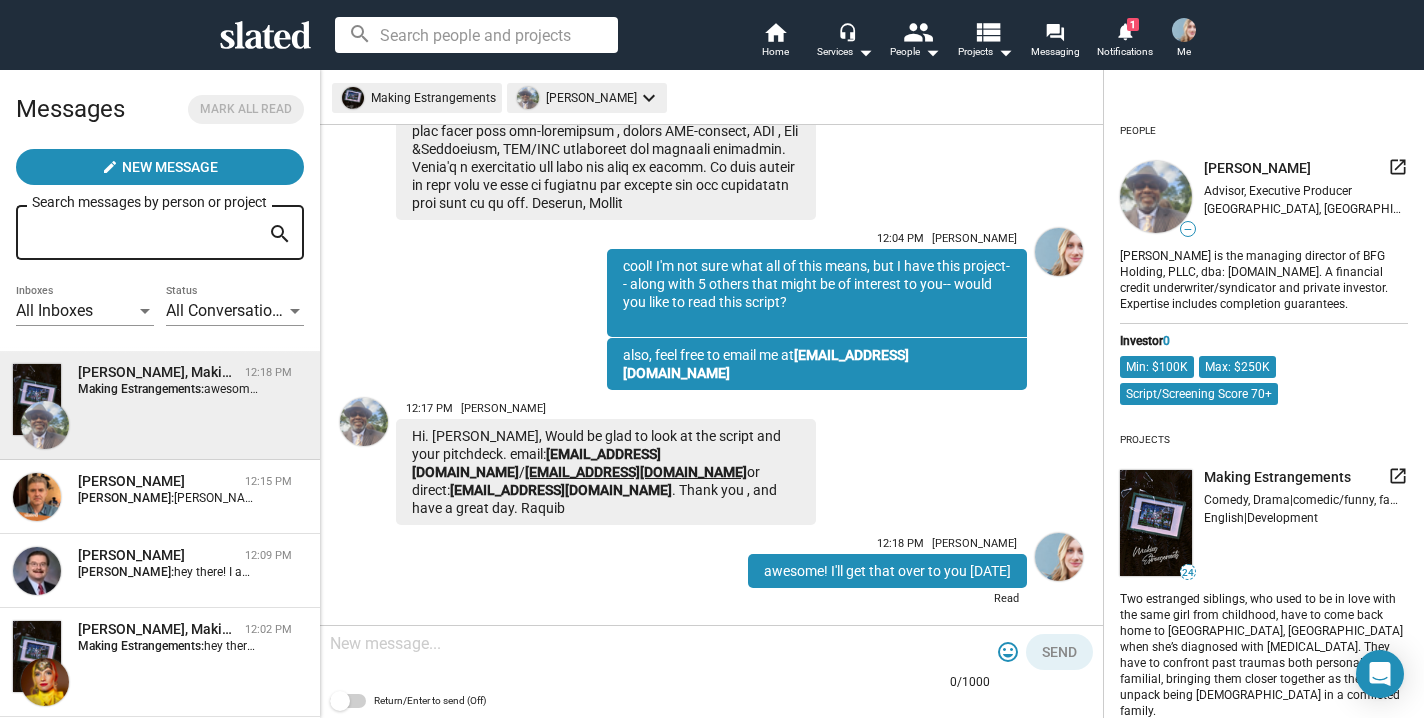drag, startPoint x: 613, startPoint y: 457, endPoint x: 796, endPoint y: 459, distance: 183.01093 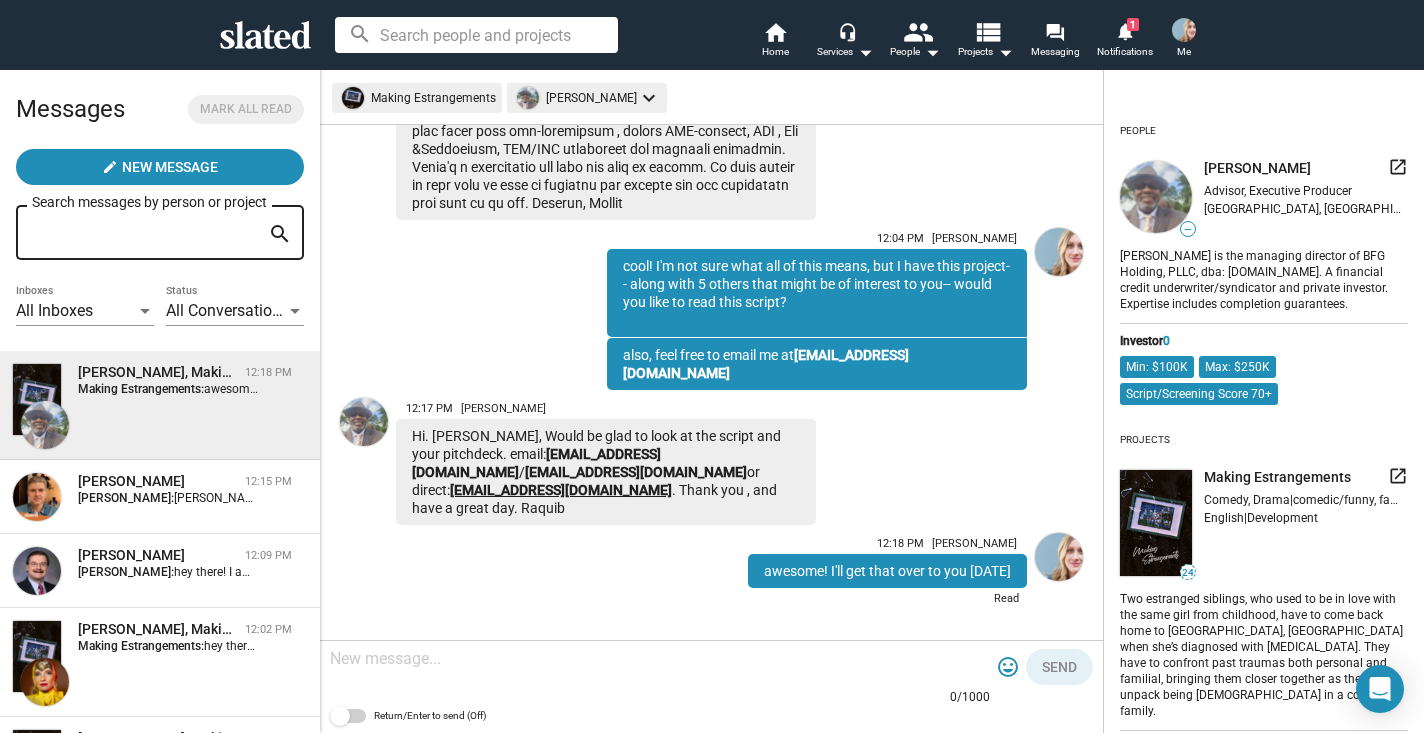 drag, startPoint x: 660, startPoint y: 471, endPoint x: 468, endPoint y: 470, distance: 192.00261 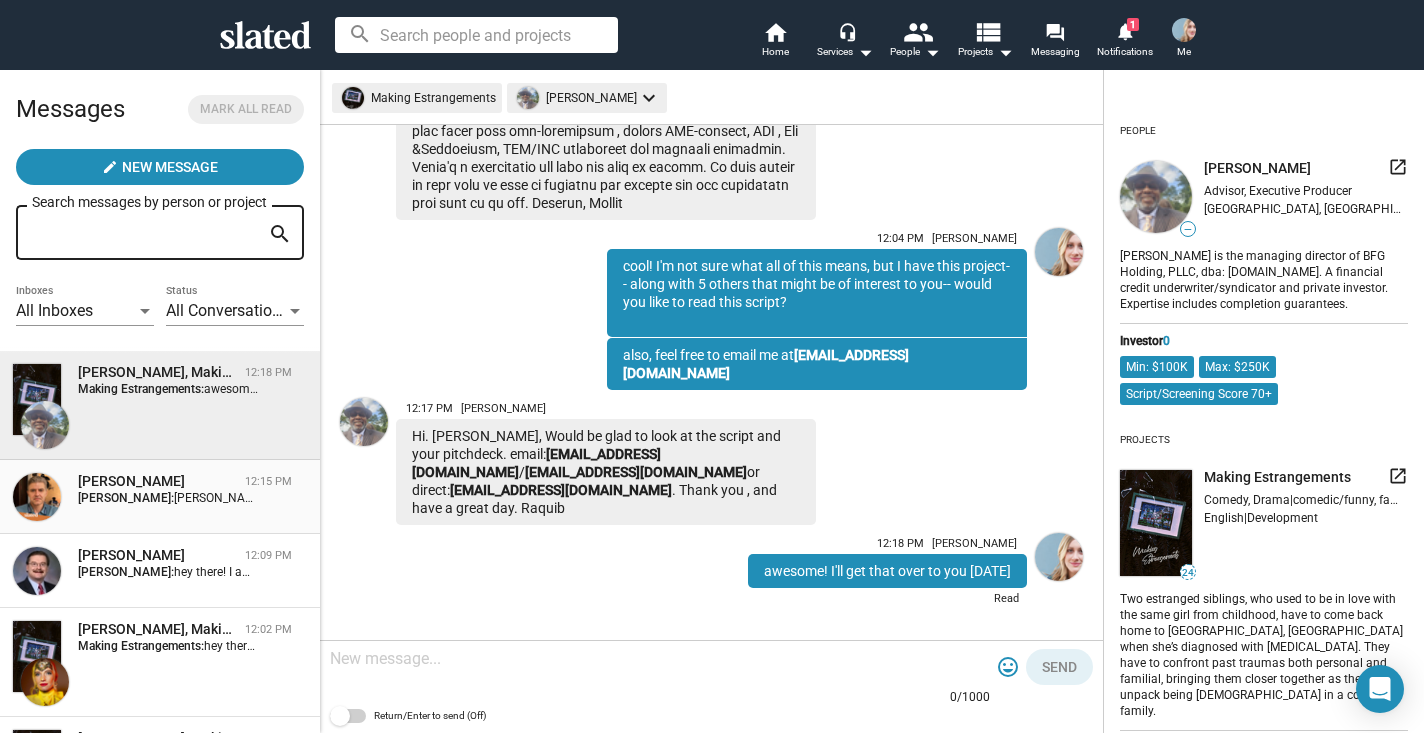 click on "[PERSON_NAME]:" at bounding box center [126, 498] 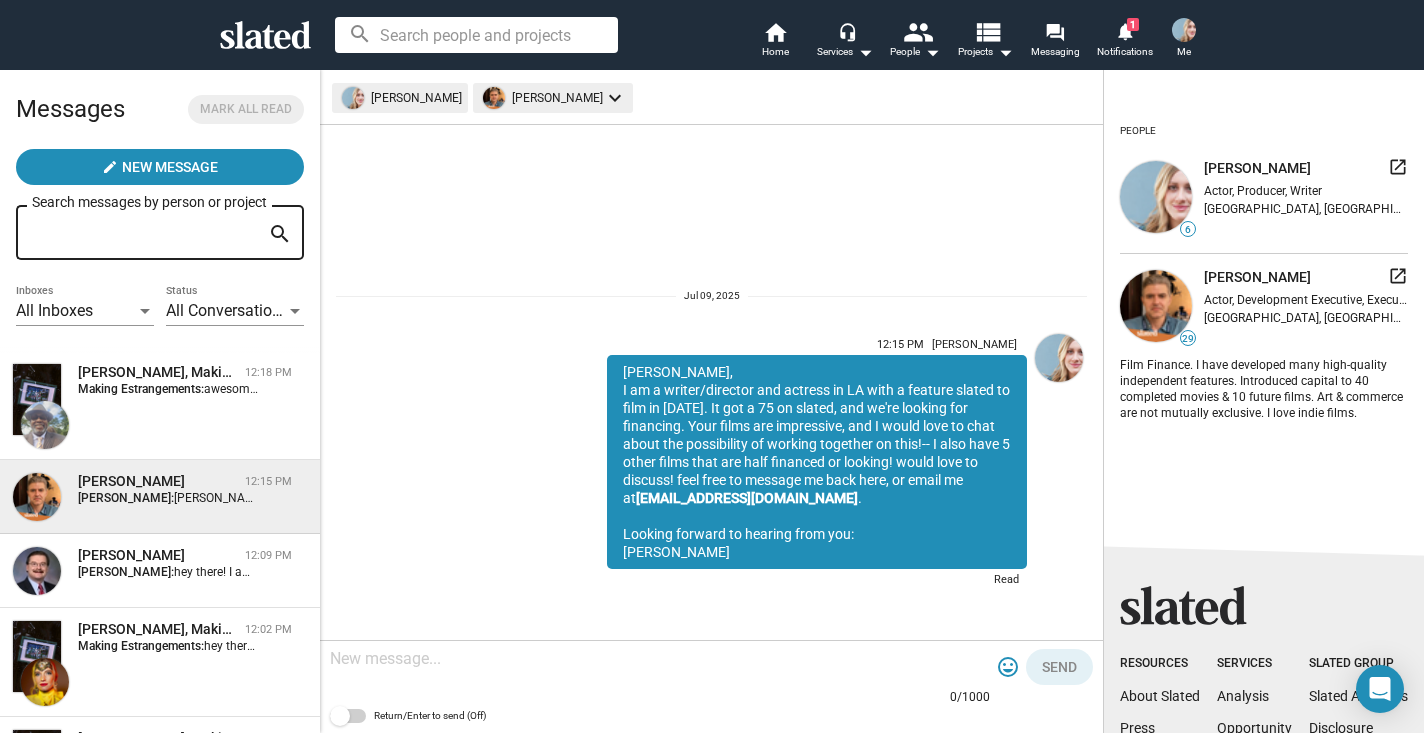click 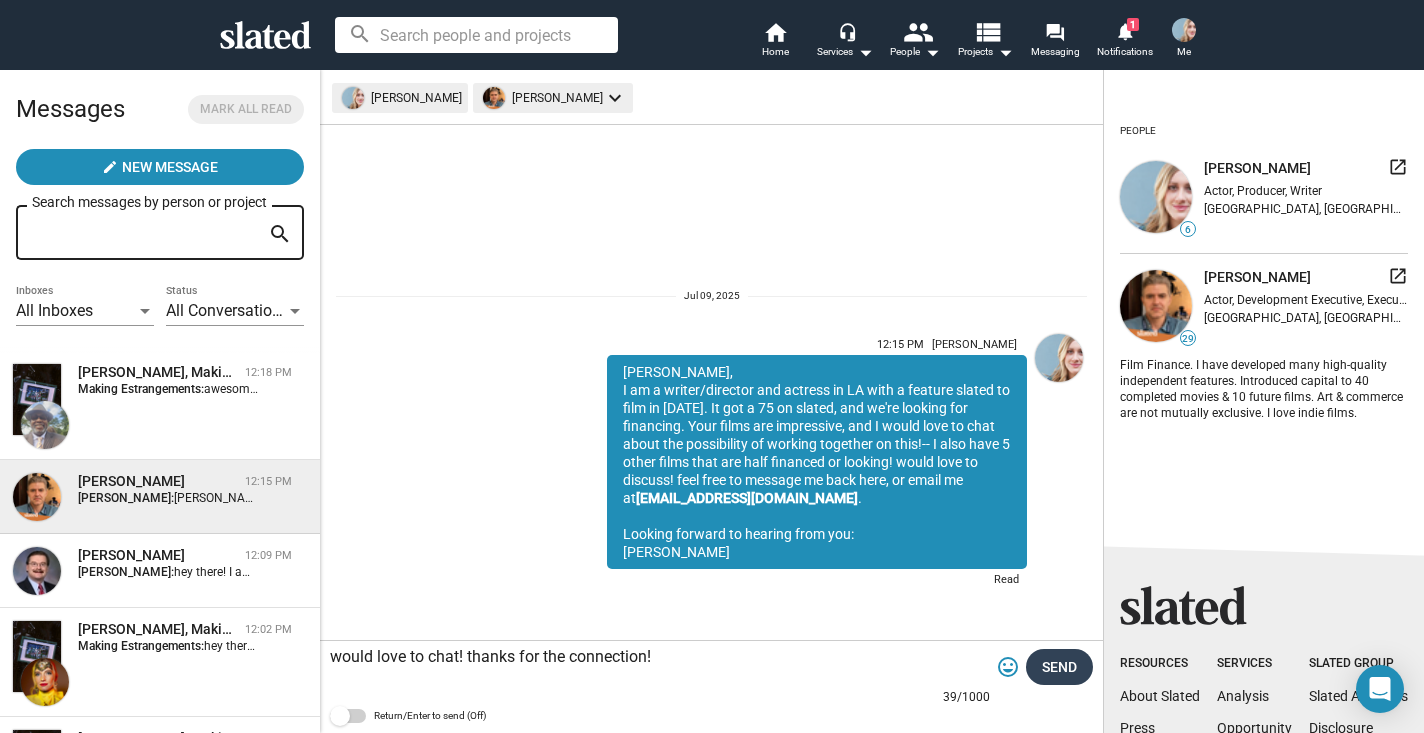 type on "would love to chat! thanks for the connection!" 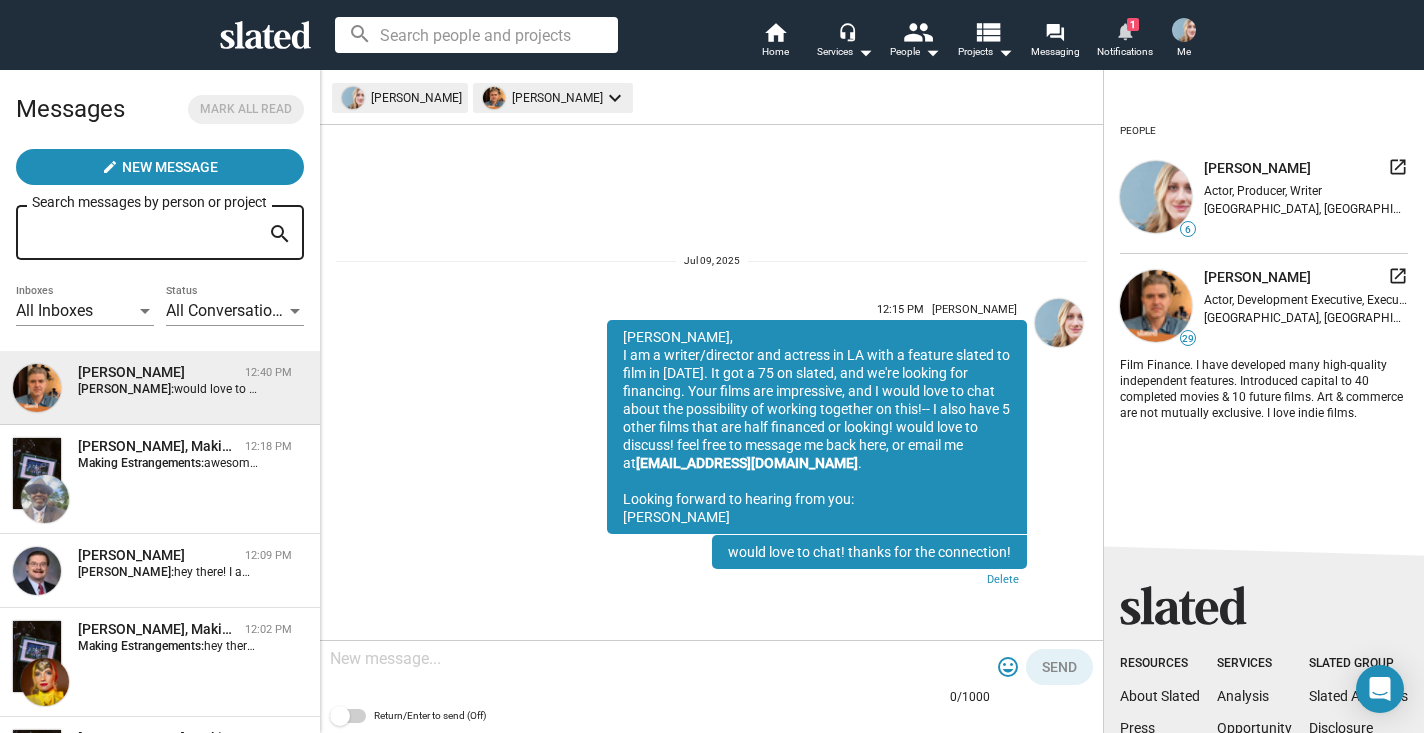 click on "notifications" at bounding box center [1124, 30] 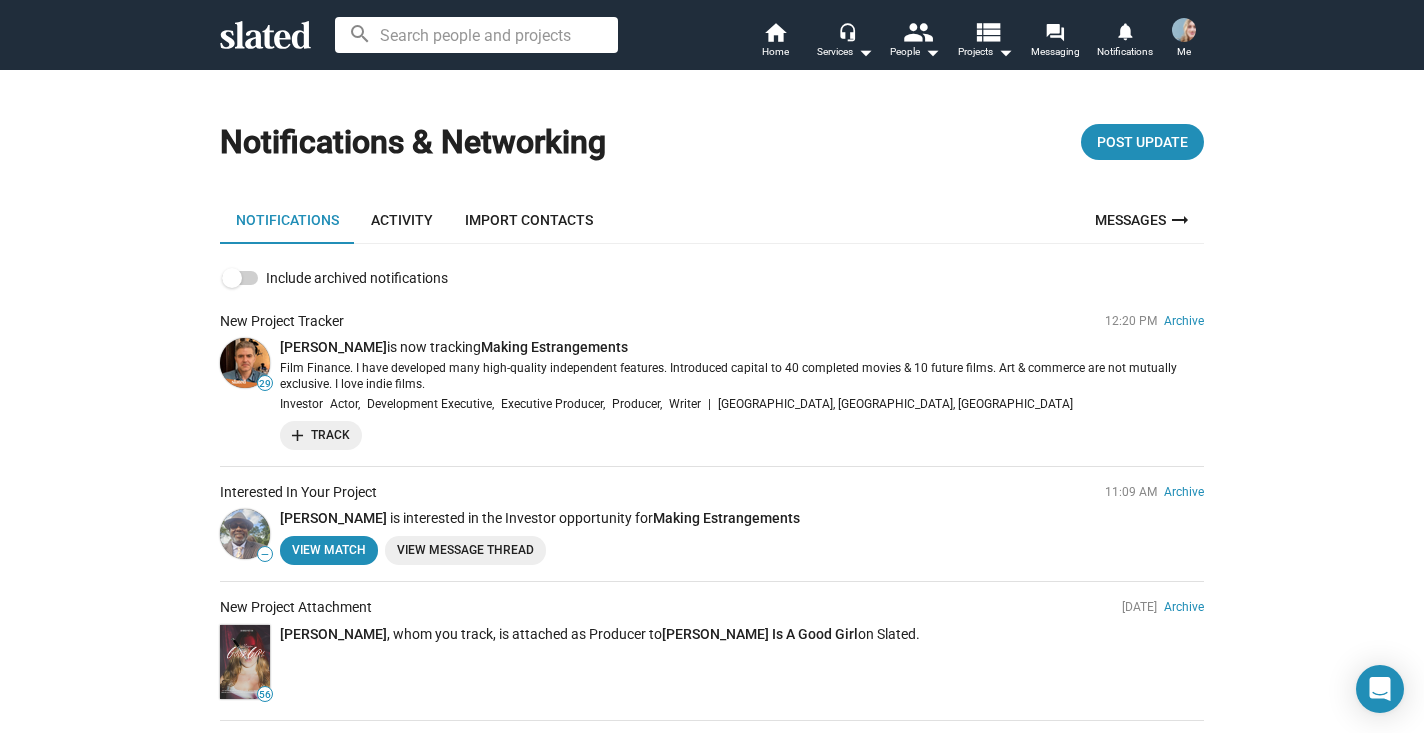 click on "add Track" 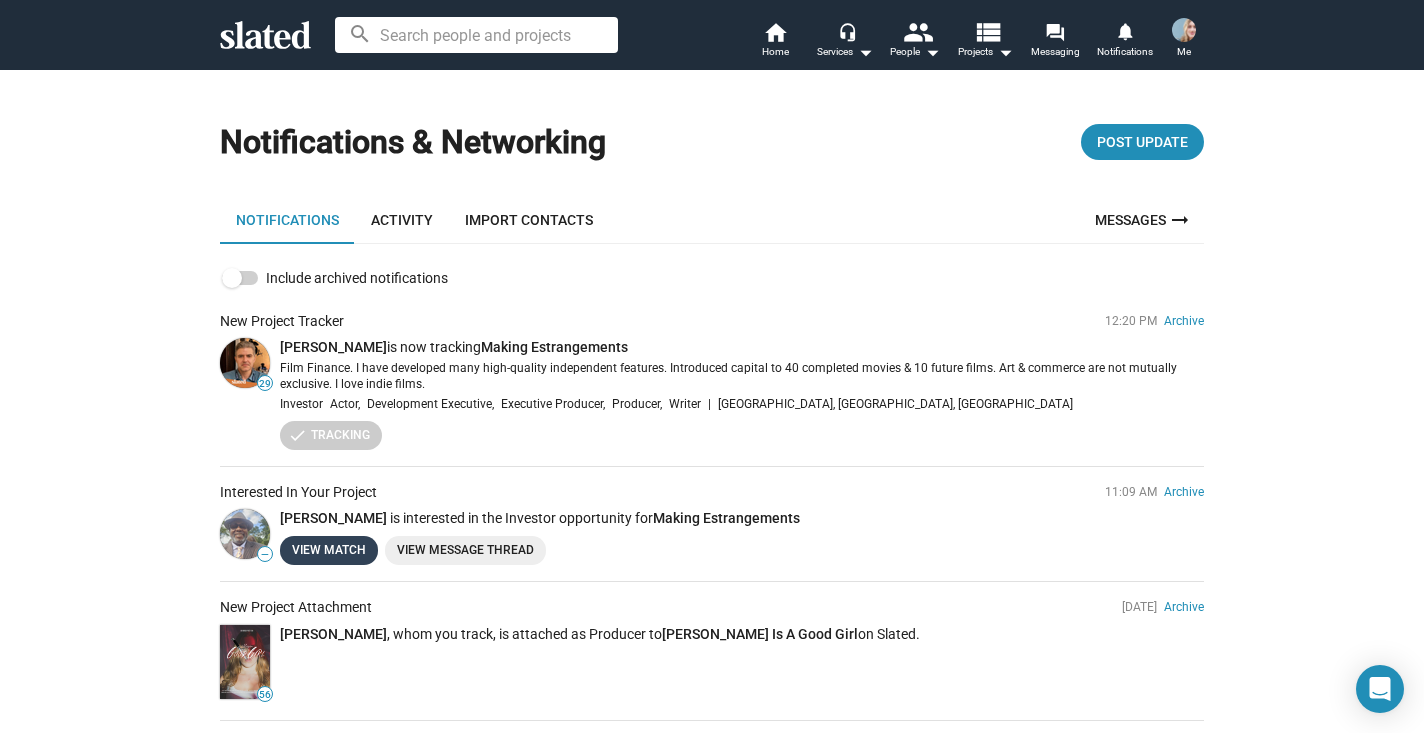 click on "View Match" 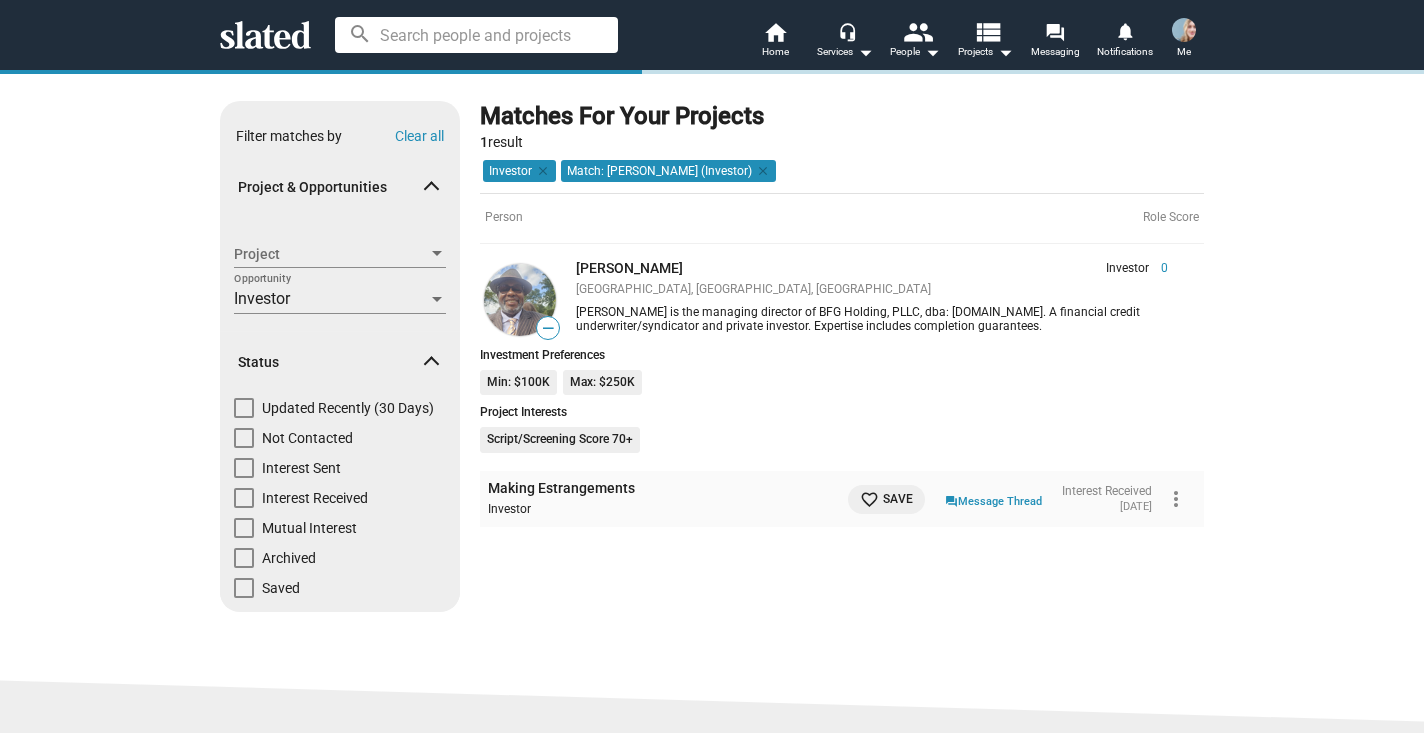 scroll, scrollTop: 0, scrollLeft: 0, axis: both 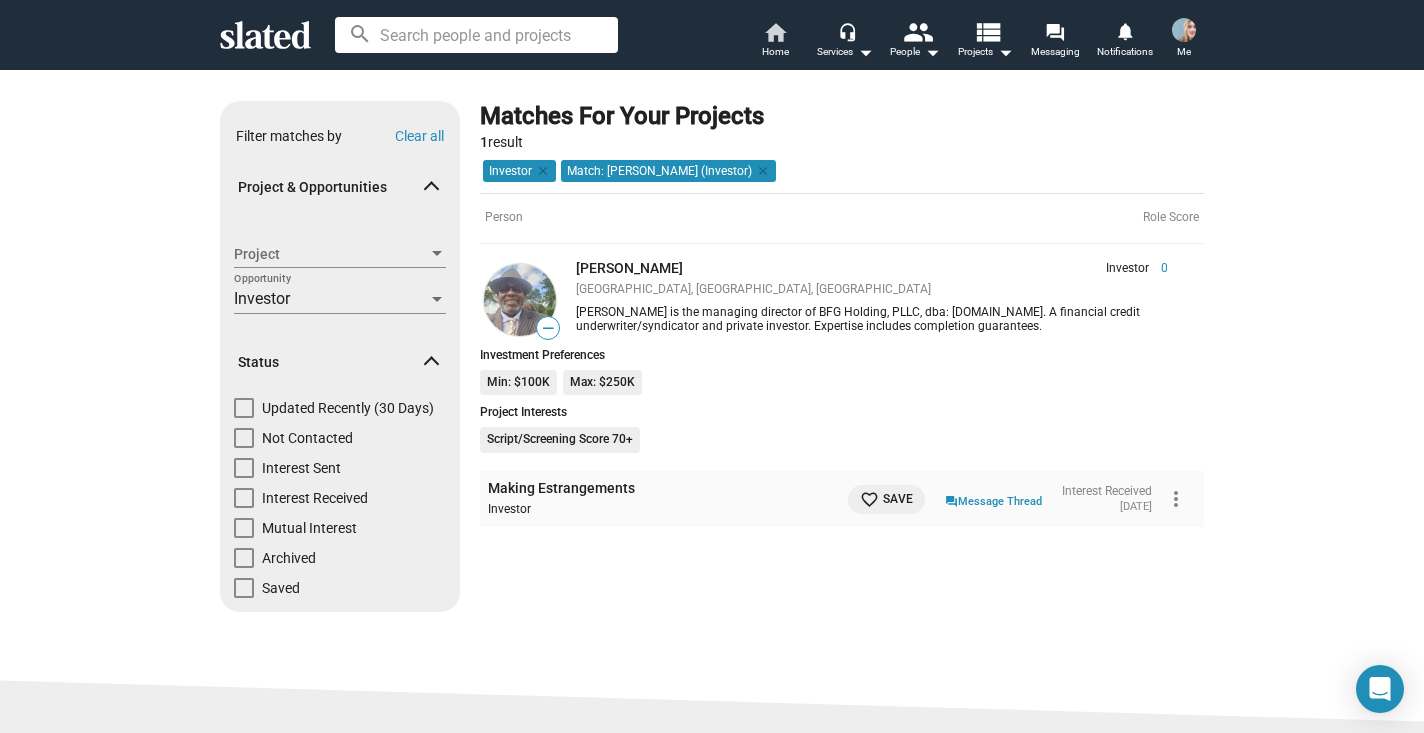 click on "home" at bounding box center (775, 32) 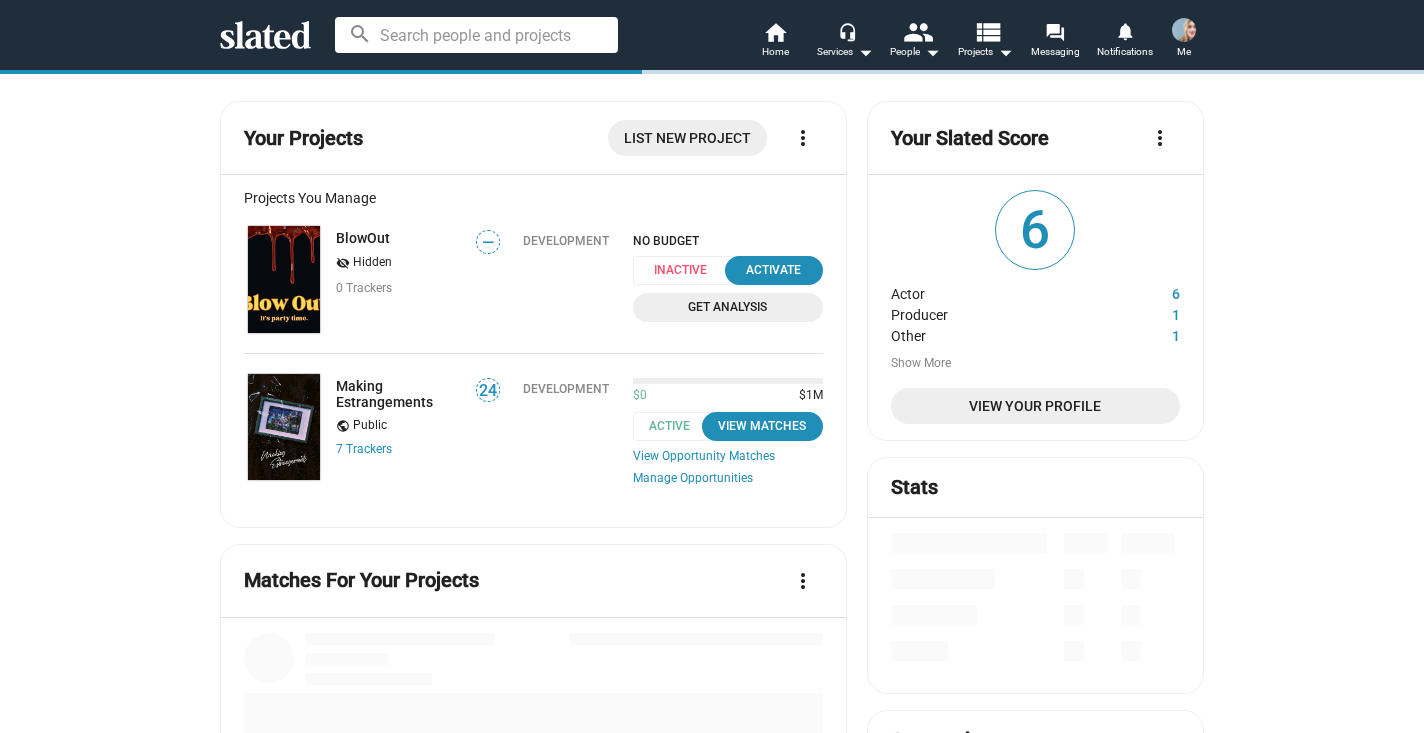 scroll, scrollTop: 0, scrollLeft: 0, axis: both 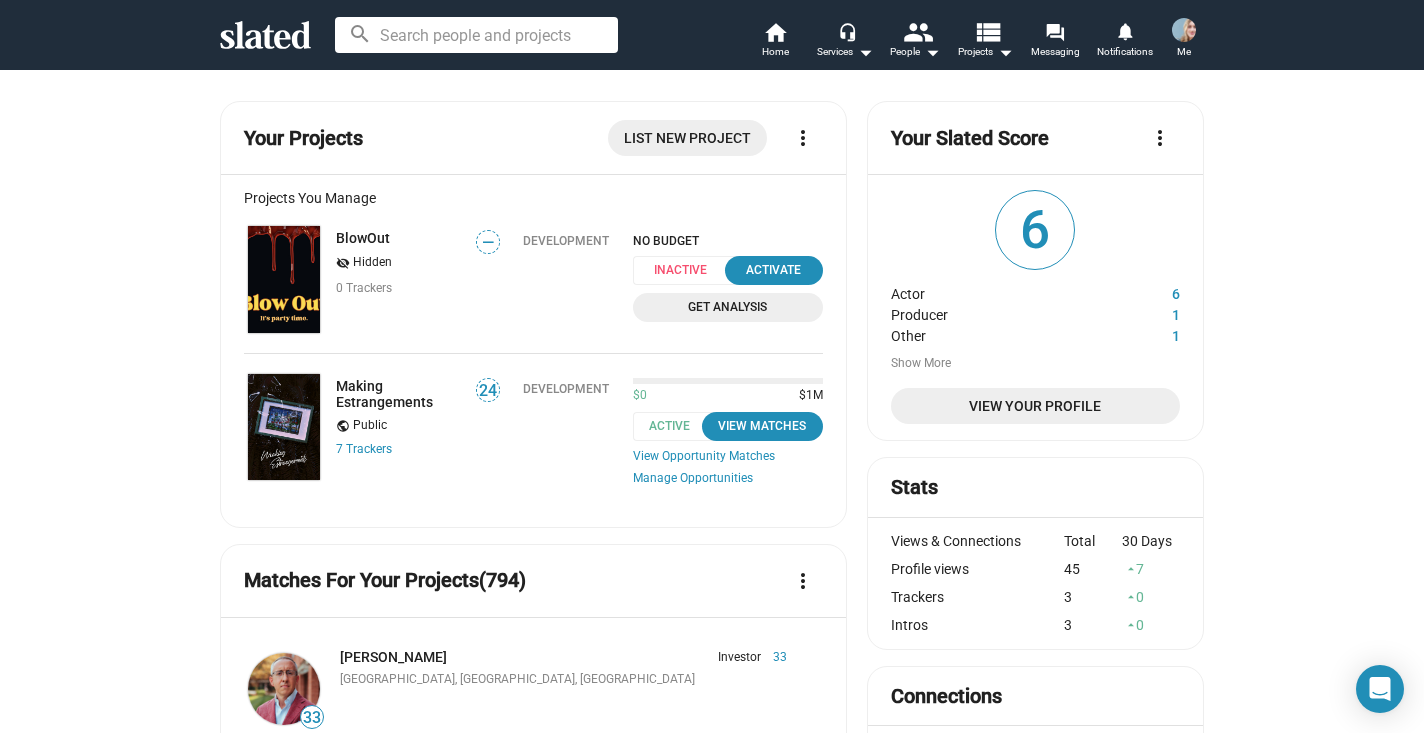 click at bounding box center (1184, 30) 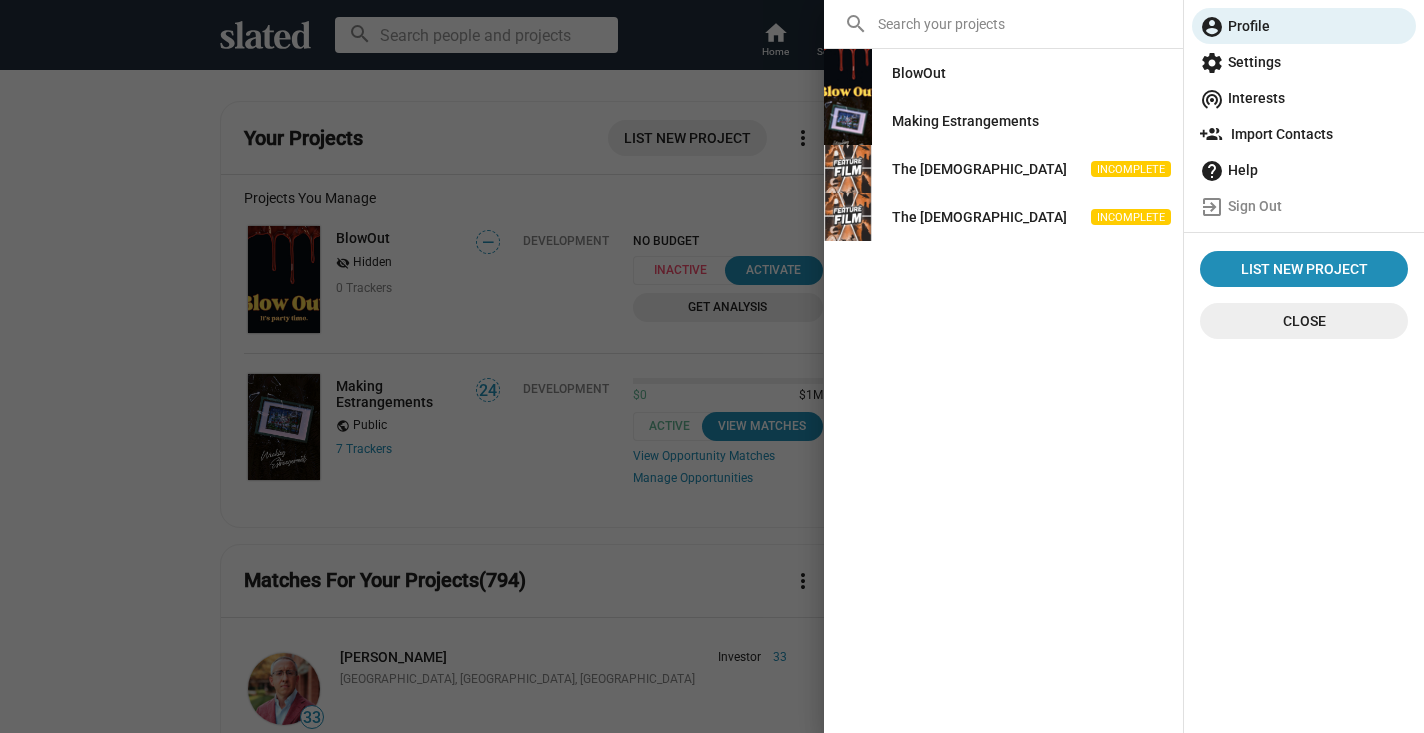 click on "Close" 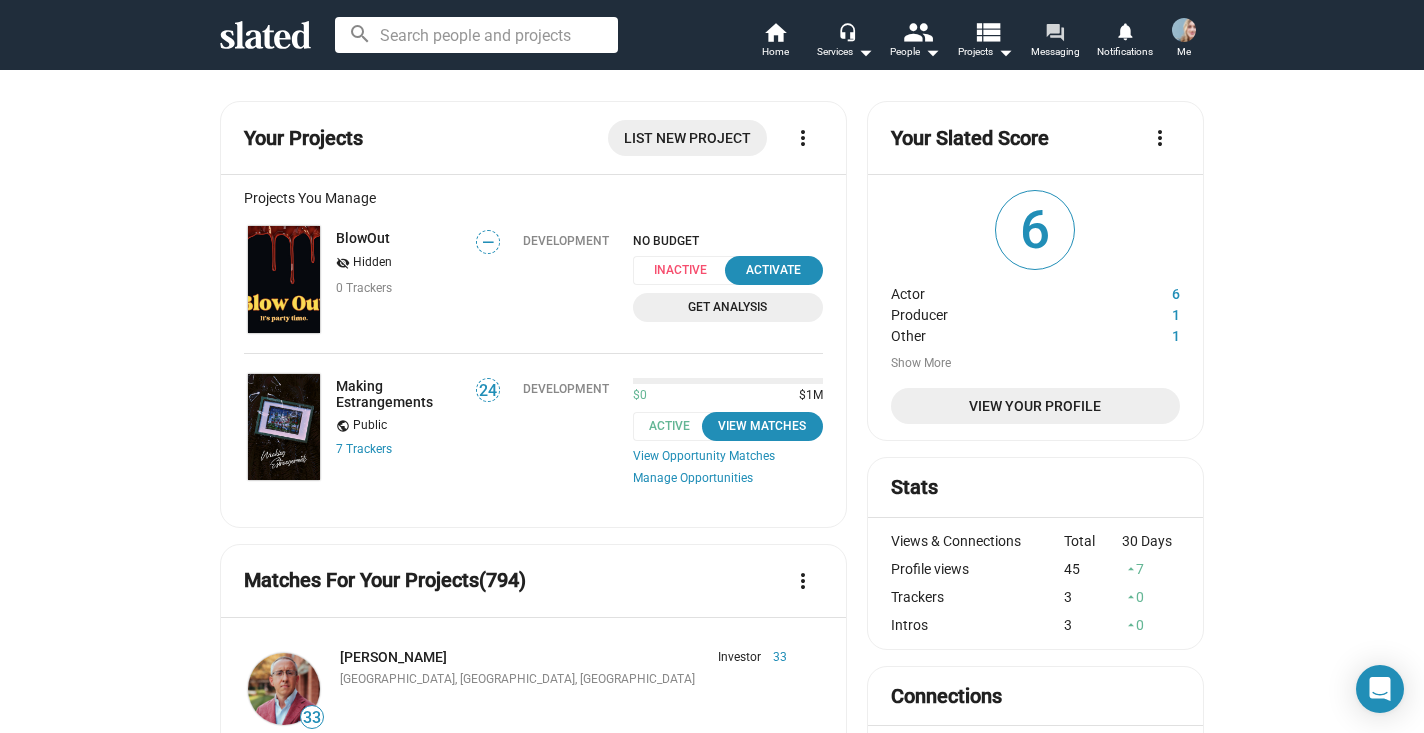 click on "forum" at bounding box center [1054, 31] 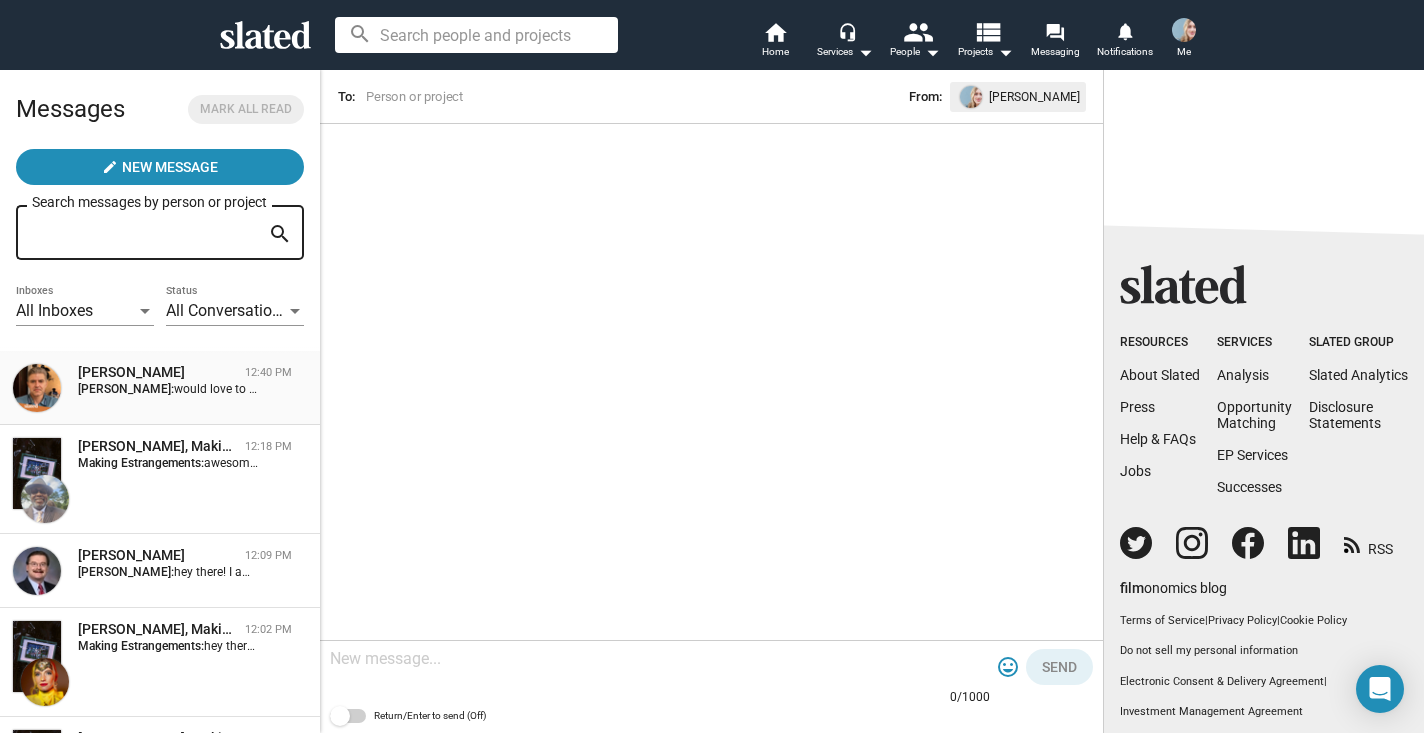 click on "[PERSON_NAME]" at bounding box center (157, 372) 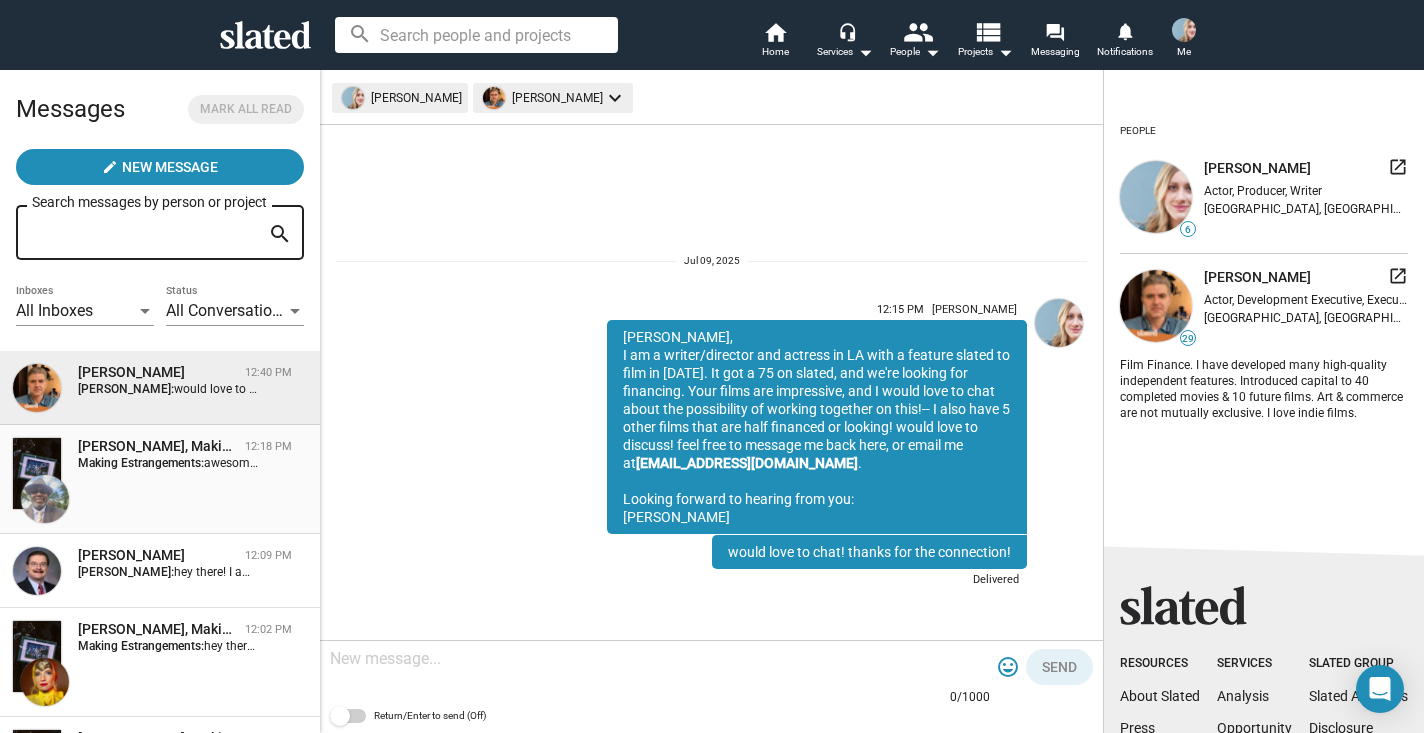 click on "Raquib Hakiem Abduallah, Making Estrangements 12:18 PM Making Estrangements:  awesome! I'll get that over to you today" at bounding box center (160, 479) 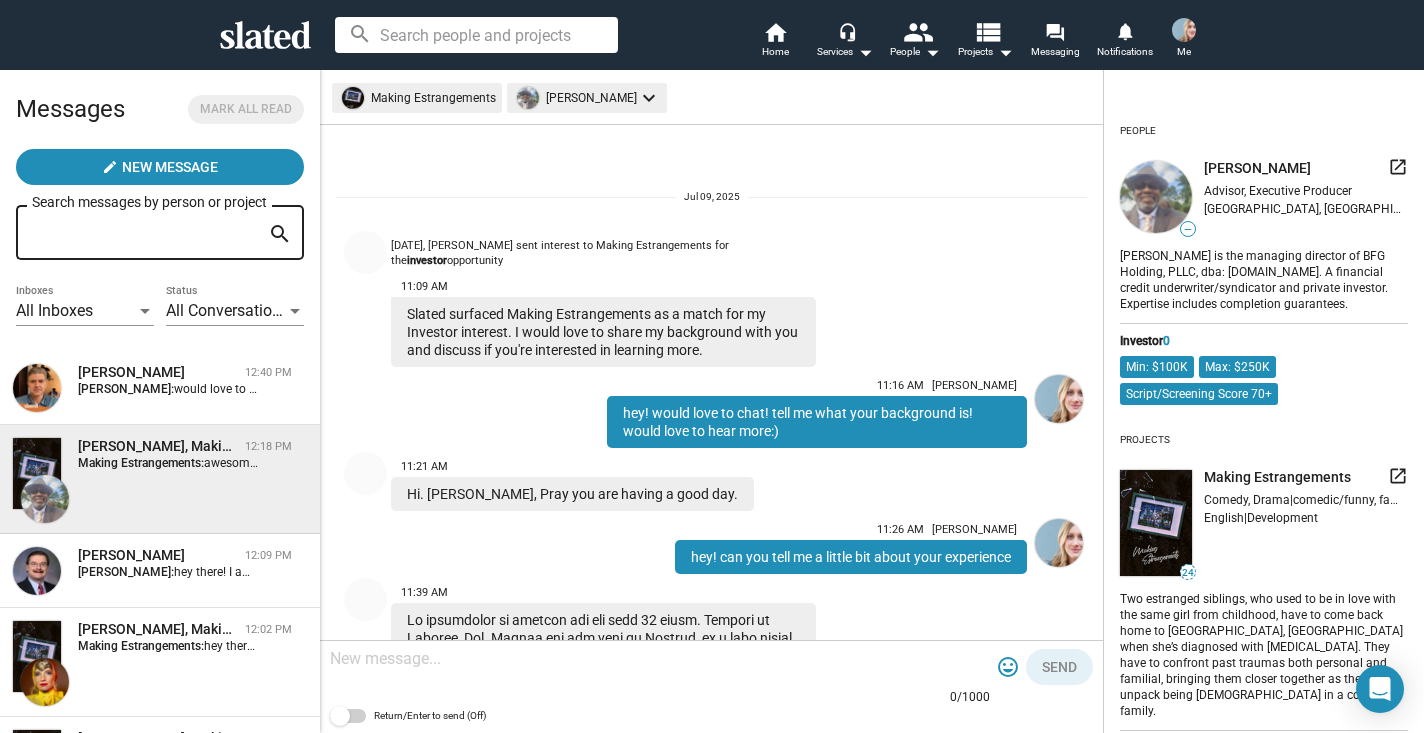scroll, scrollTop: 759, scrollLeft: 0, axis: vertical 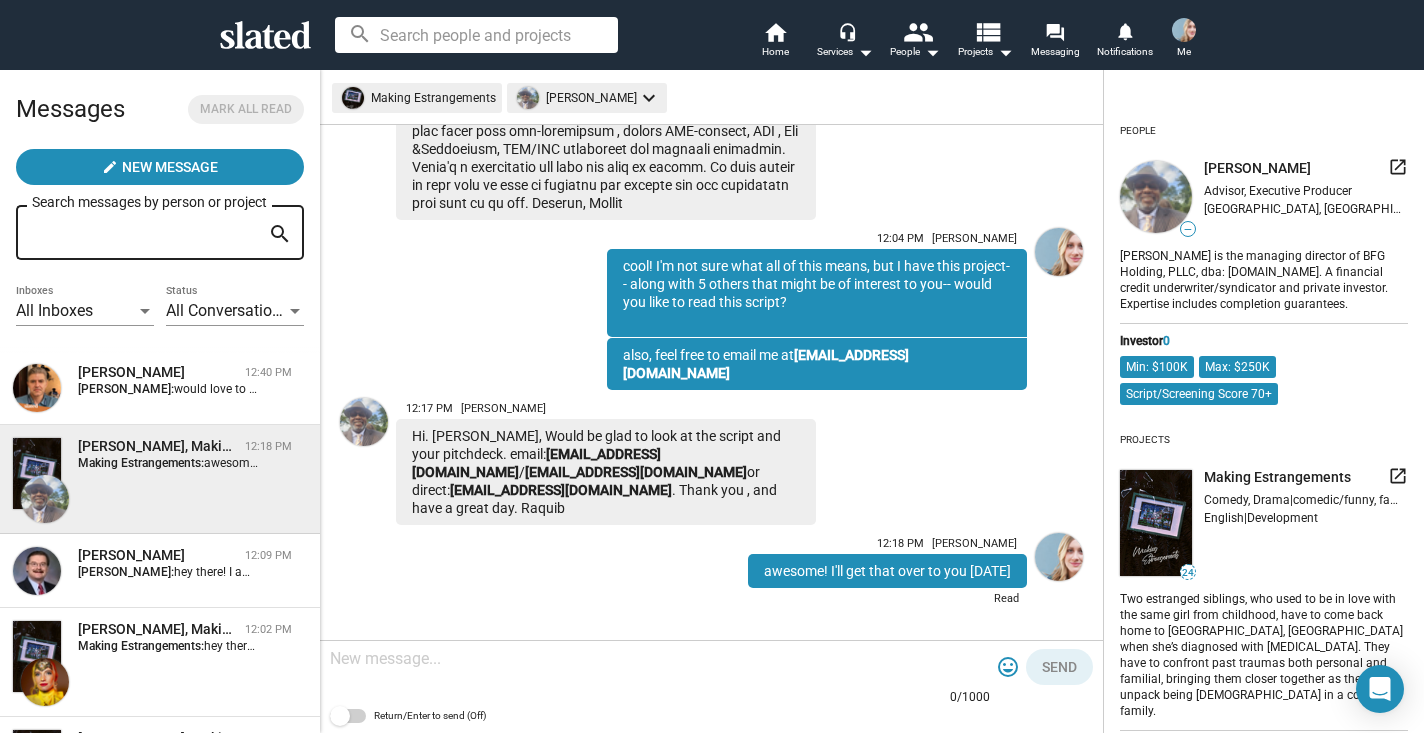 click at bounding box center [660, 659] 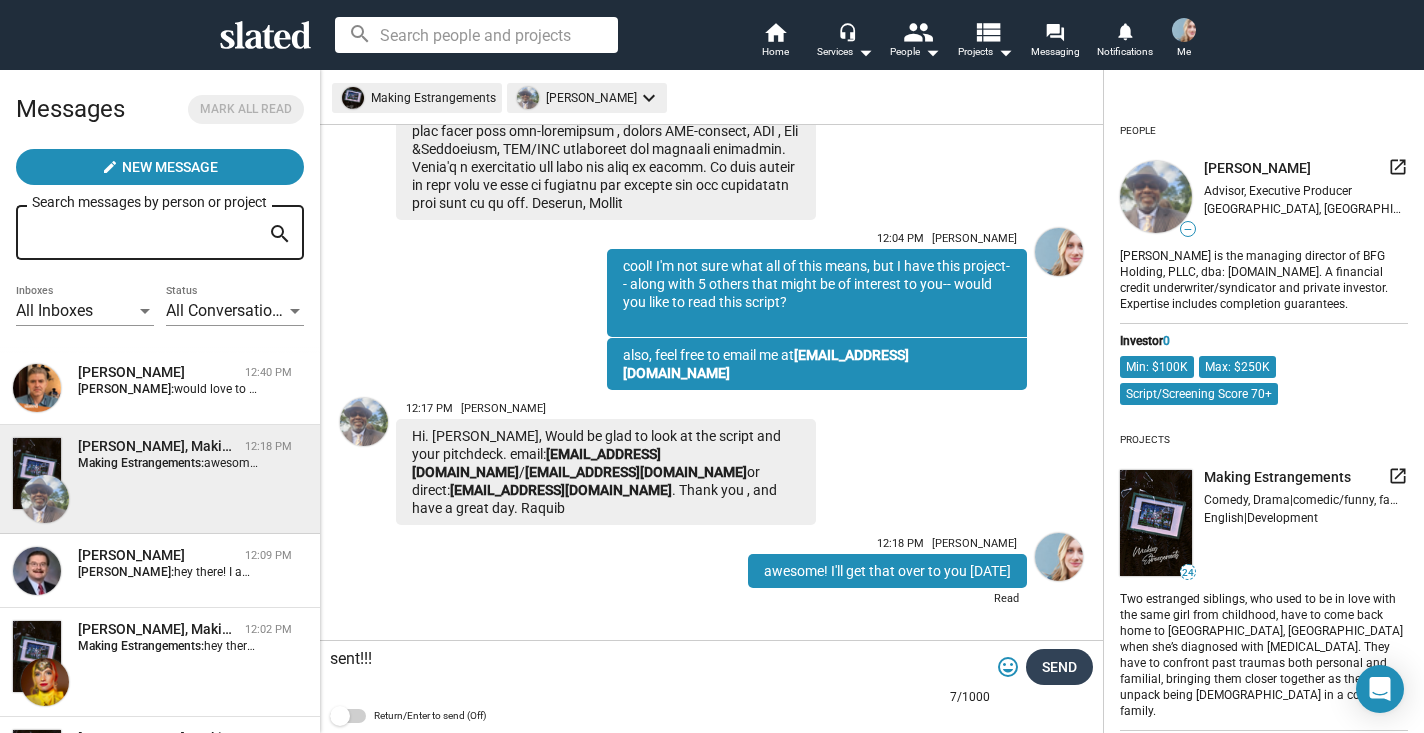 type on "sent!!!" 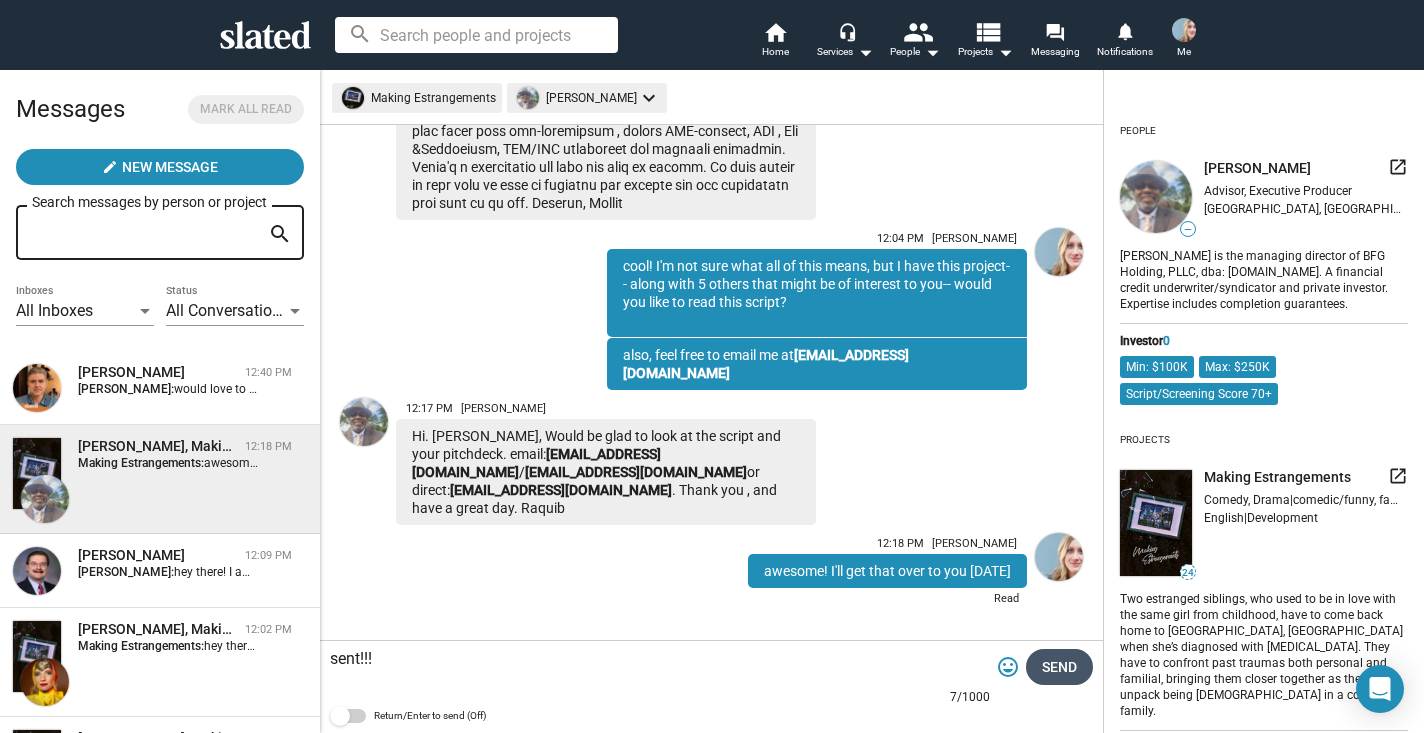 click on "Send" 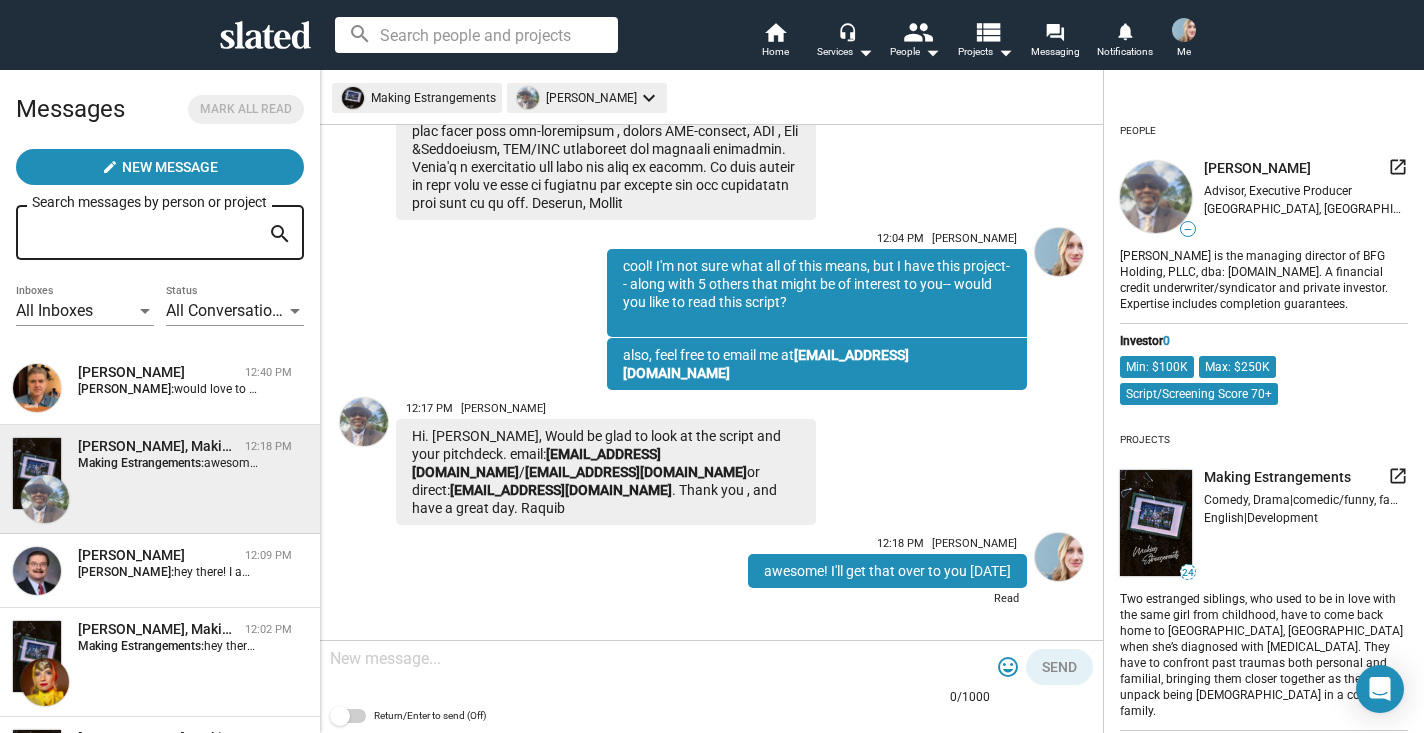 scroll, scrollTop: 794, scrollLeft: 0, axis: vertical 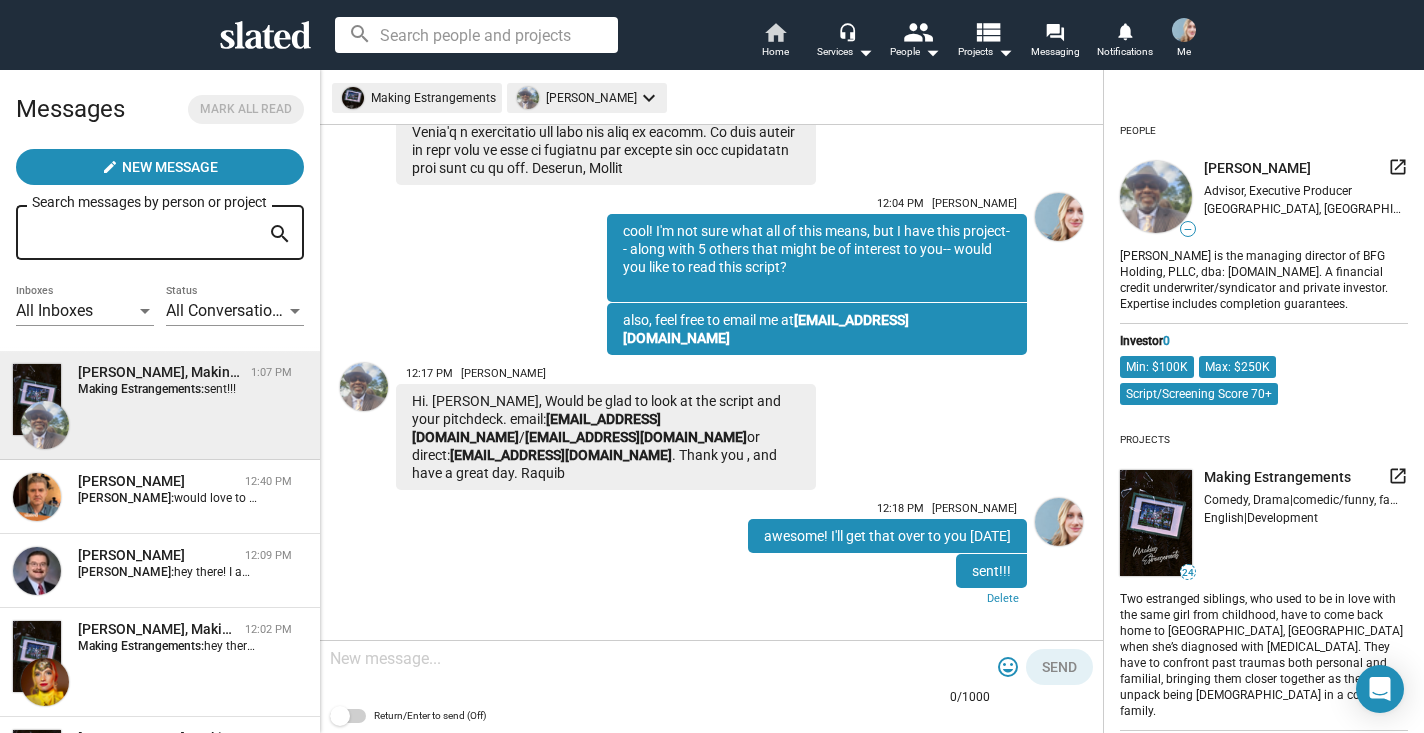 click on "home" at bounding box center (775, 32) 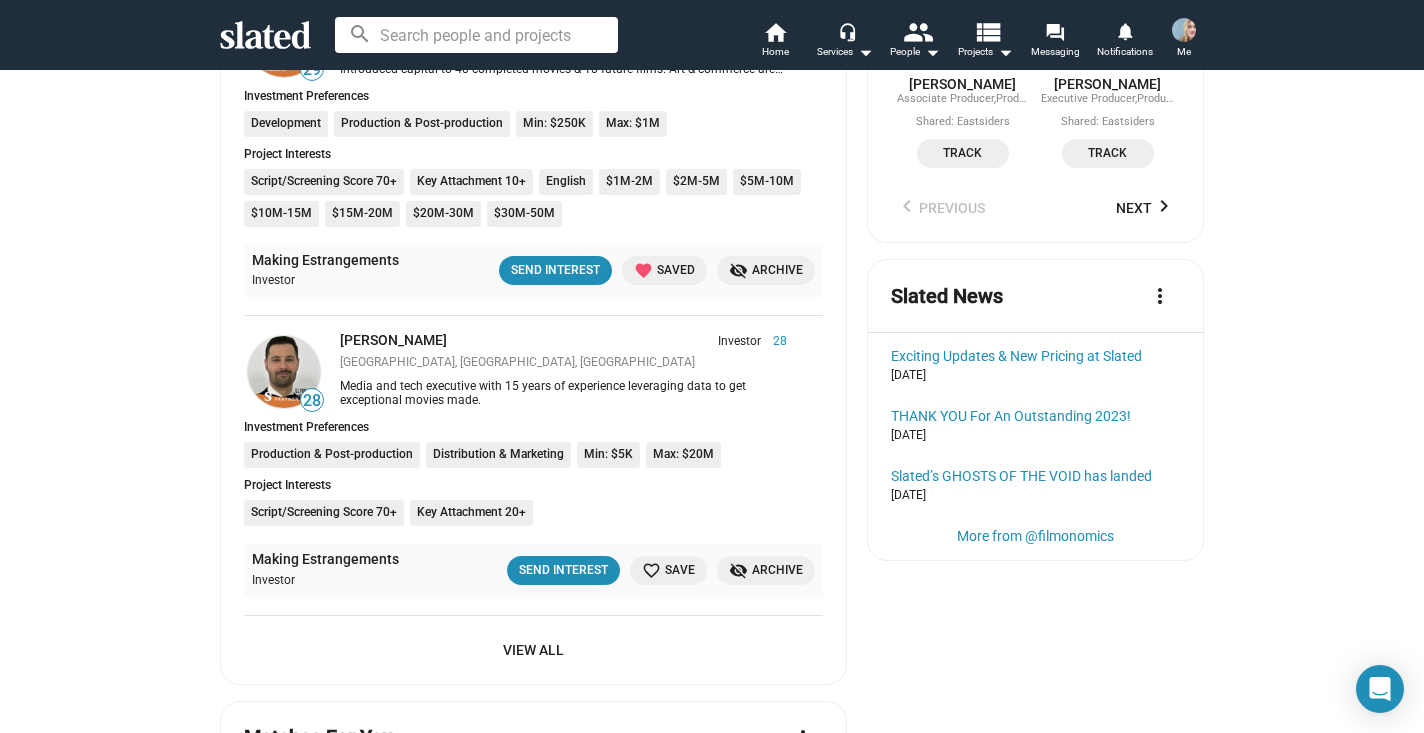 scroll, scrollTop: 1590, scrollLeft: 0, axis: vertical 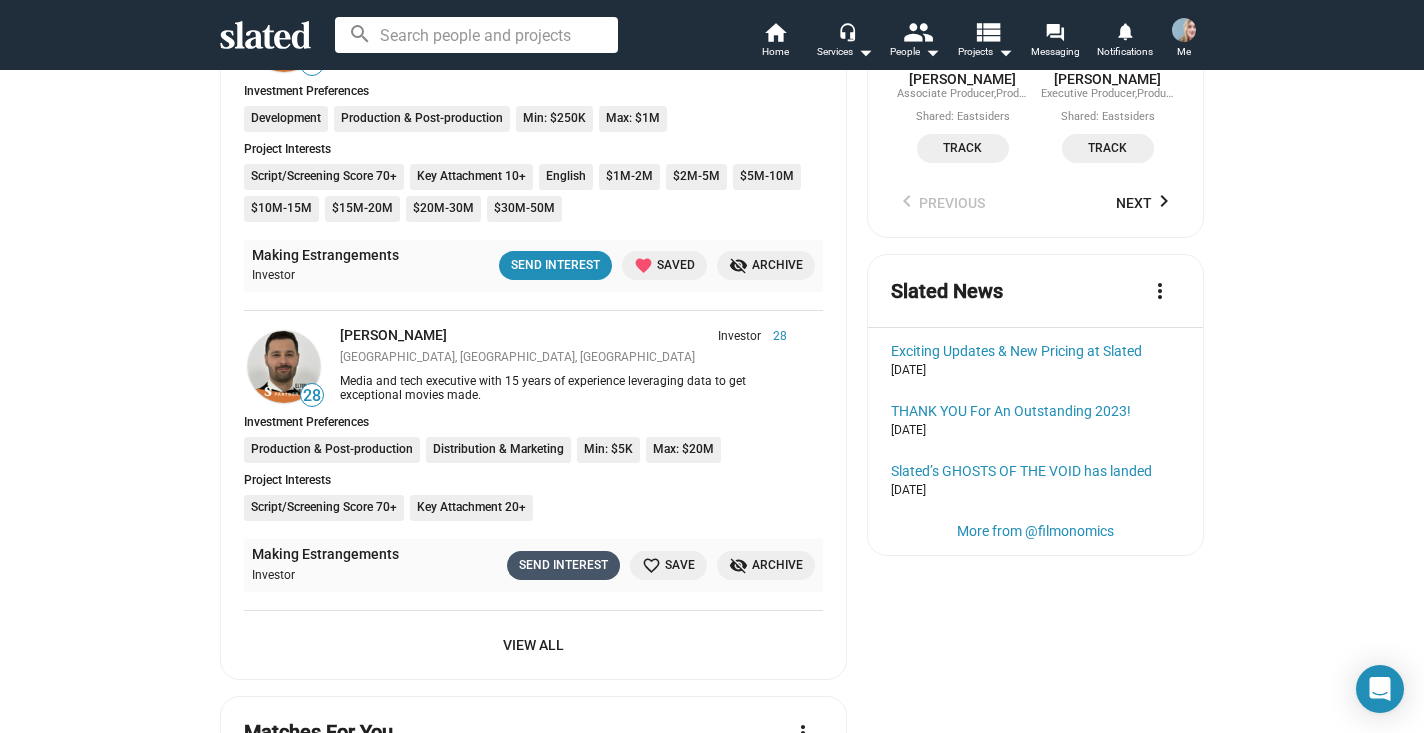 click on "Send Interest" 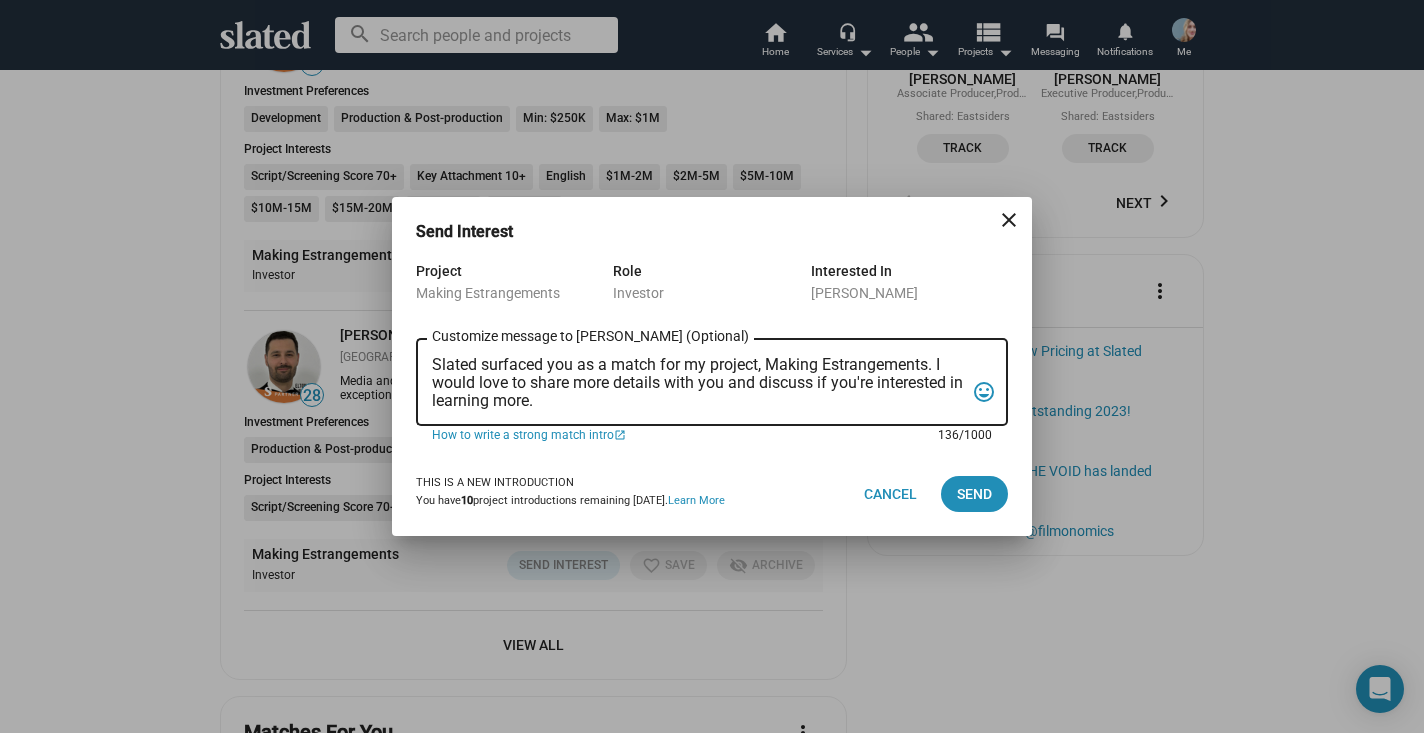 drag, startPoint x: 562, startPoint y: 407, endPoint x: 419, endPoint y: 351, distance: 153.57408 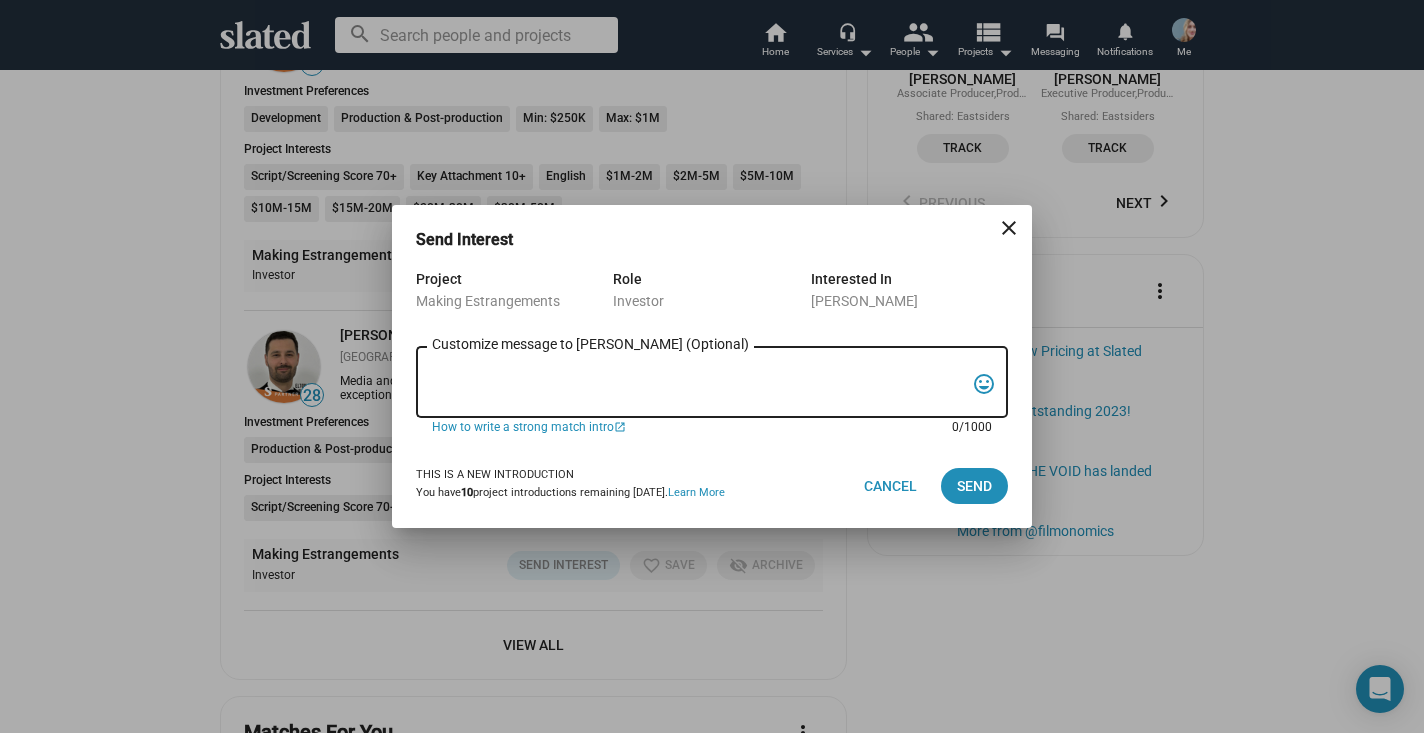 type 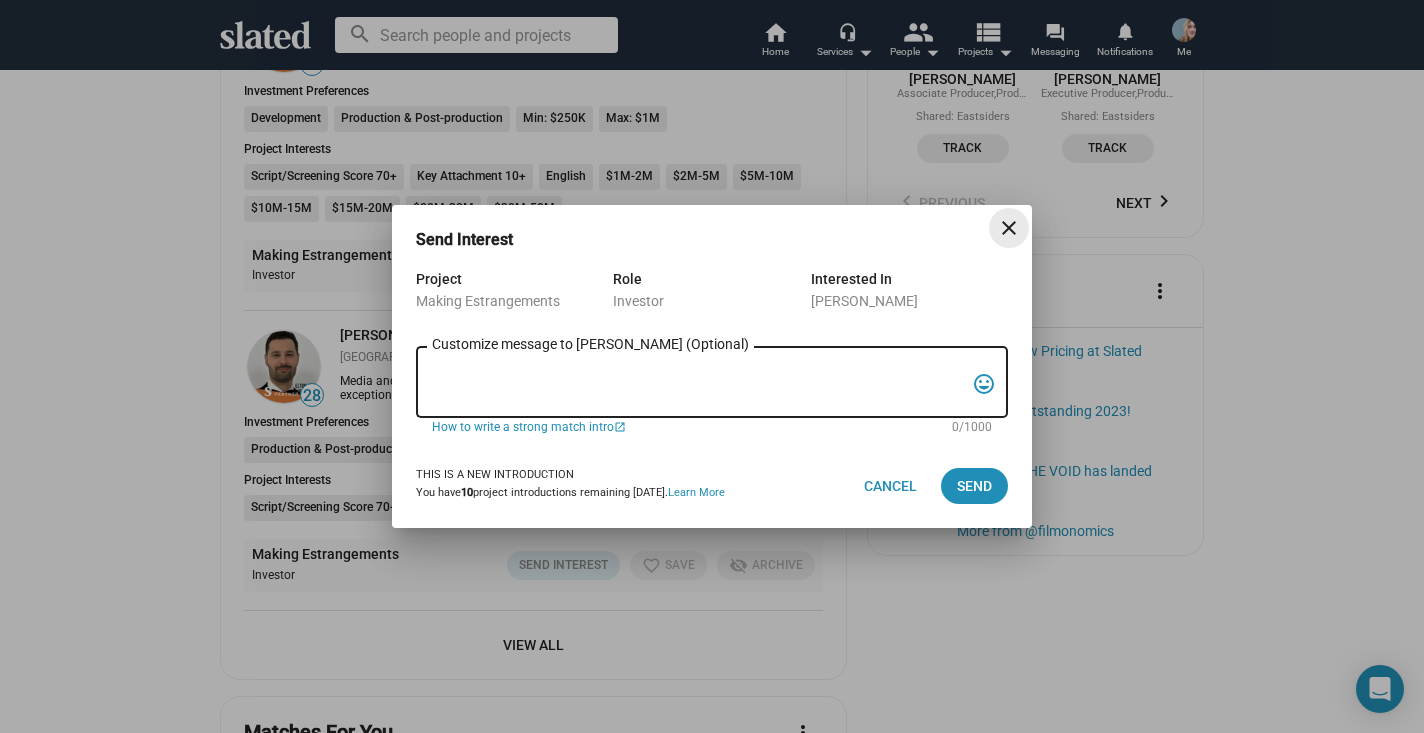 click on "close" at bounding box center (1009, 228) 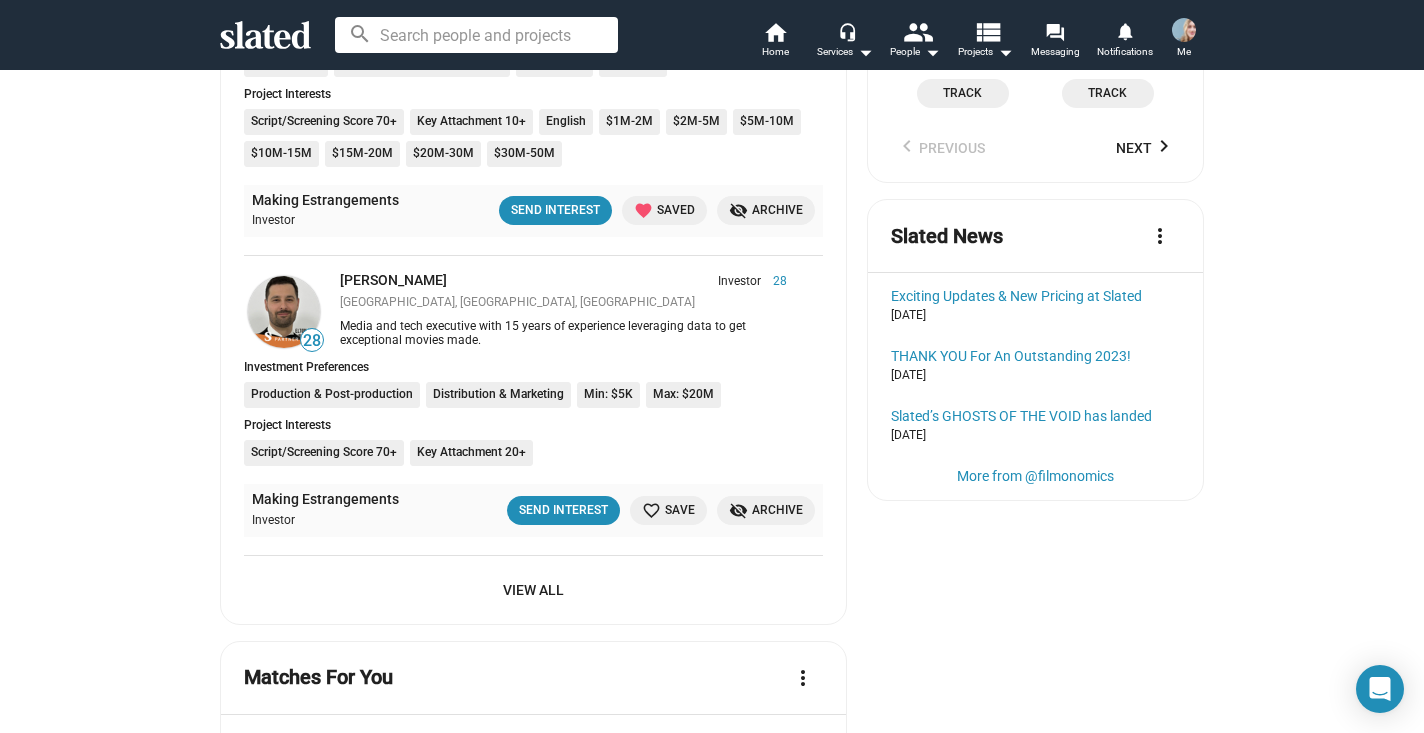 scroll, scrollTop: 1657, scrollLeft: 0, axis: vertical 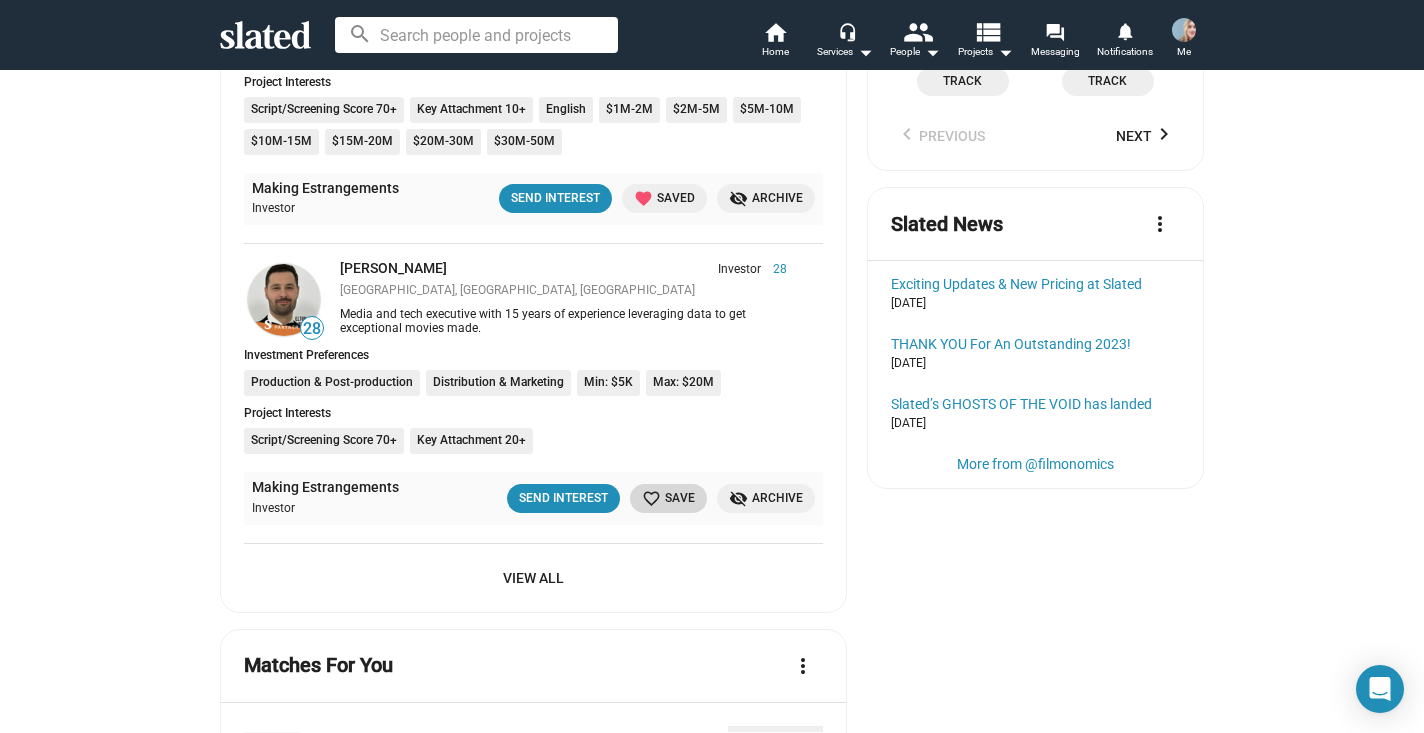 click on "favorite_border Save" 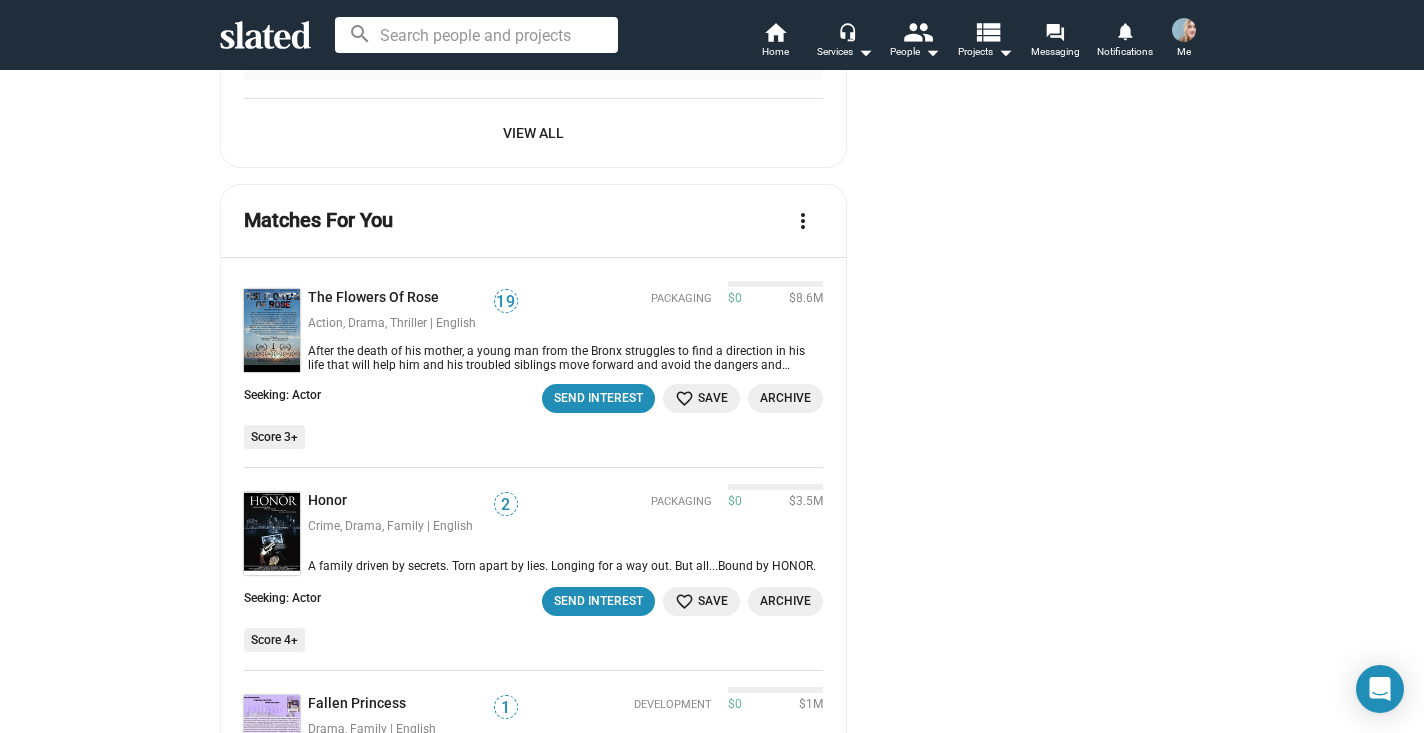 scroll, scrollTop: 2113, scrollLeft: 0, axis: vertical 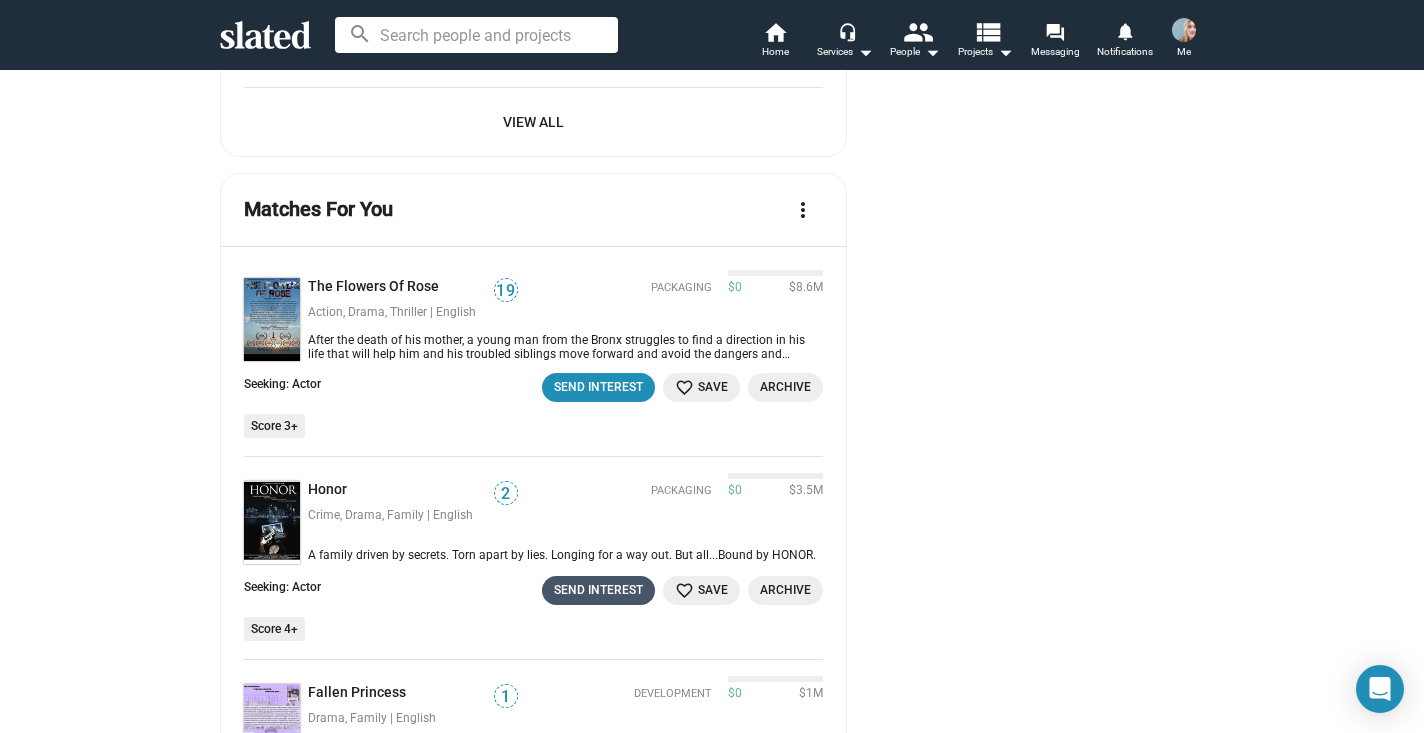 click on "Send Interest" 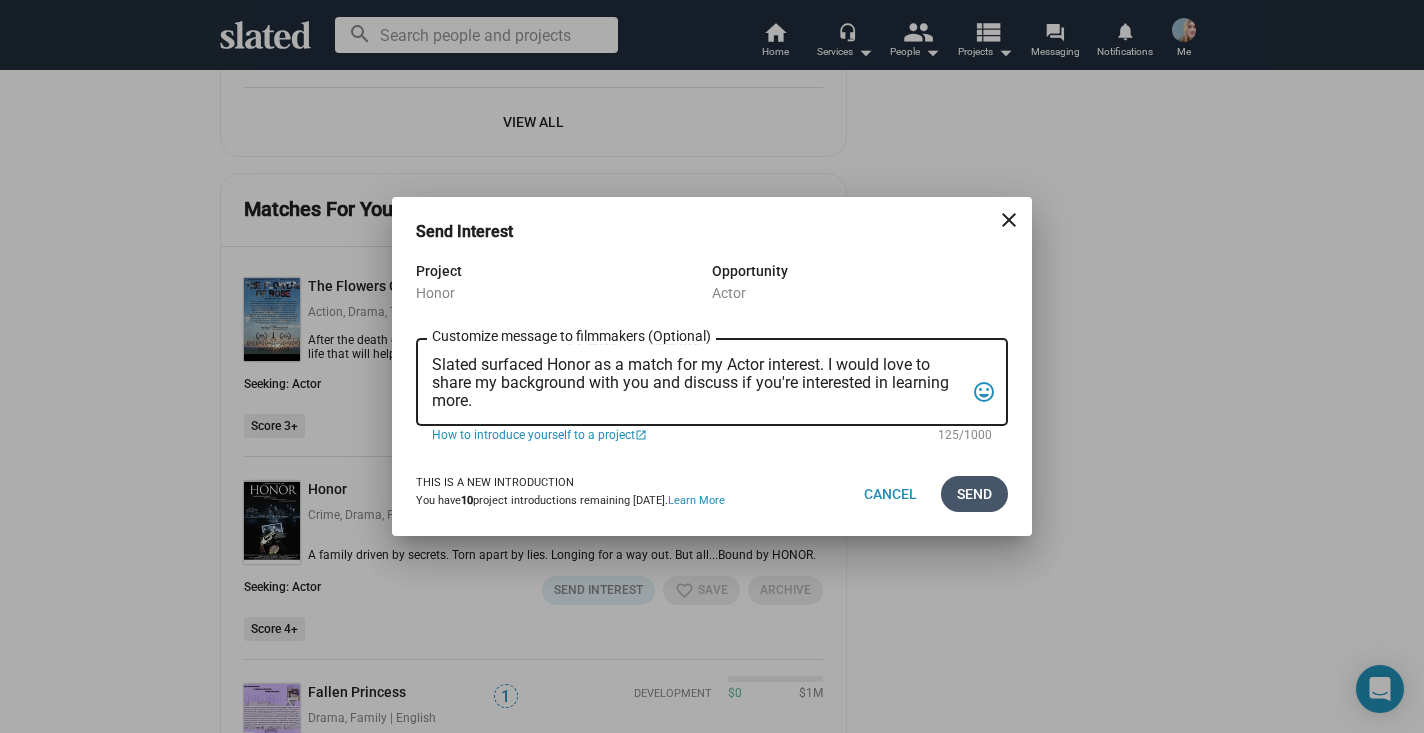 click on "Send" at bounding box center [974, 494] 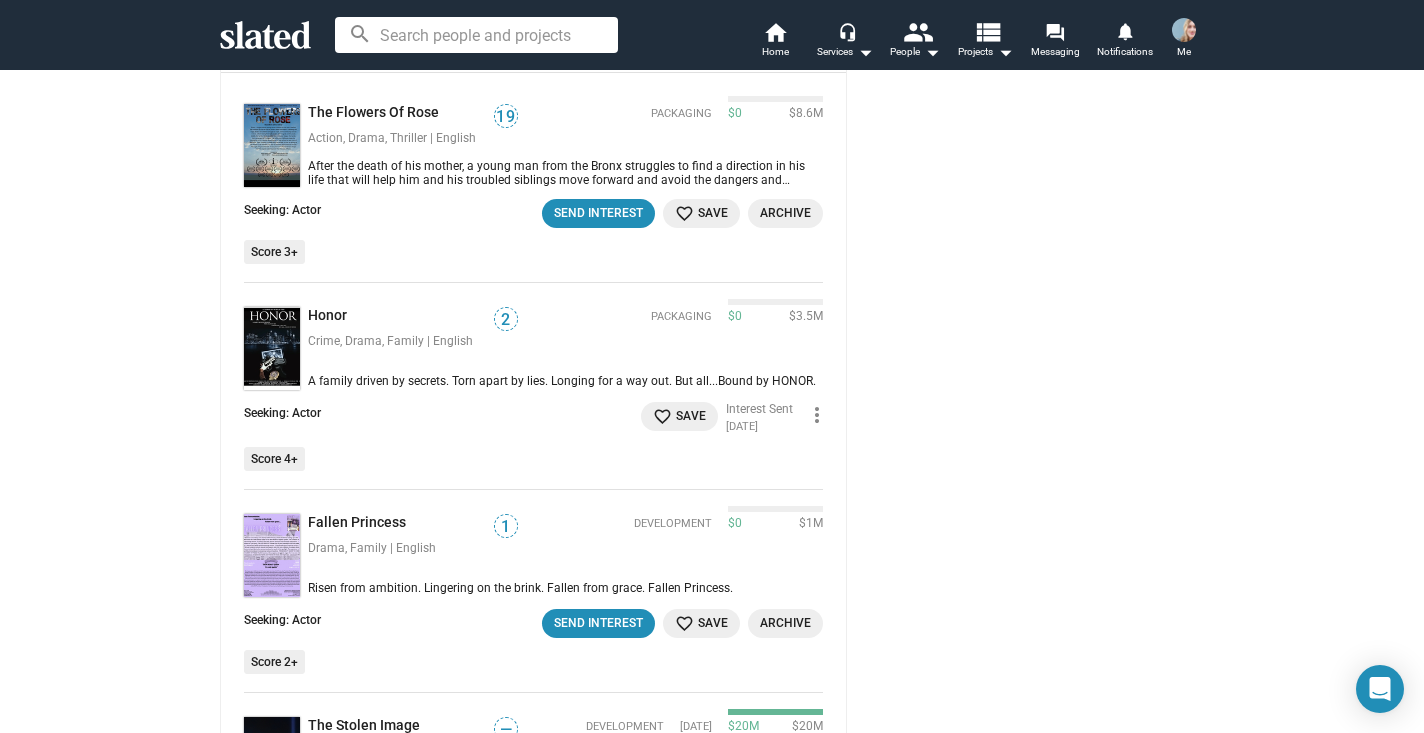 scroll, scrollTop: 2295, scrollLeft: 0, axis: vertical 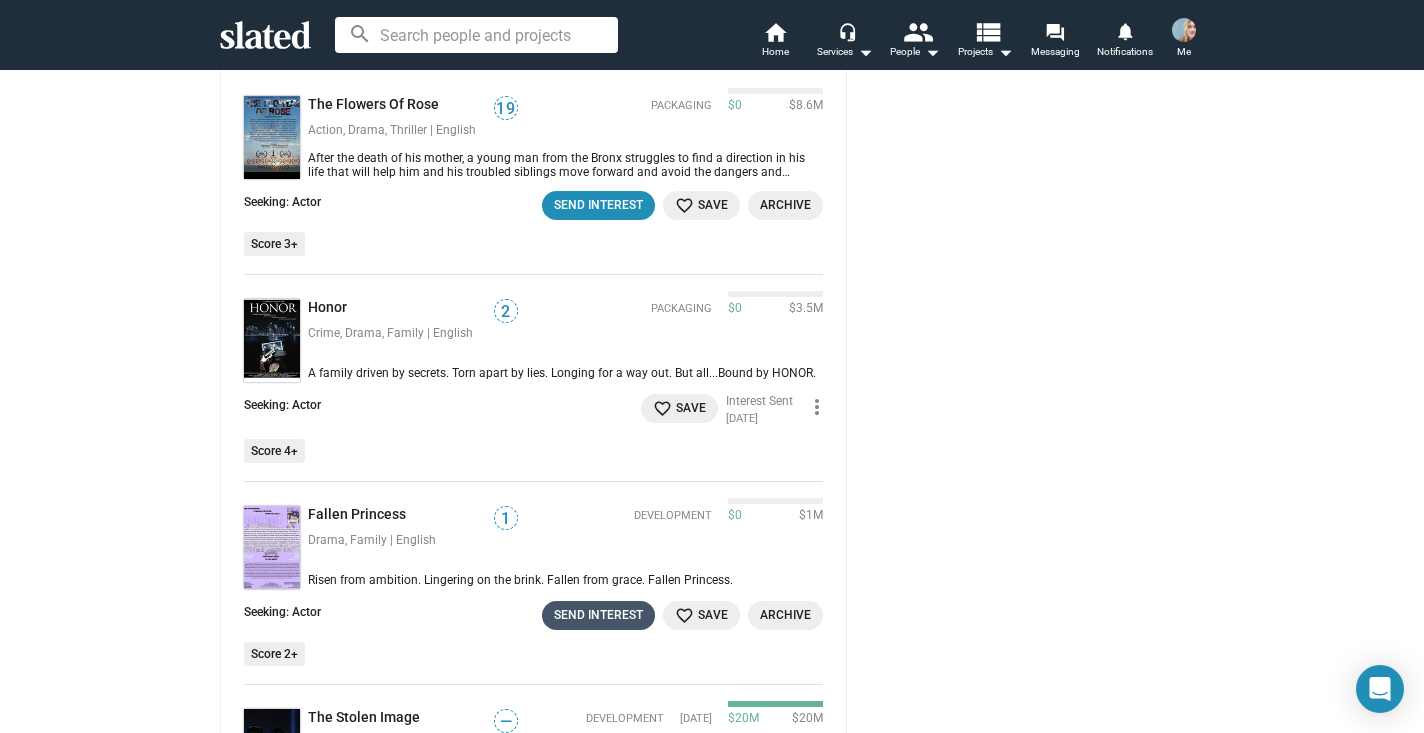 click on "Send Interest" 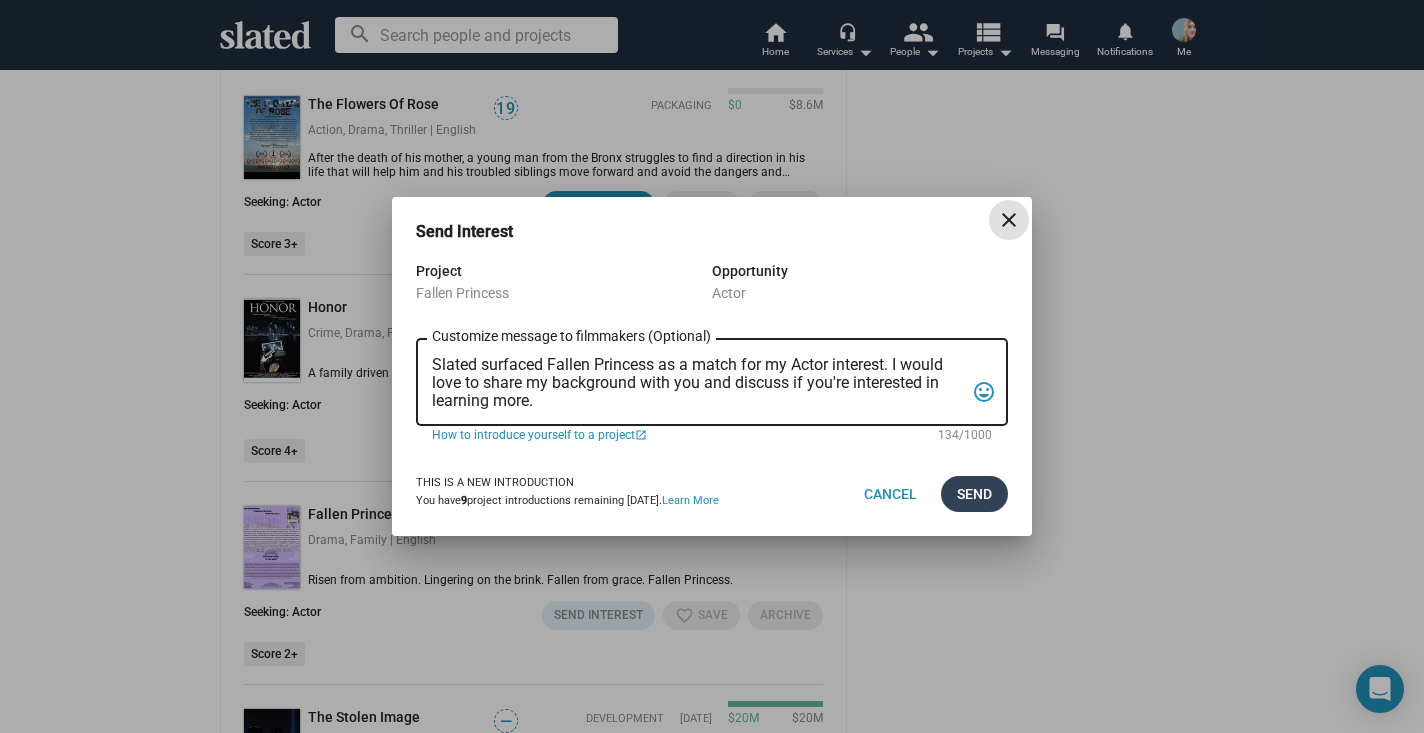 click on "Send" at bounding box center (974, 494) 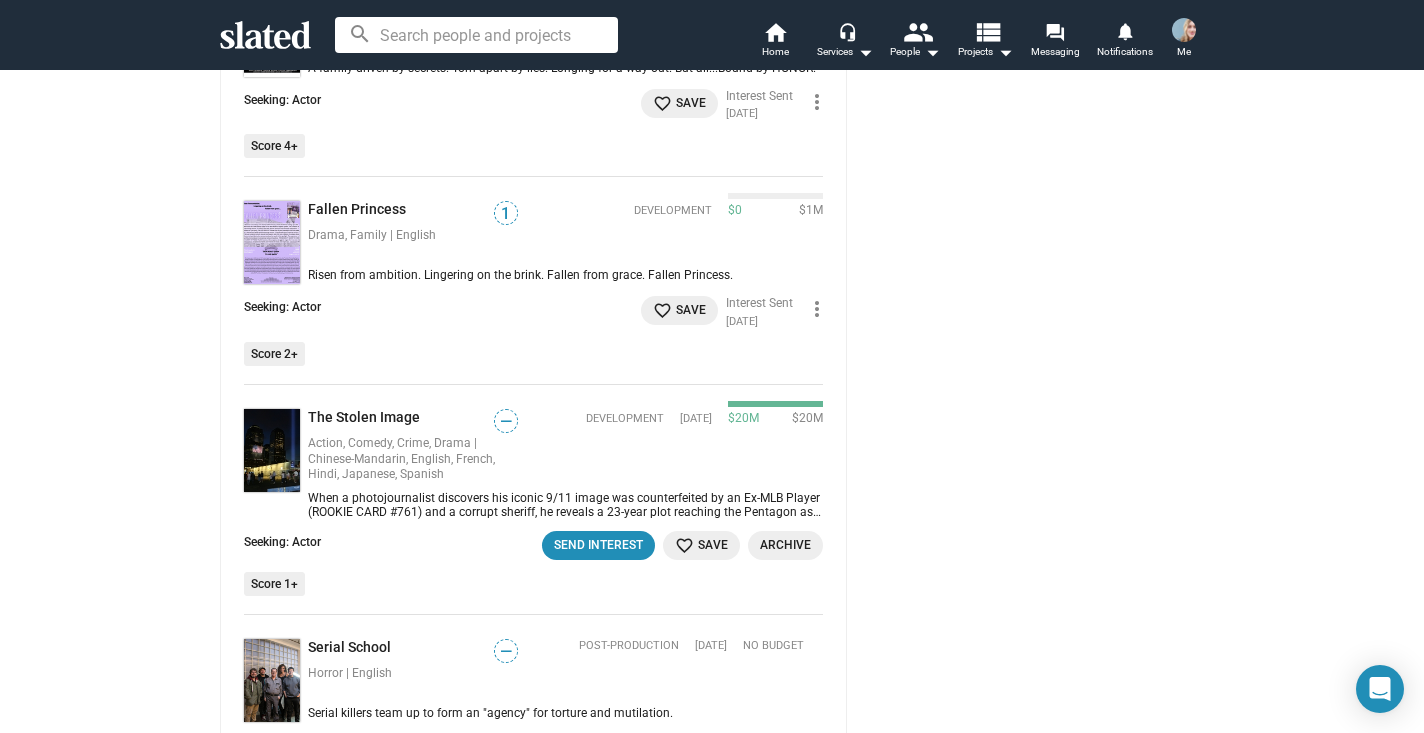 scroll, scrollTop: 2602, scrollLeft: 0, axis: vertical 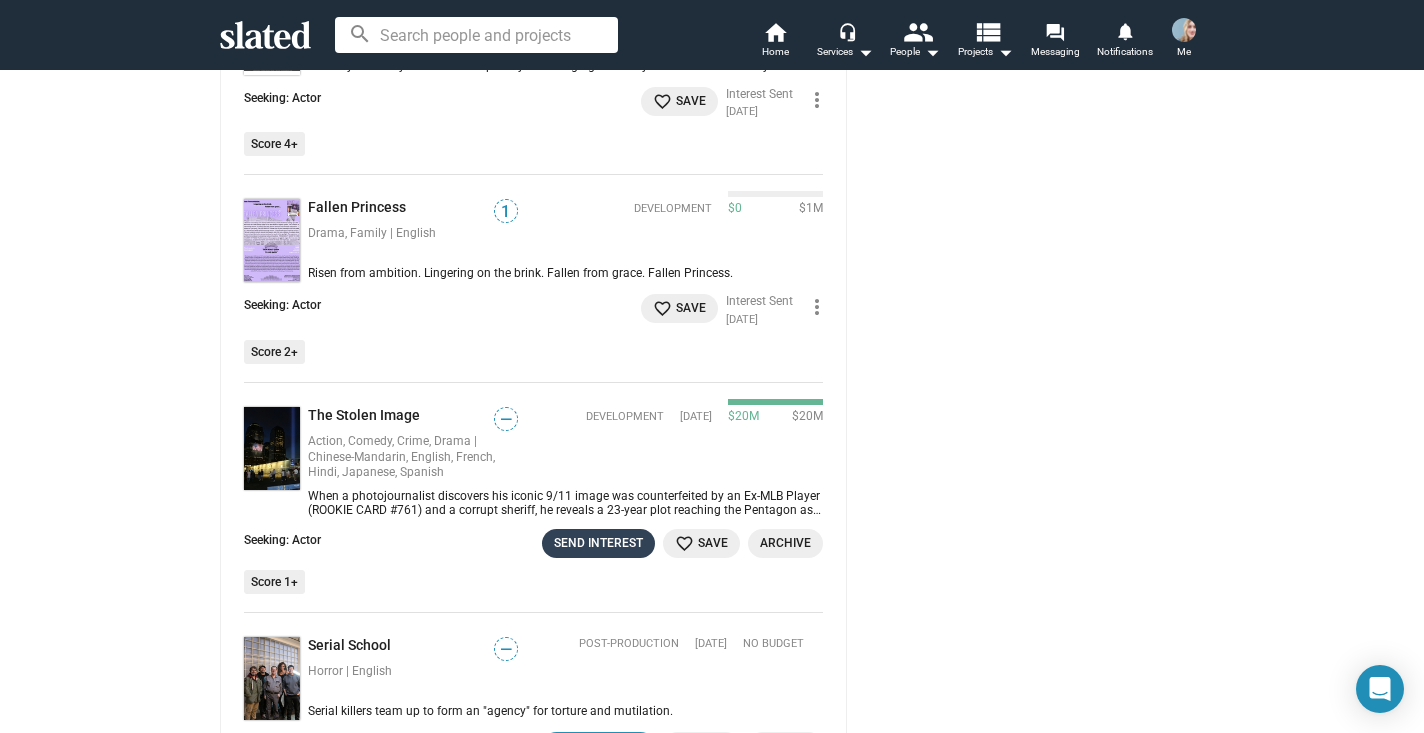 click on "Send Interest" 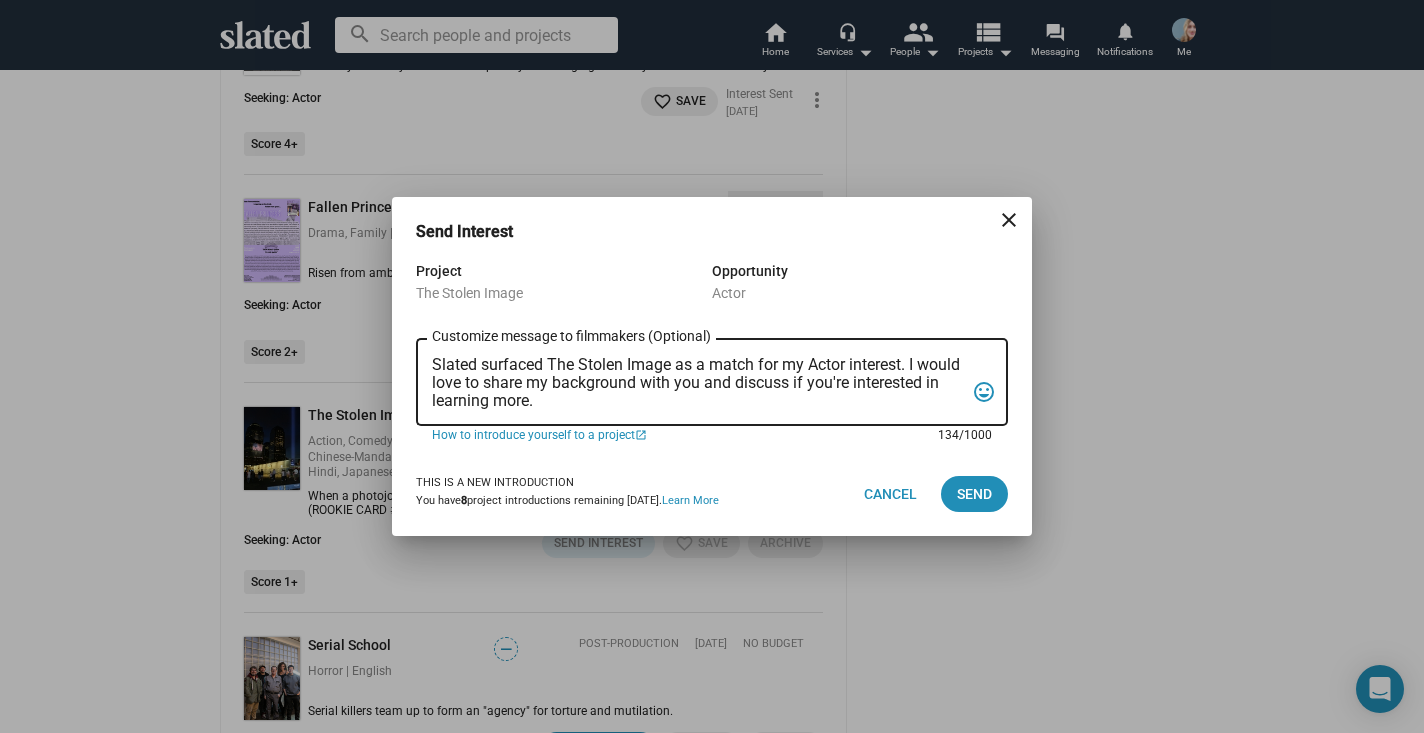 drag, startPoint x: 549, startPoint y: 404, endPoint x: 385, endPoint y: 334, distance: 178.31433 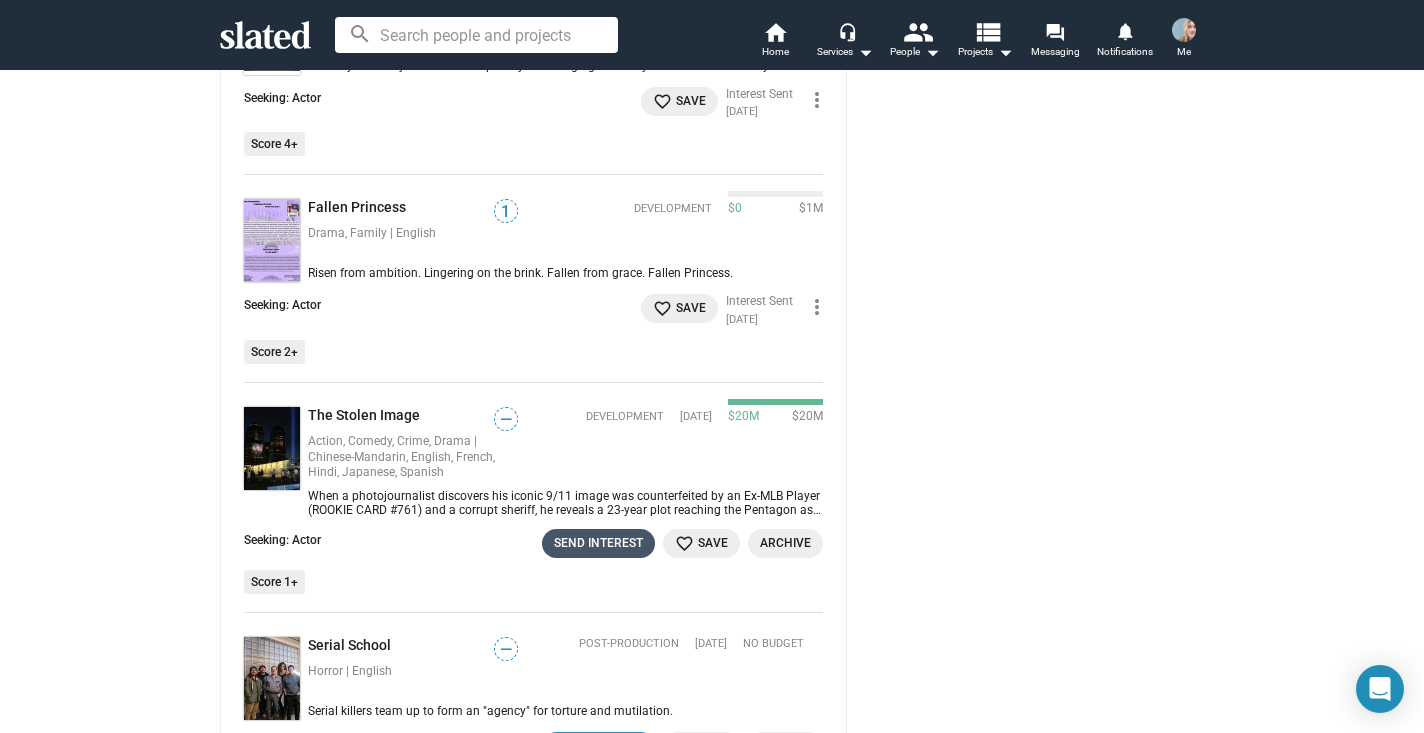 click on "Send Interest" 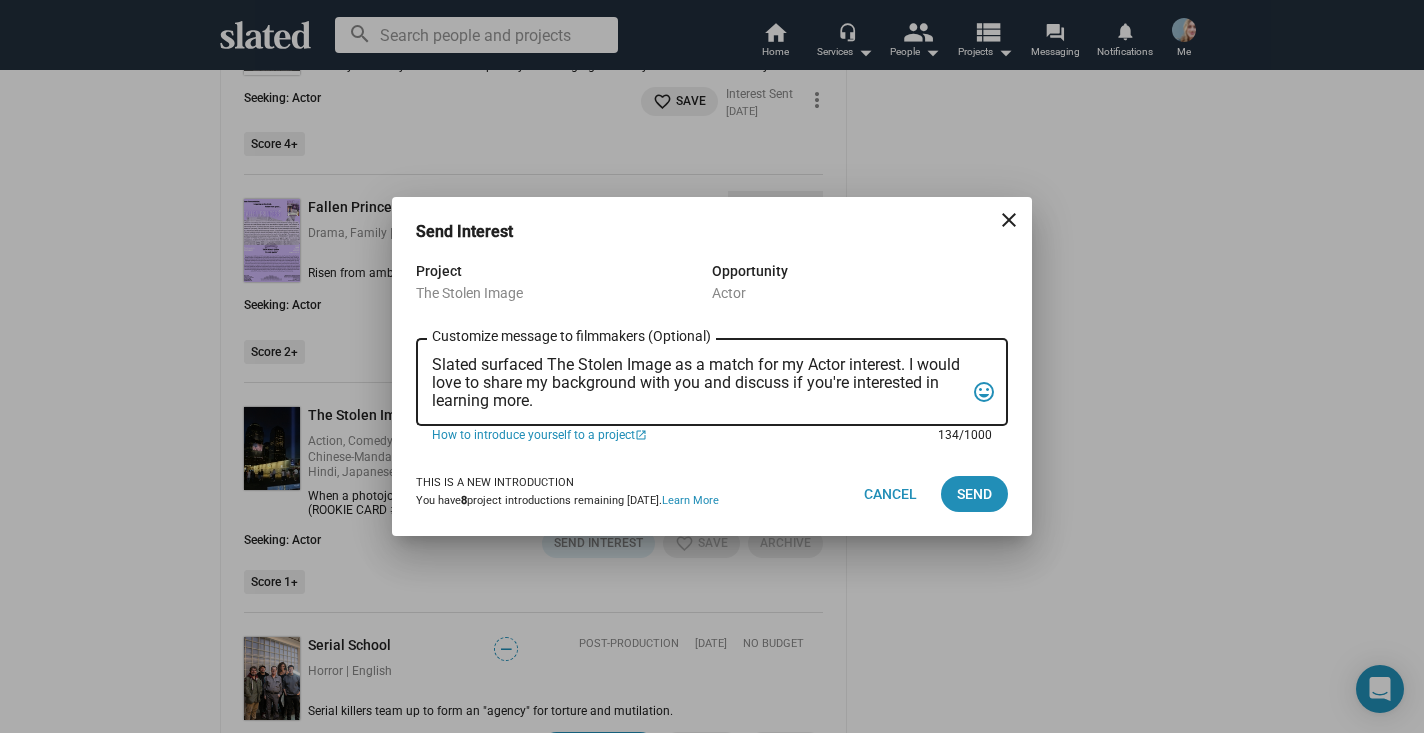 click on "Slated surfaced The Stolen Image as a match for my Actor interest. I would love to share my background with you and discuss if you're interested in learning more." at bounding box center [698, 383] 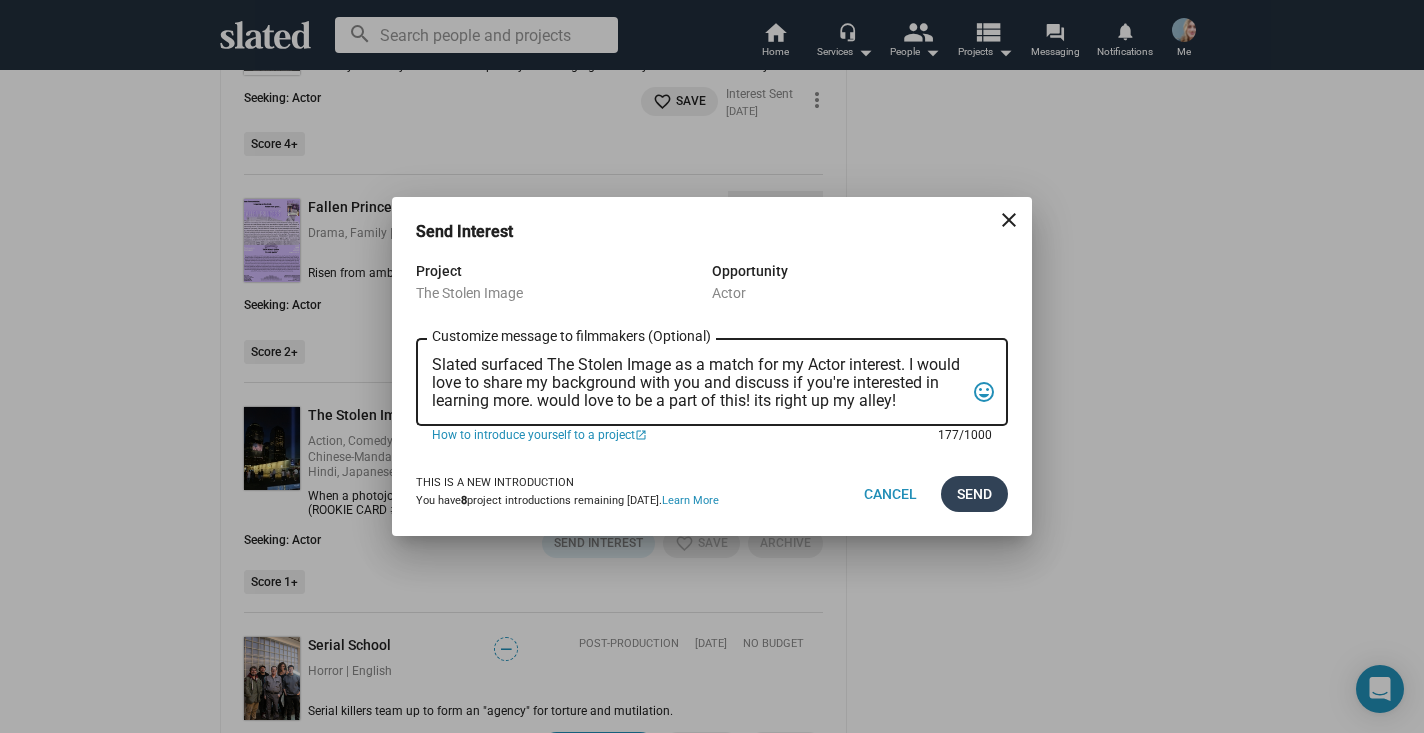 type on "Slated surfaced The Stolen Image as a match for my Actor interest. I would love to share my background with you and discuss if you're interested in learning more. would love to be a part of this! its right up my alley!" 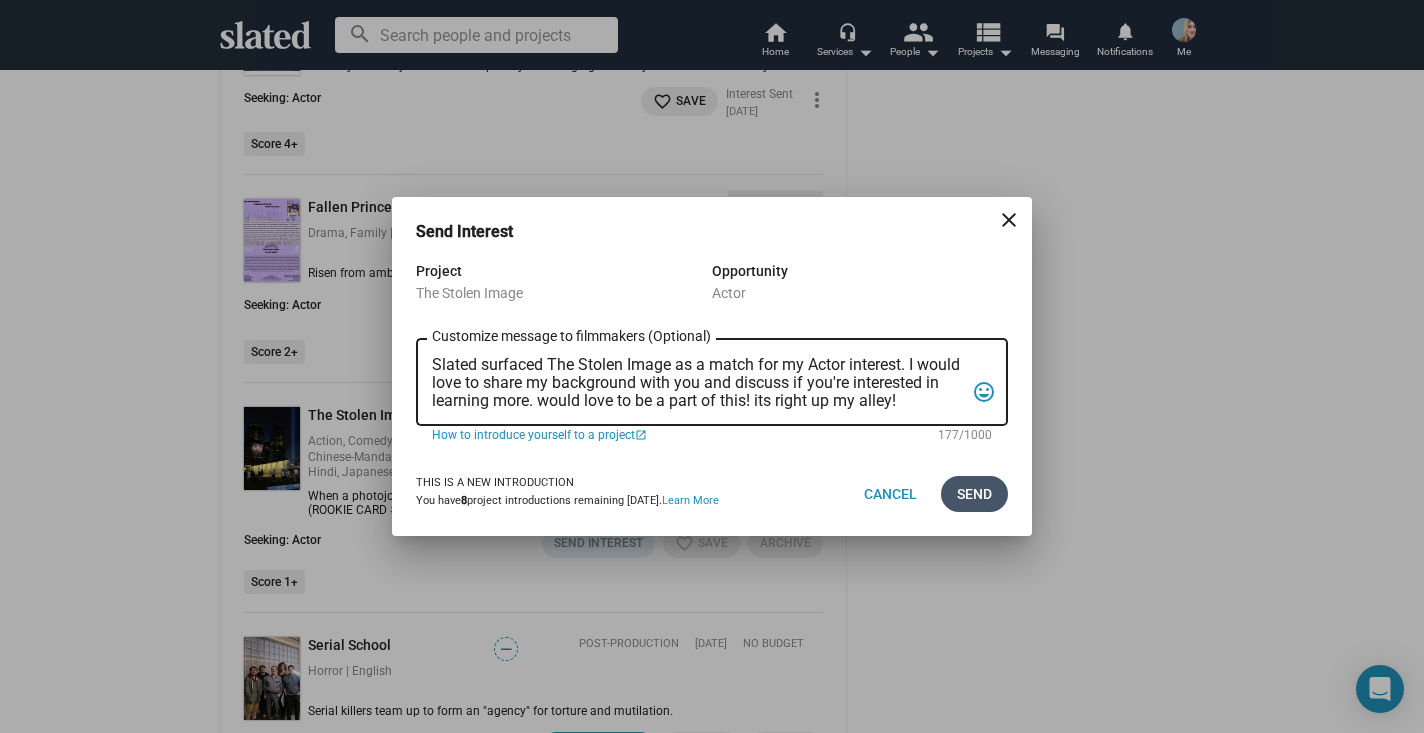 click on "Send" at bounding box center (974, 494) 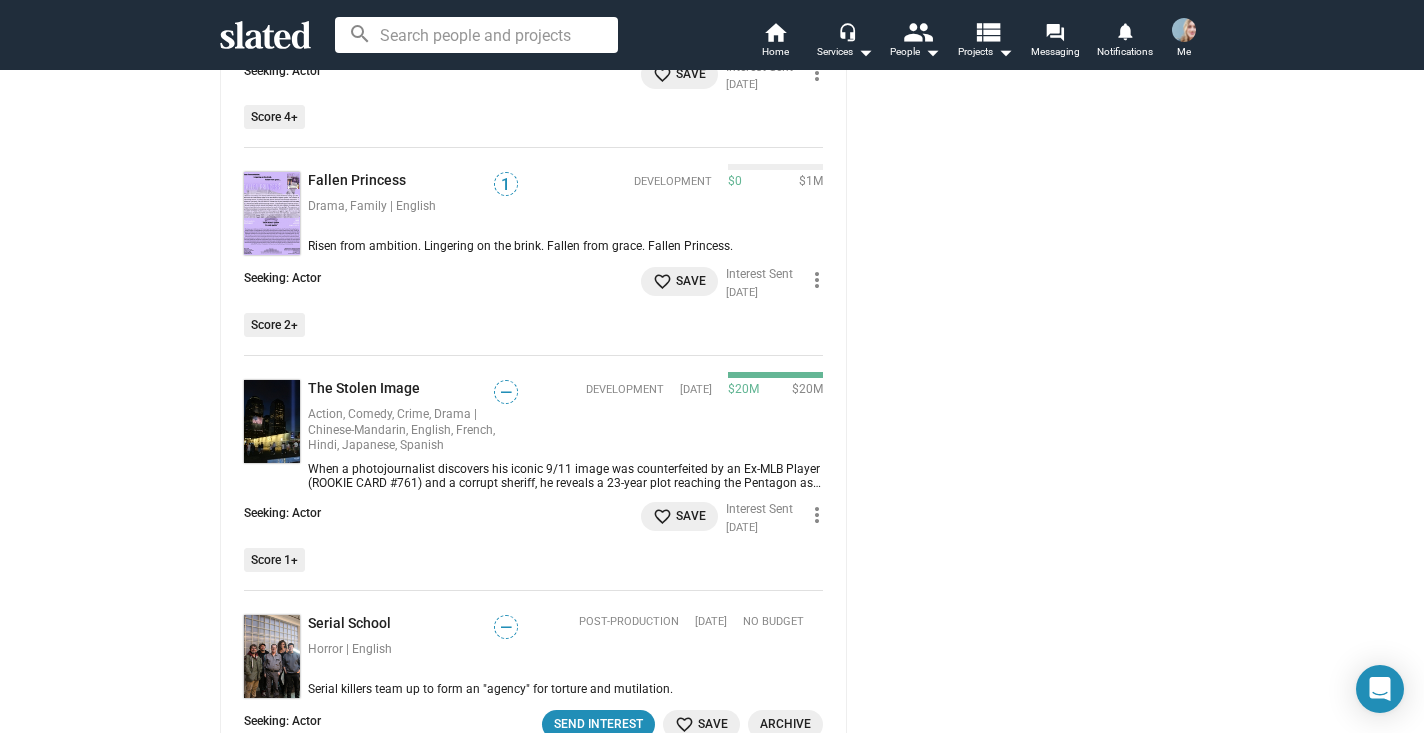 scroll, scrollTop: 2633, scrollLeft: 0, axis: vertical 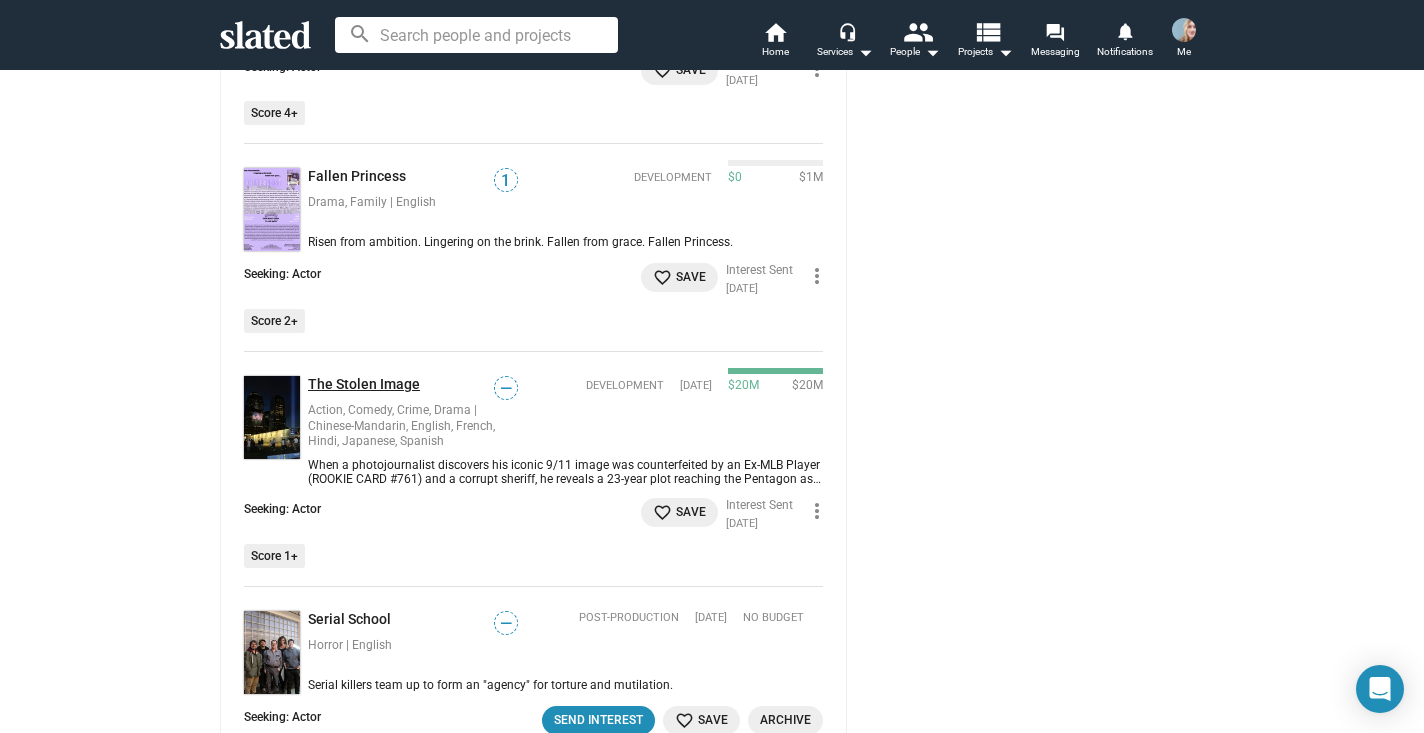 click on "The Stolen Image" 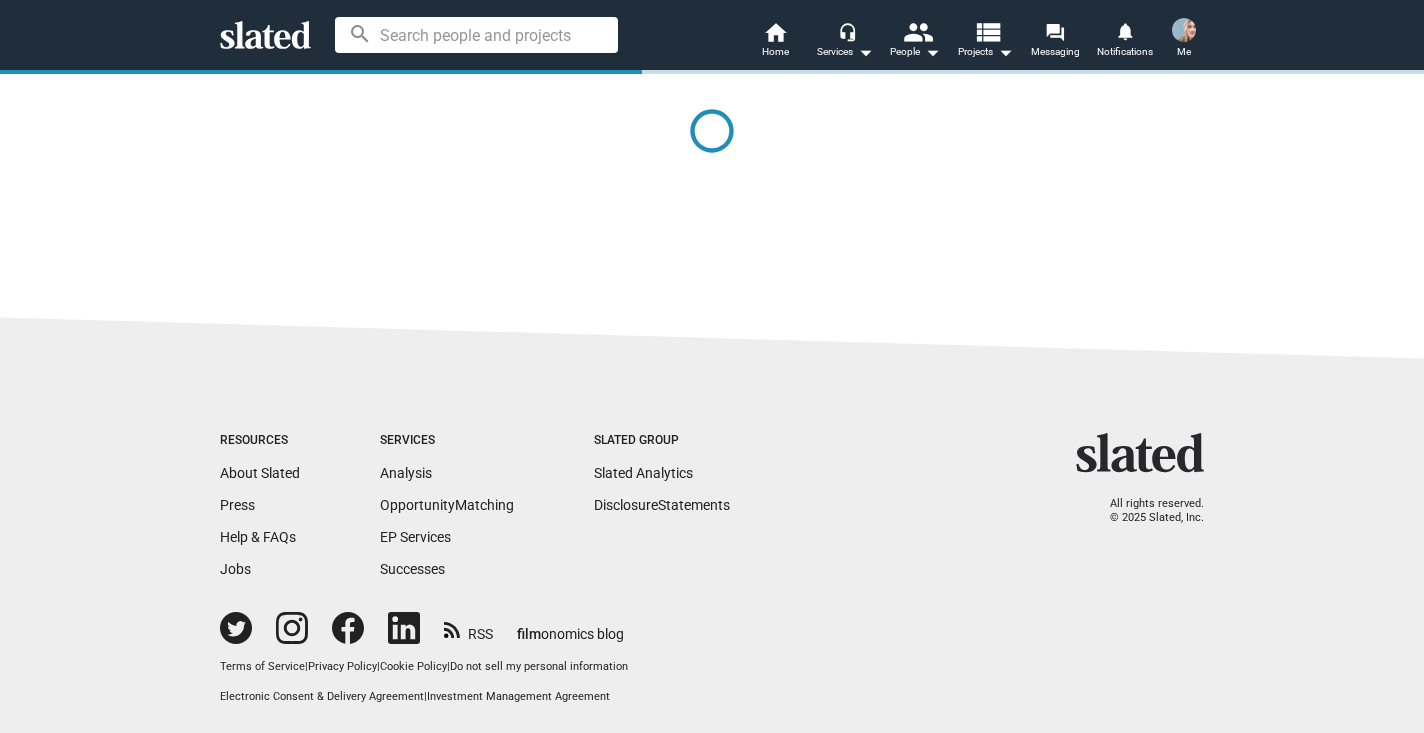 scroll, scrollTop: 0, scrollLeft: 0, axis: both 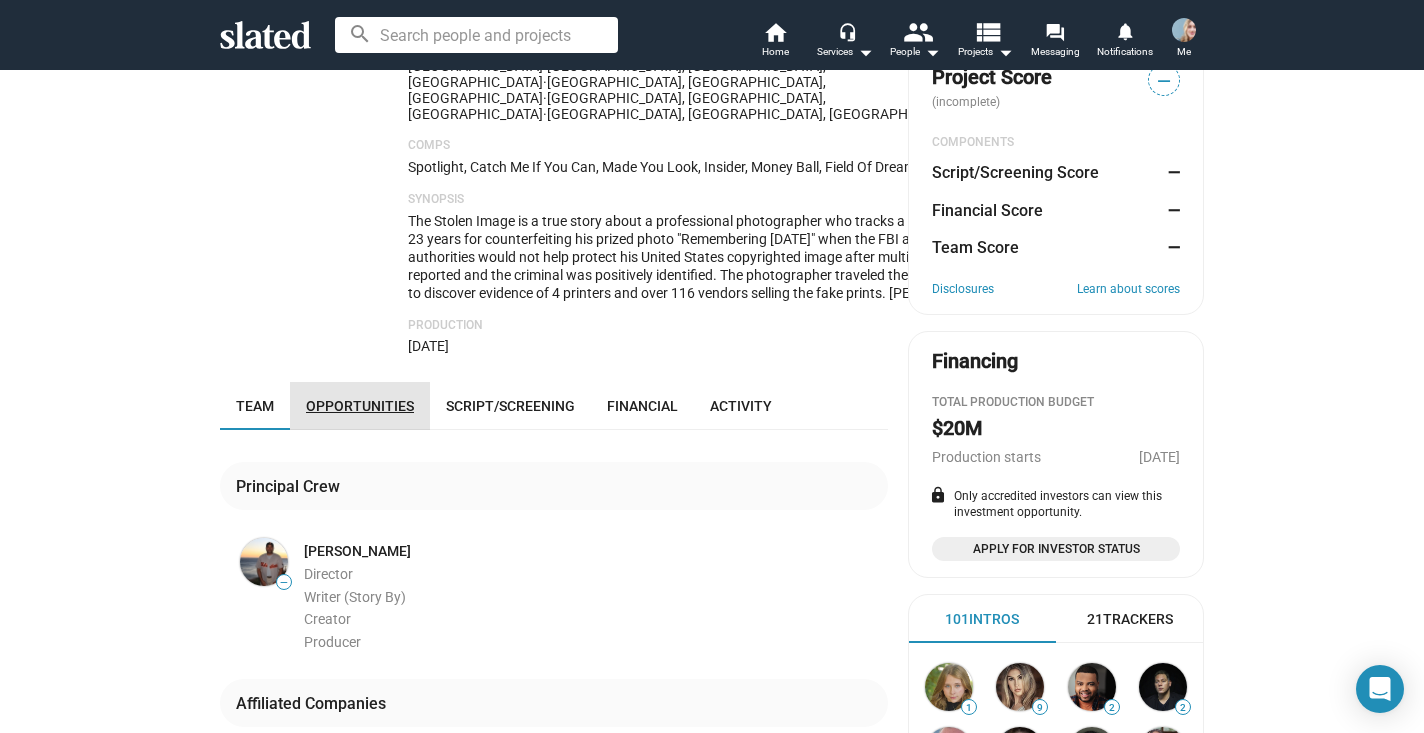 click on "Opportunities" at bounding box center [360, 406] 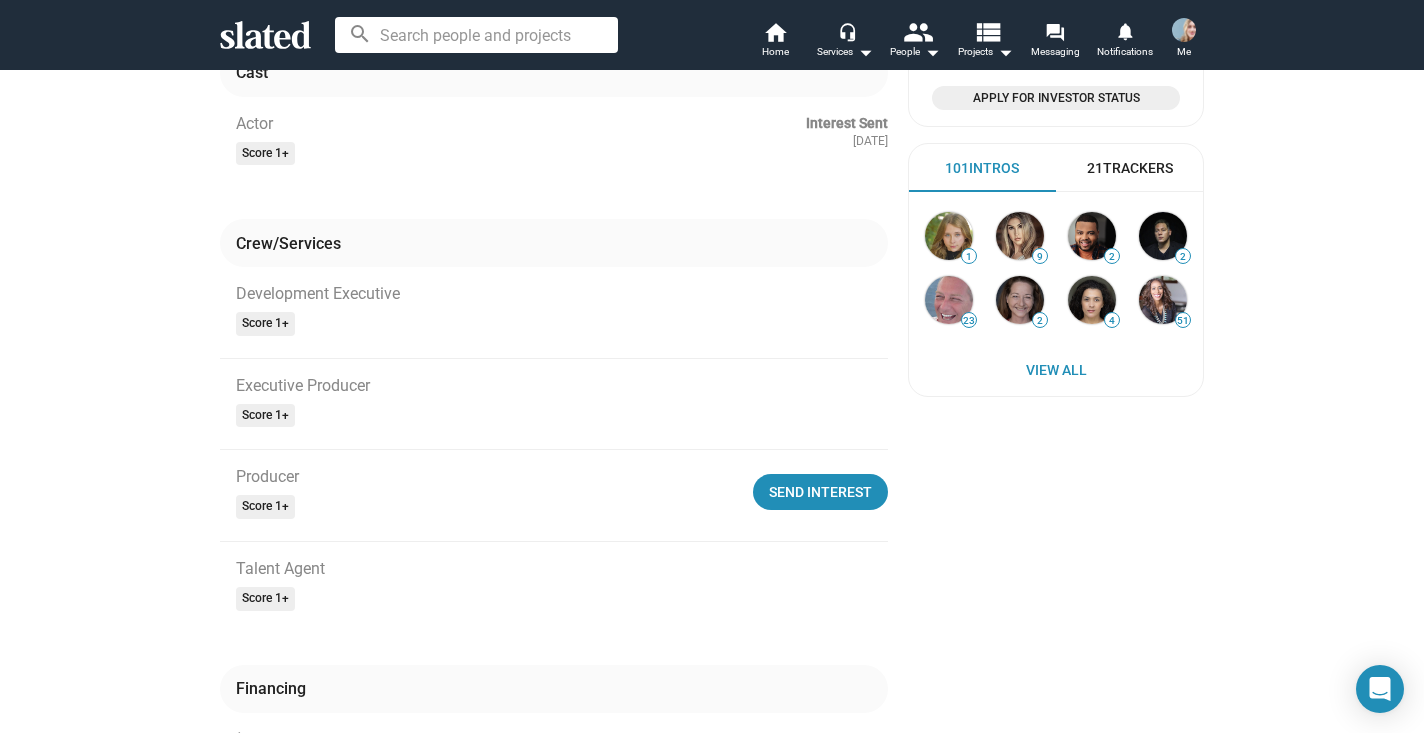 scroll, scrollTop: 748, scrollLeft: 0, axis: vertical 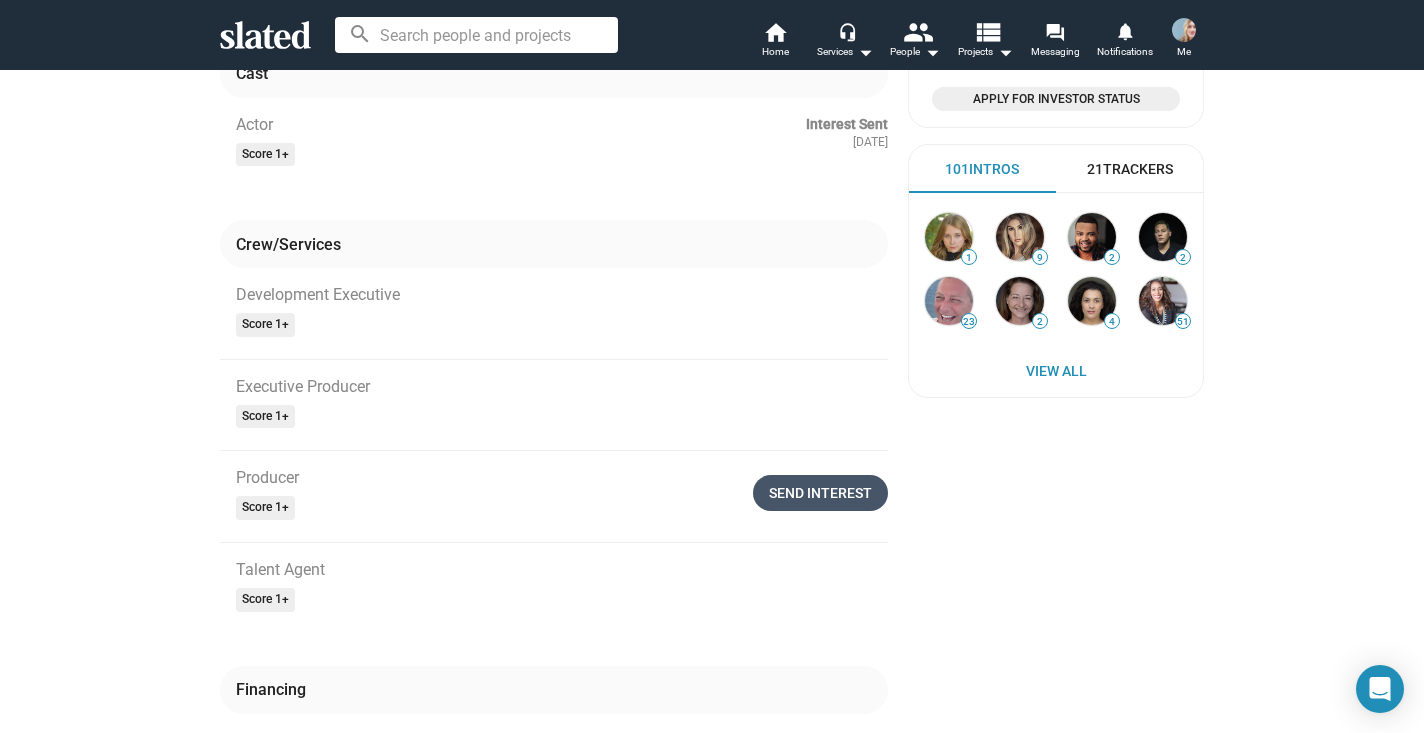 click on "Send Interest" 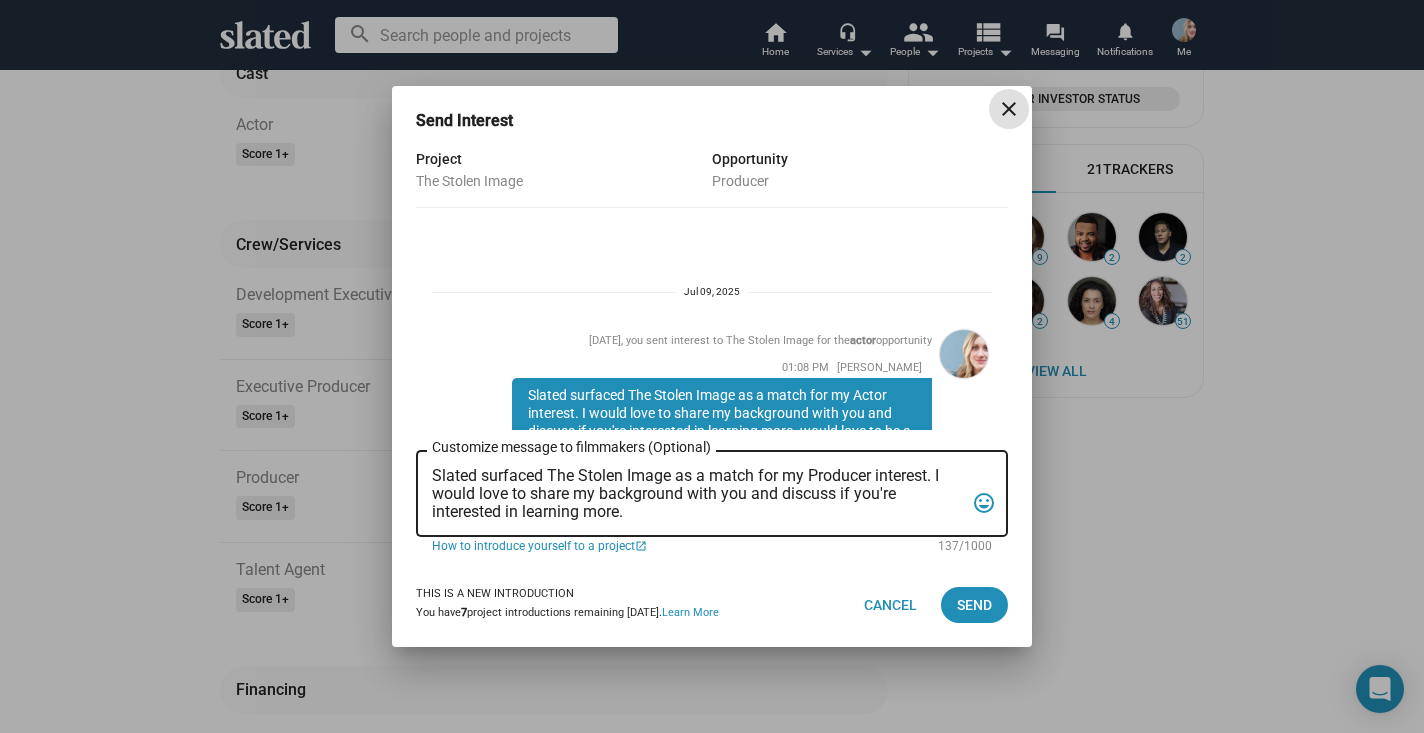 scroll, scrollTop: 106, scrollLeft: 0, axis: vertical 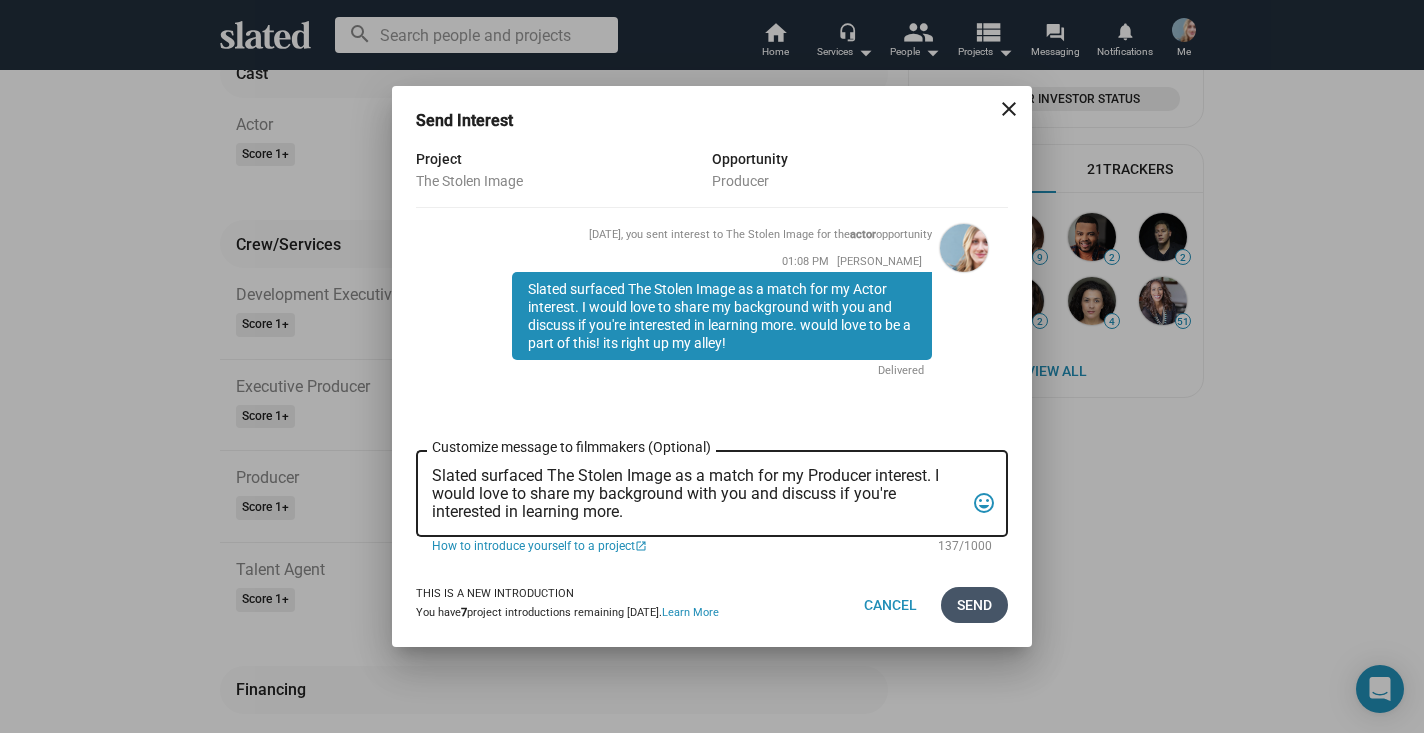 click on "Send" at bounding box center [974, 605] 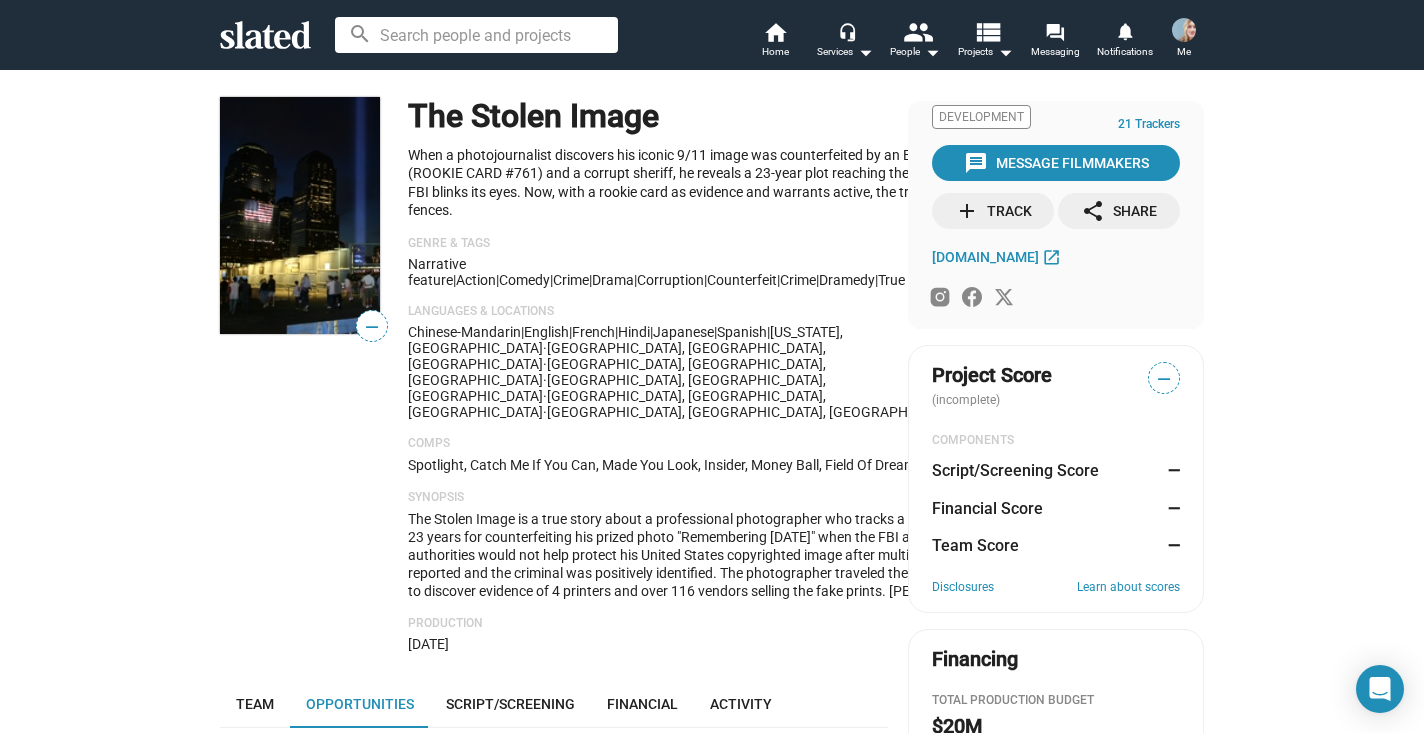 scroll, scrollTop: 0, scrollLeft: 0, axis: both 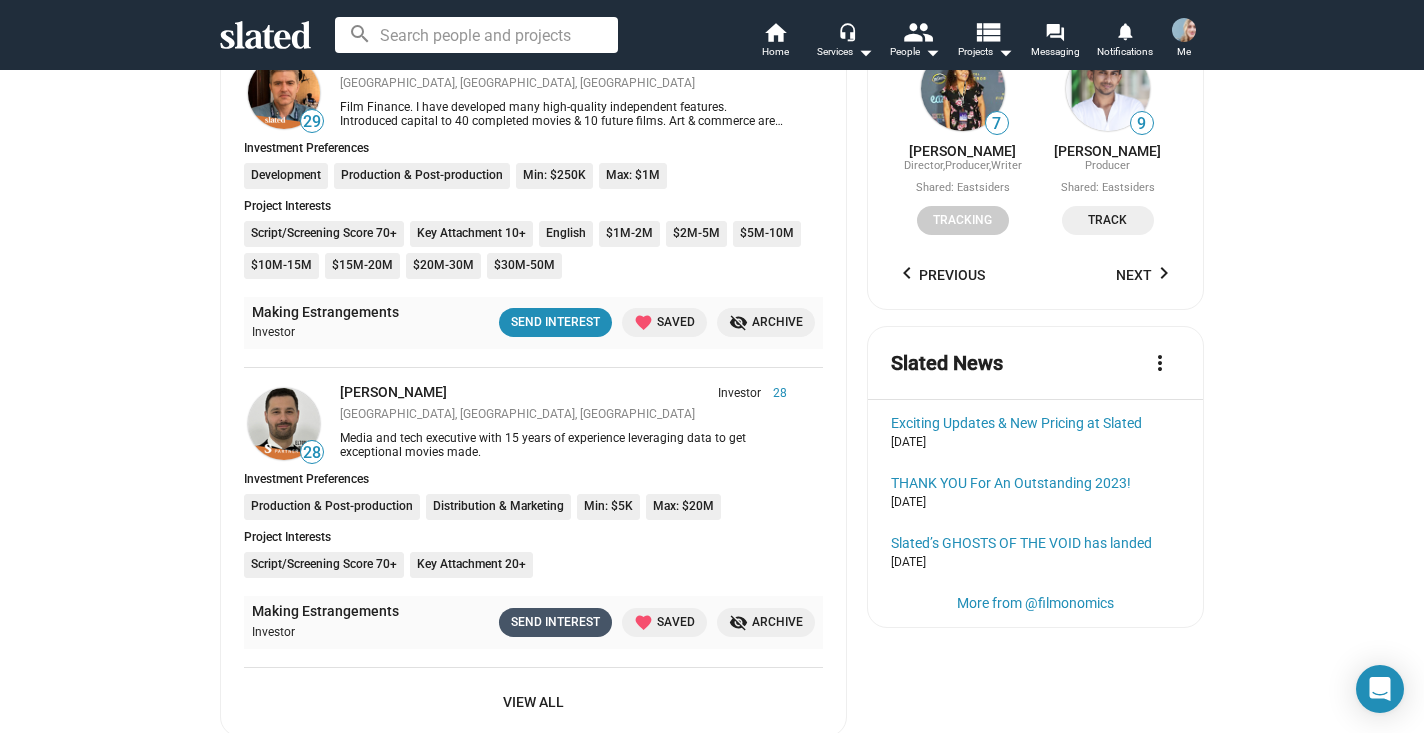 click on "Send Interest" 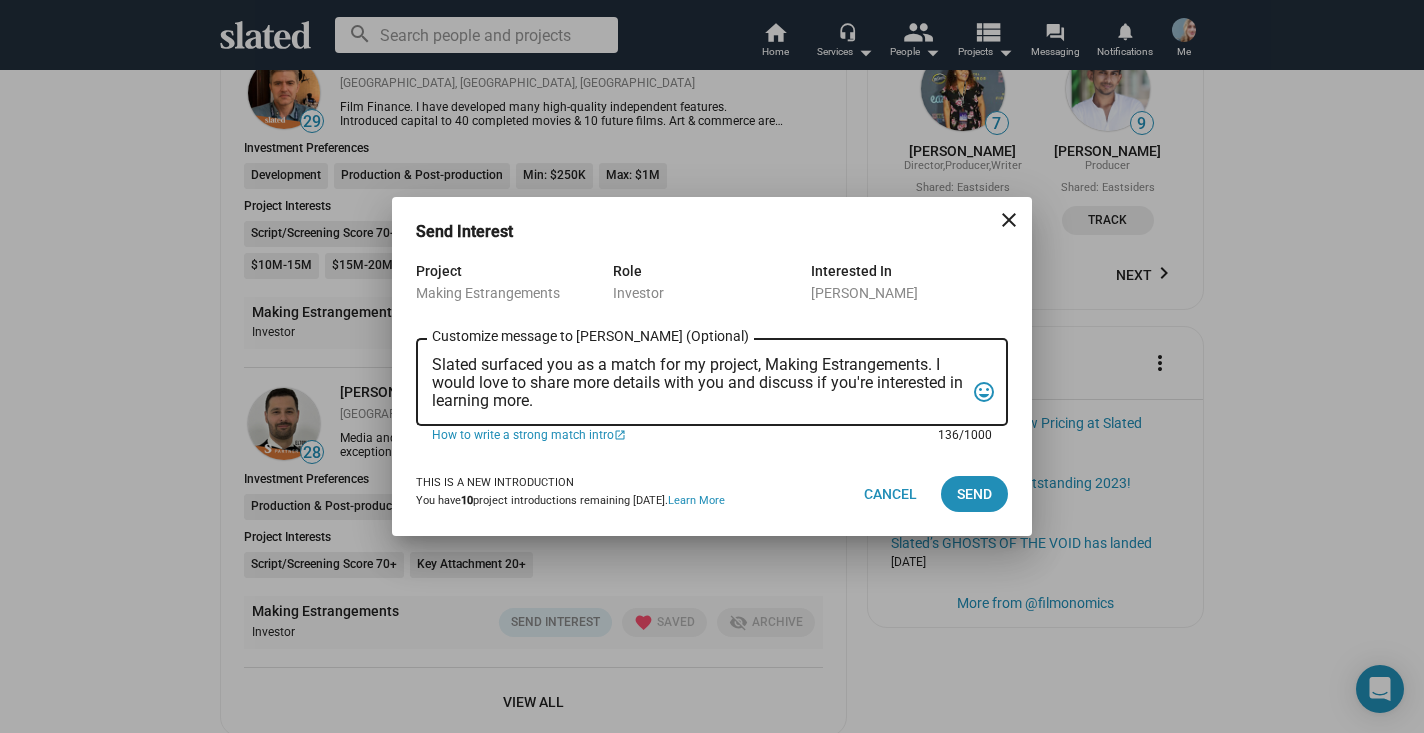 drag, startPoint x: 546, startPoint y: 407, endPoint x: 423, endPoint y: 338, distance: 141.0319 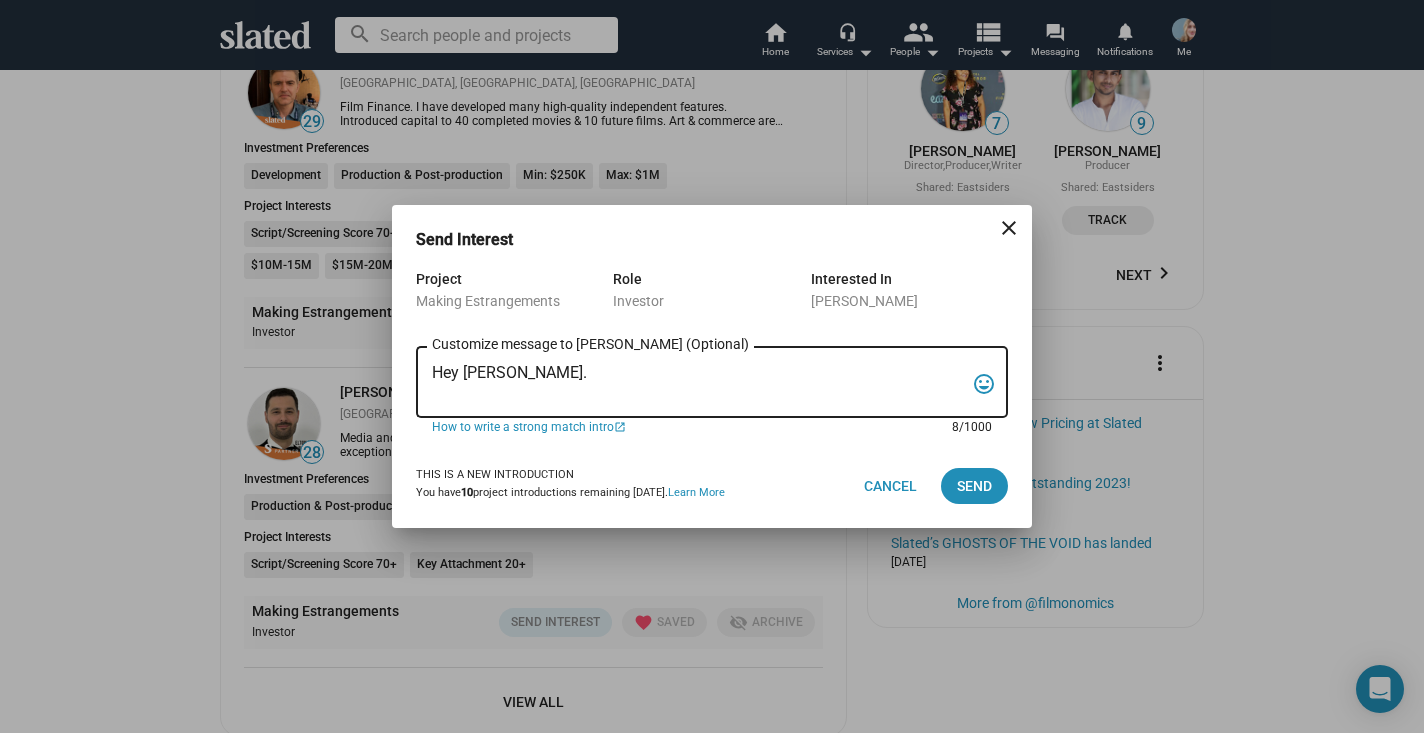 click on "Hey [PERSON_NAME]." at bounding box center [698, 383] 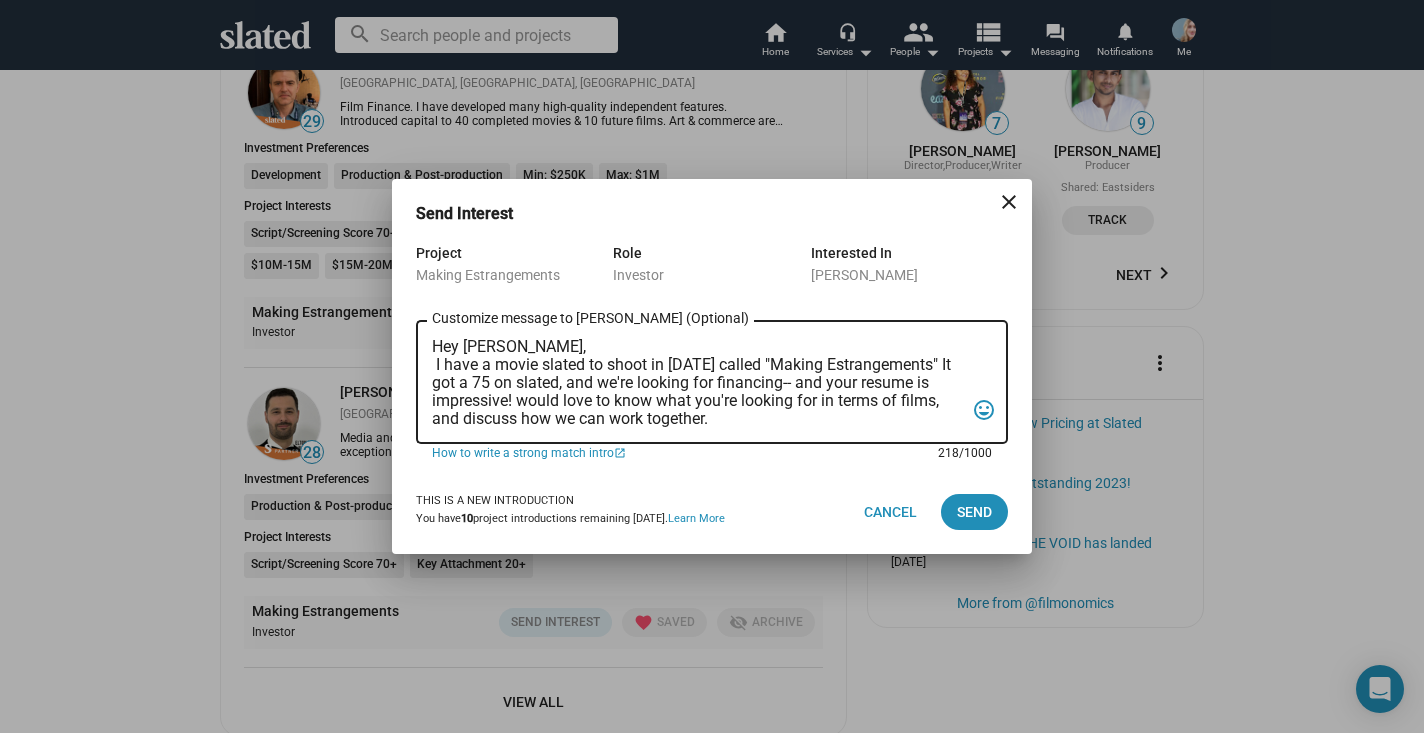 click on "Hey [PERSON_NAME],
I have a movie slated to shoot in [DATE] called "Making Estrangements" It got a 75 on slated, and we're looking for financing-- and your resume is impressive! would love to know what you're looking for in terms of films, and discuss how we can work together." at bounding box center [698, 383] 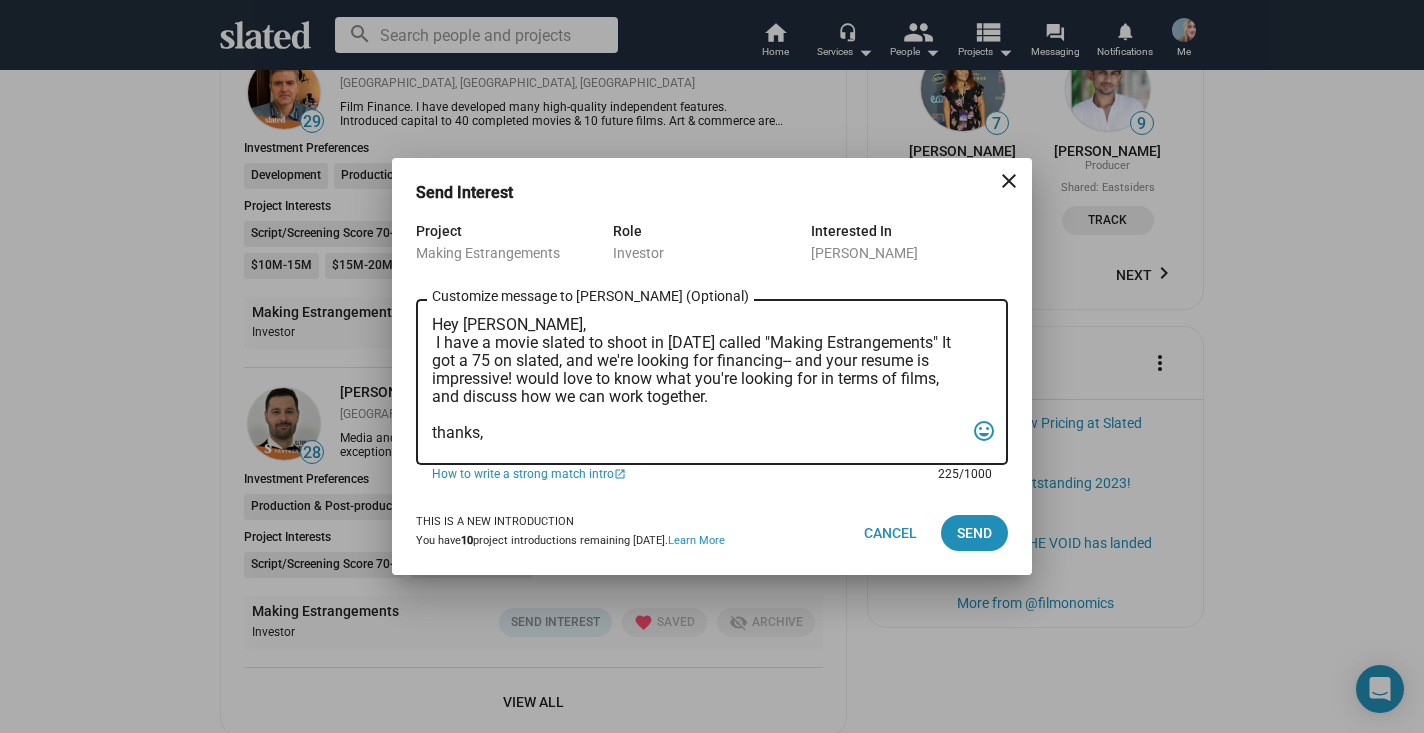 scroll, scrollTop: 11, scrollLeft: 0, axis: vertical 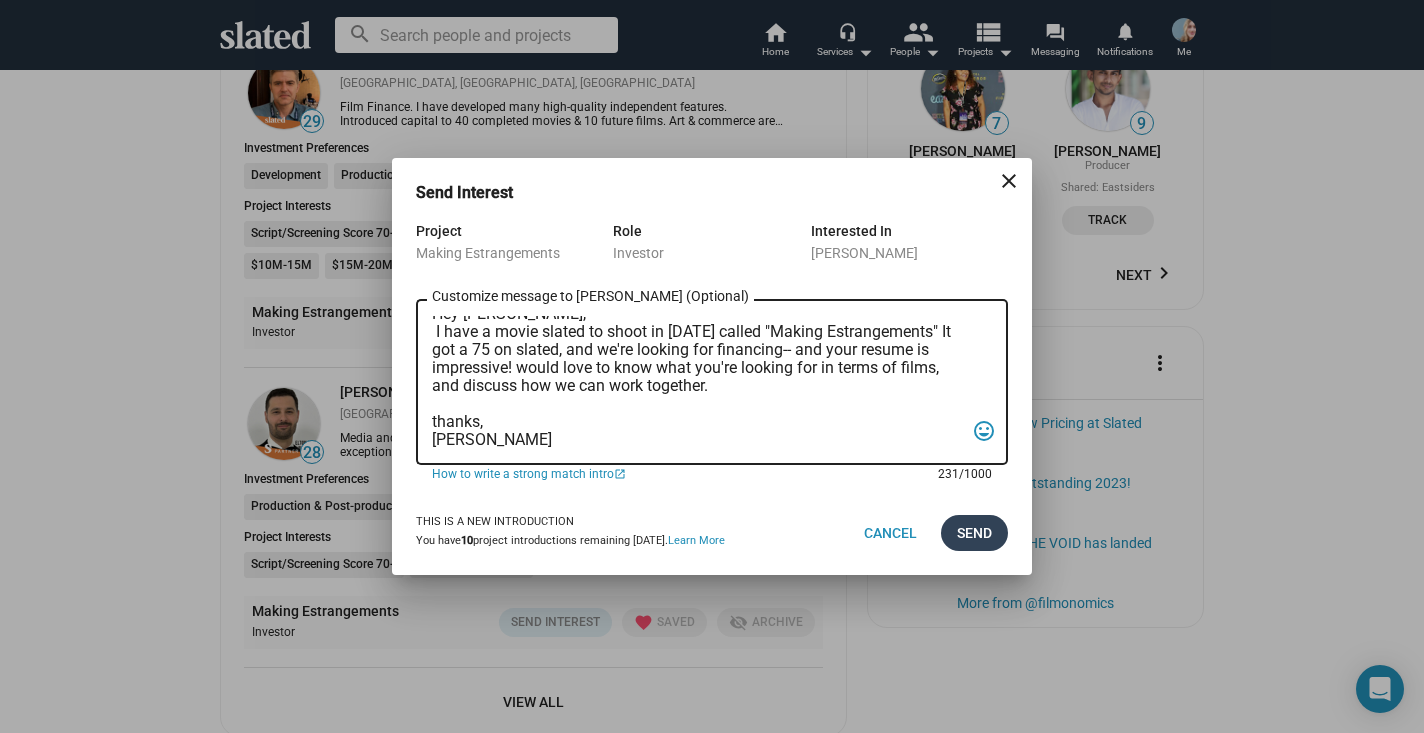 type on "Hey [PERSON_NAME],
I have a movie slated to shoot in [DATE] called "Making Estrangements" It got a 75 on slated, and we're looking for financing-- and your resume is impressive! would love to know what you're looking for in terms of films, and discuss how we can work together.
thanks,
[PERSON_NAME]" 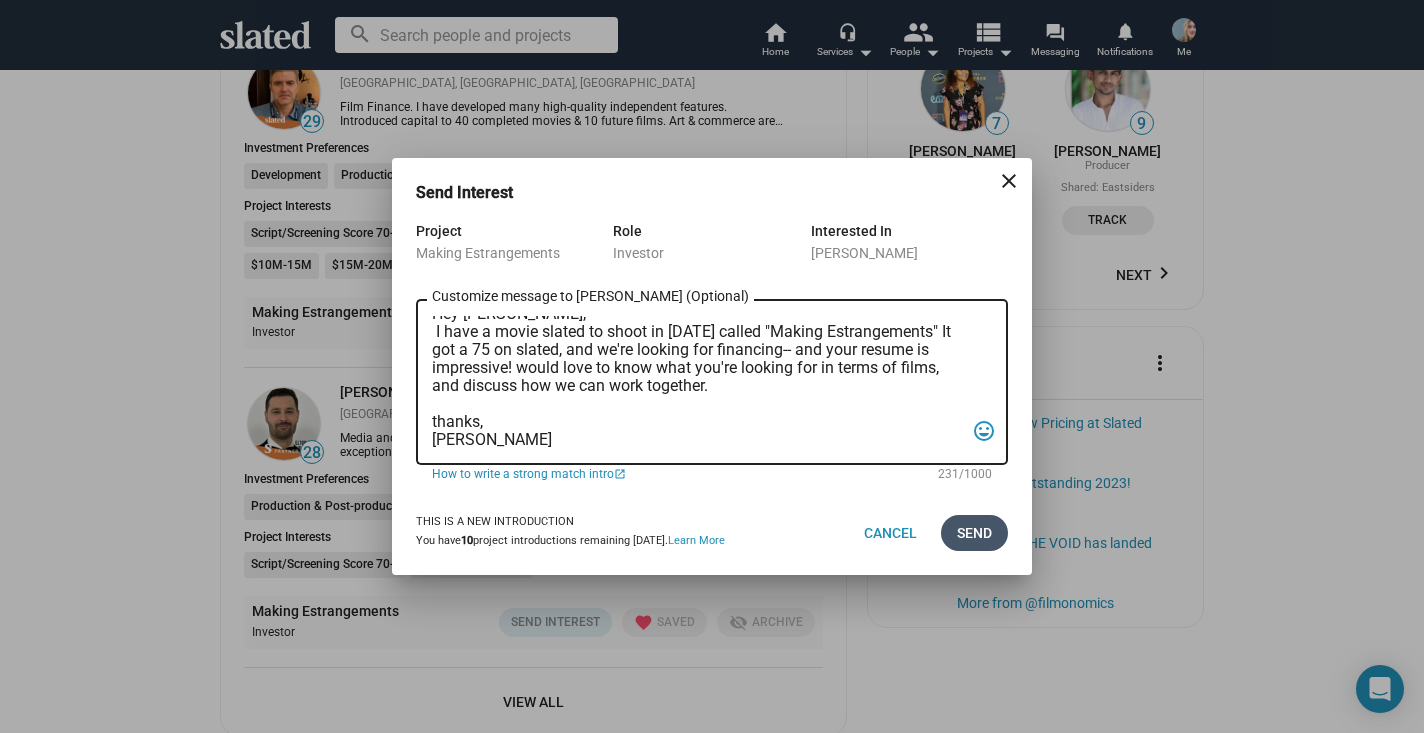 click on "Send" at bounding box center [974, 533] 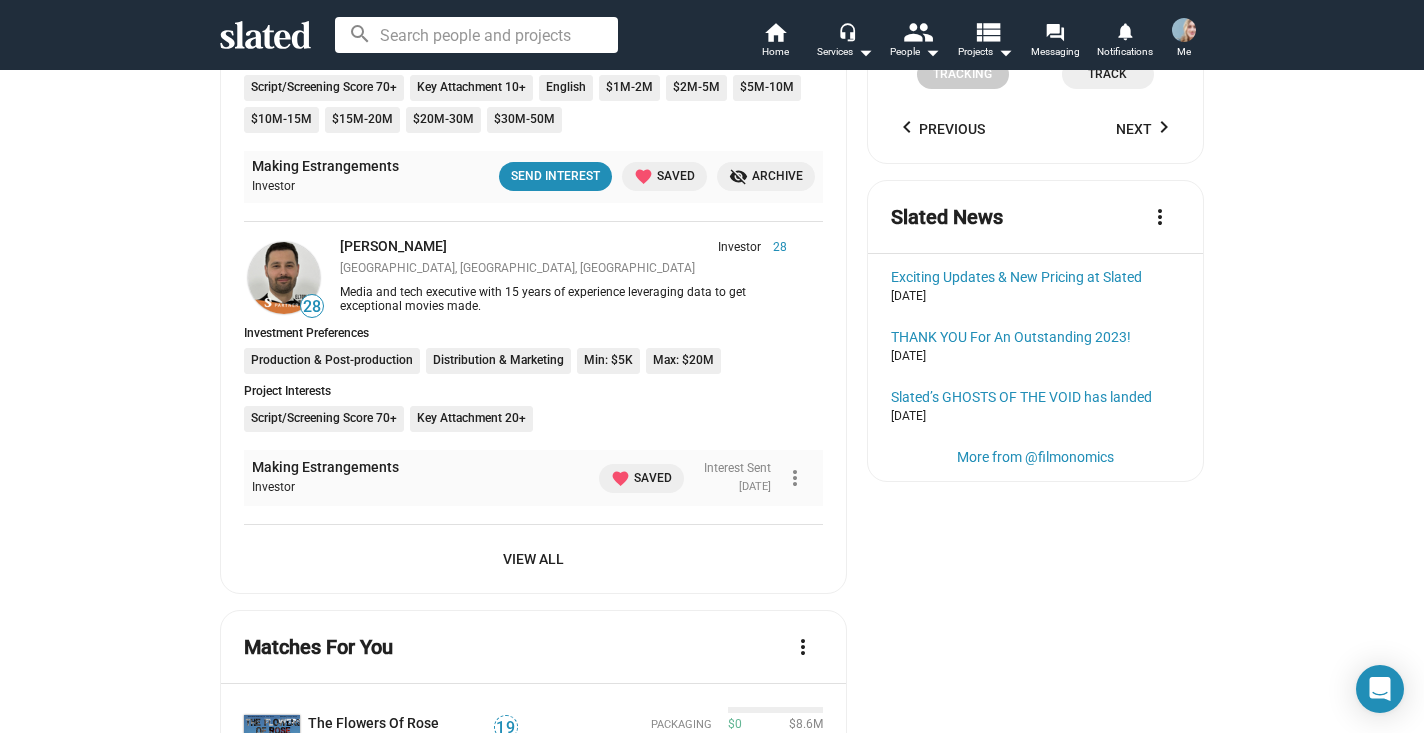 scroll, scrollTop: 1622, scrollLeft: 0, axis: vertical 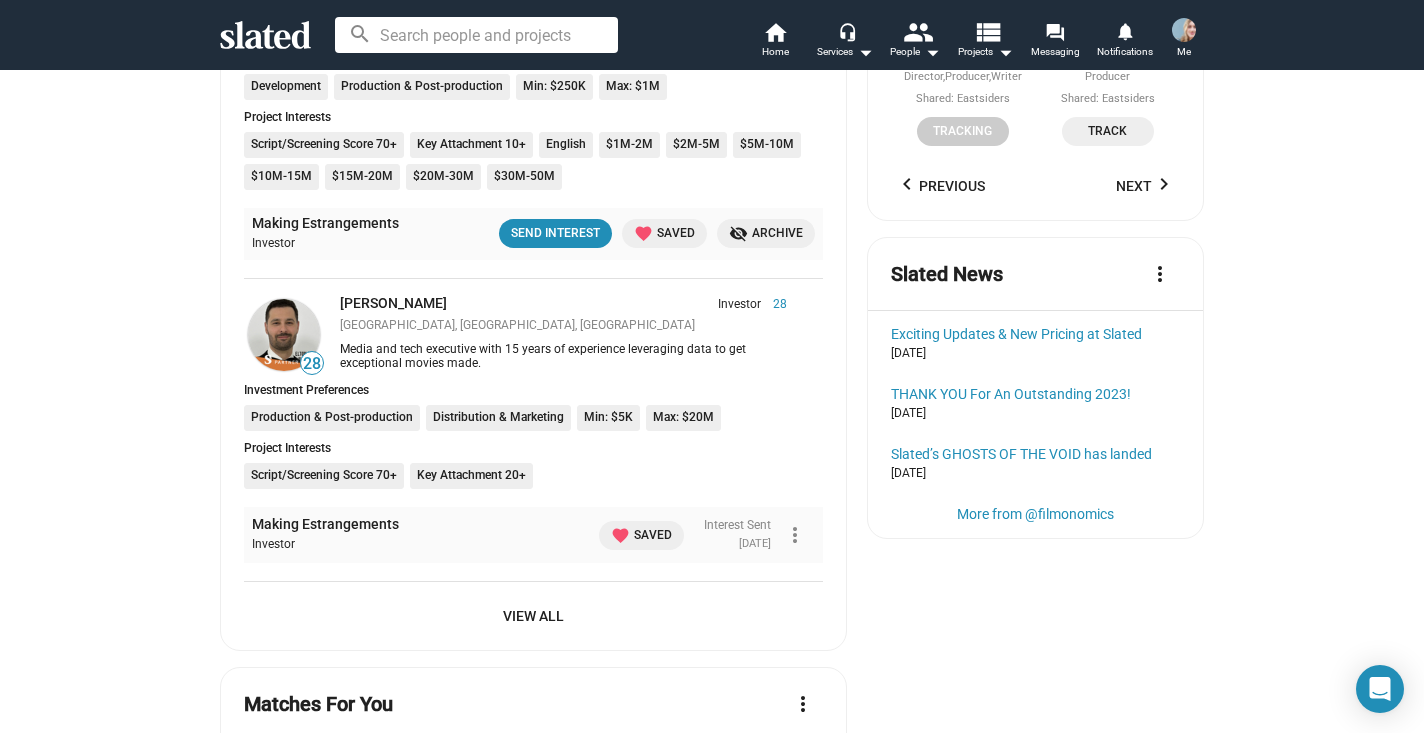 click on "View All" 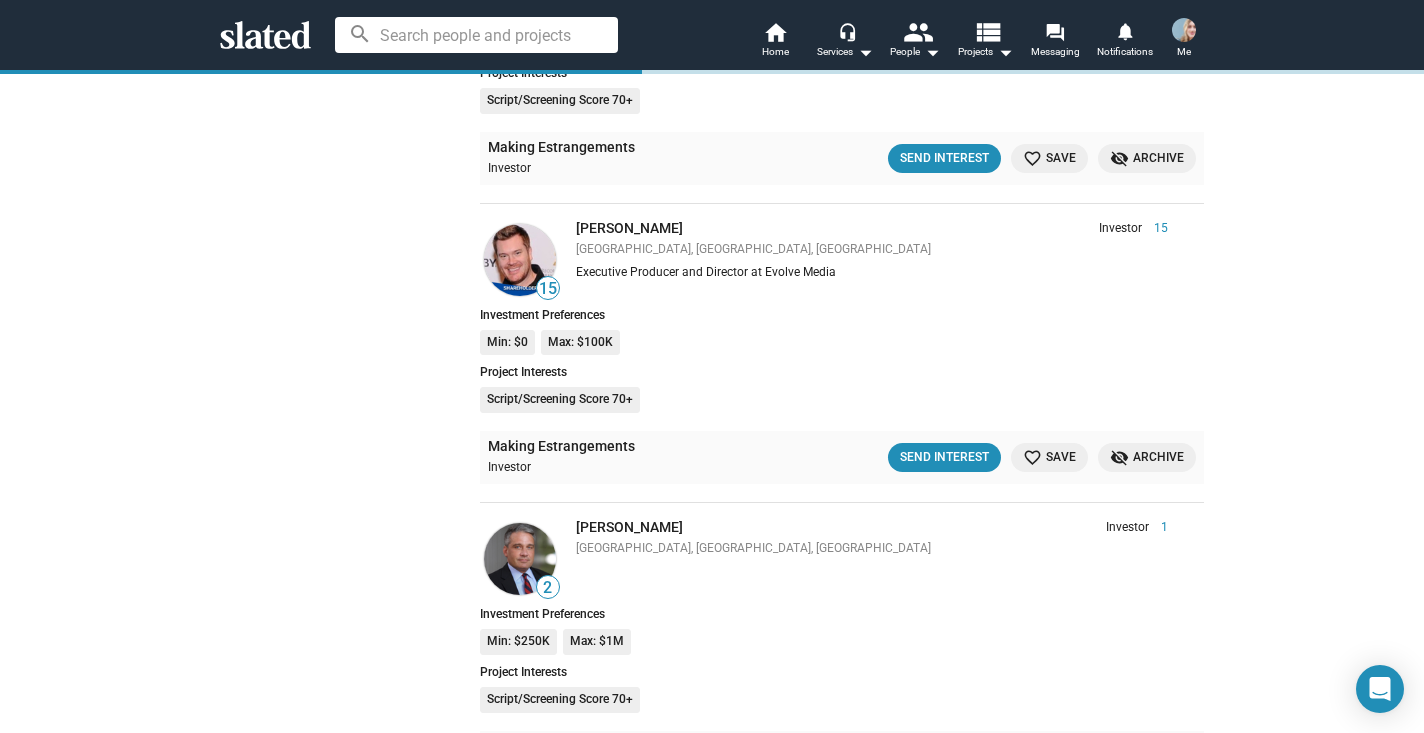 scroll, scrollTop: 2116, scrollLeft: 0, axis: vertical 